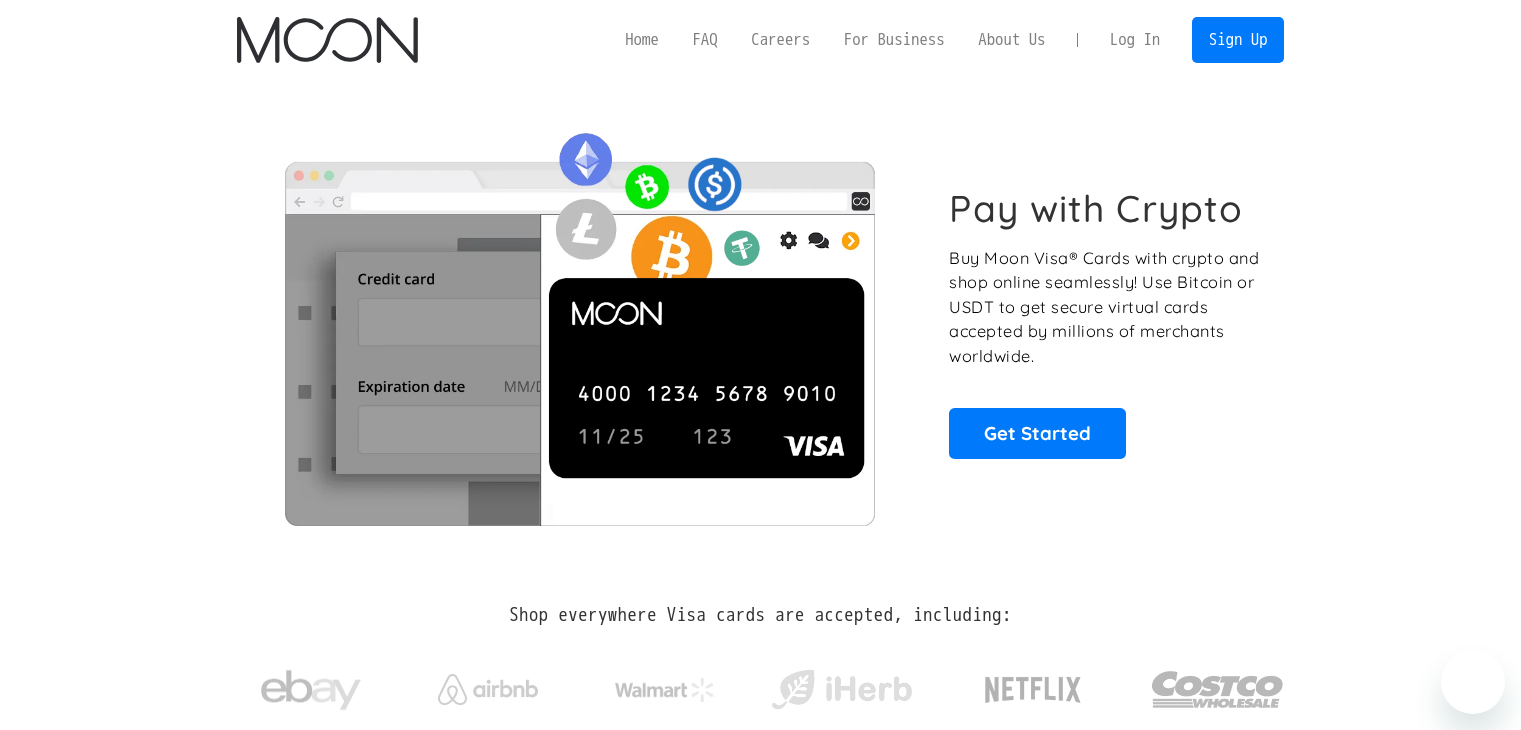scroll, scrollTop: 0, scrollLeft: 0, axis: both 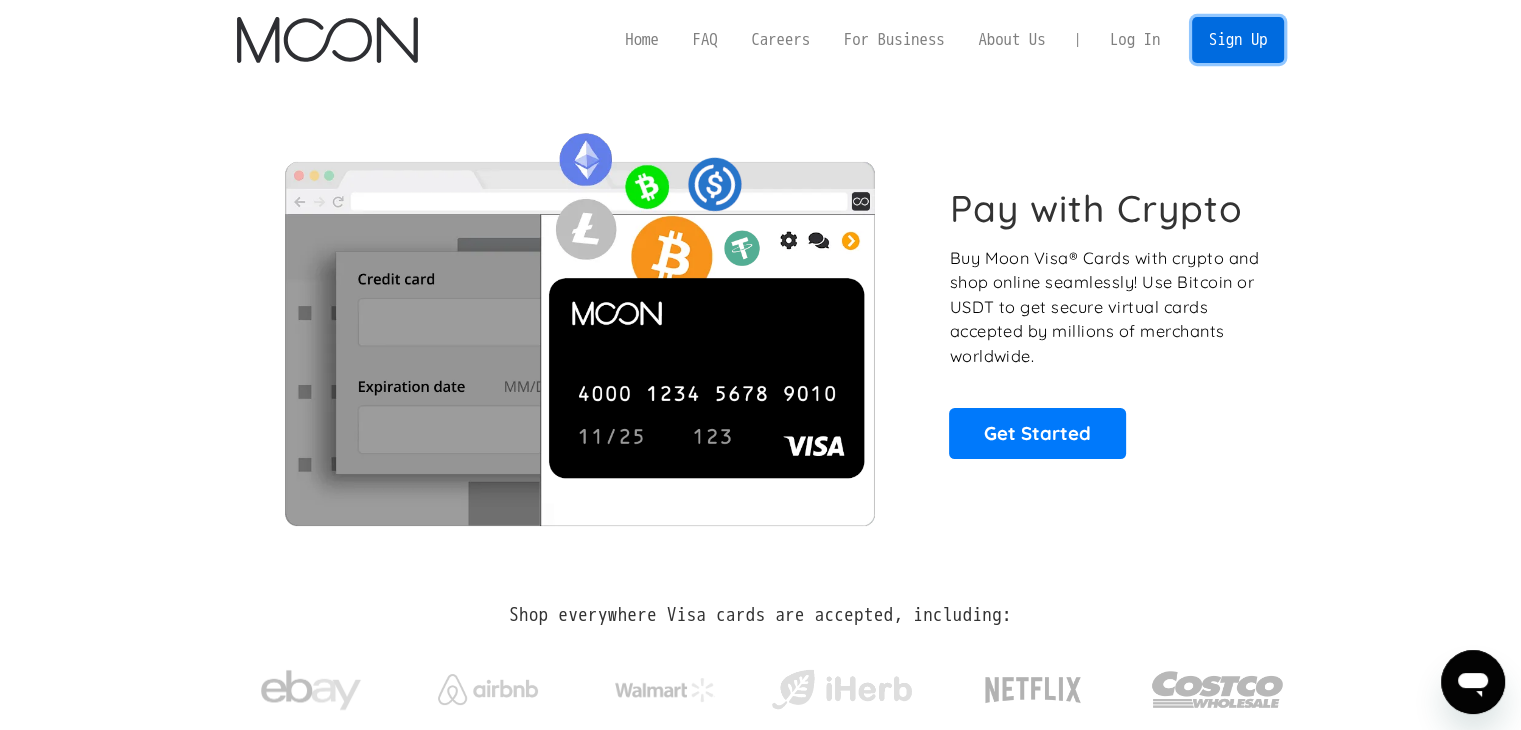 click on "Sign Up" at bounding box center [1238, 39] 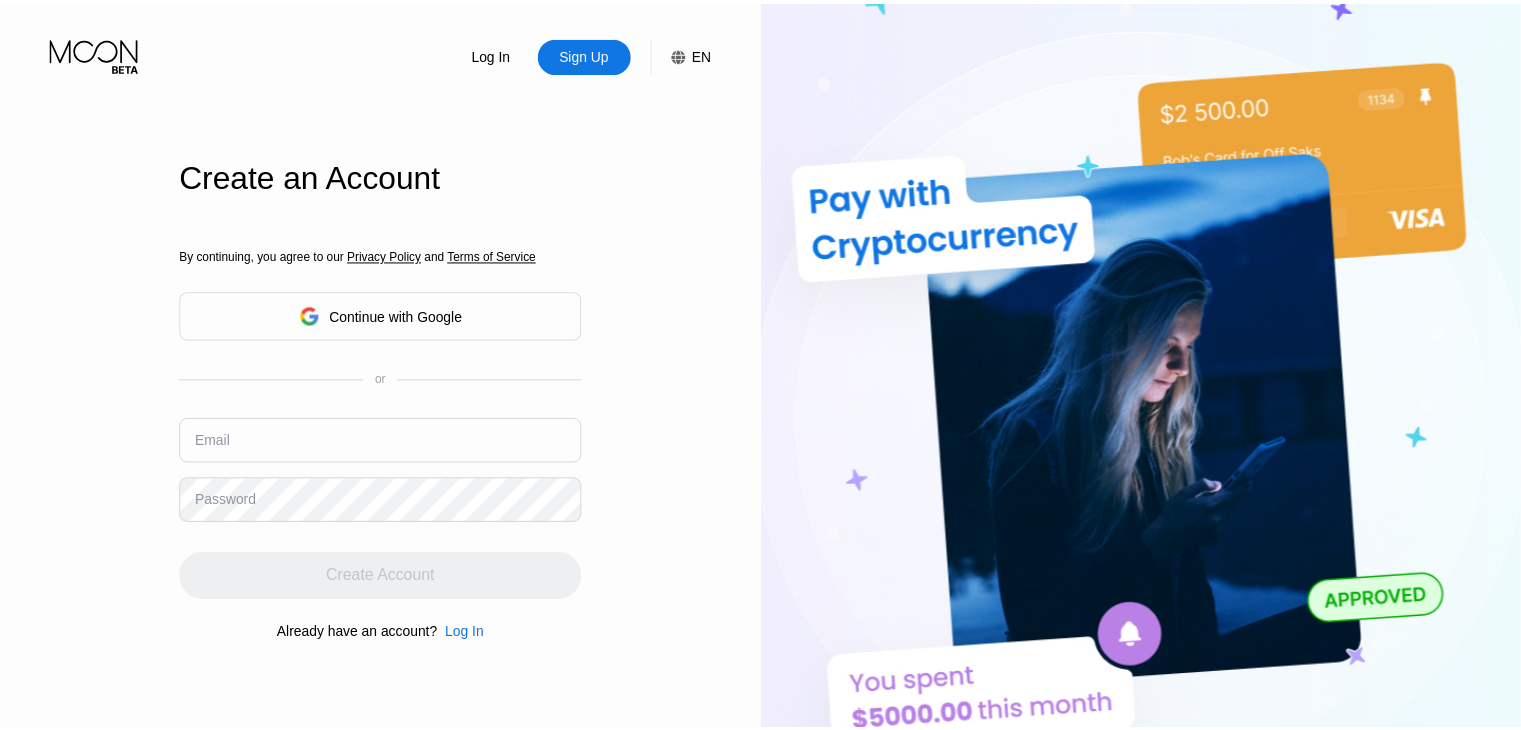 scroll, scrollTop: 0, scrollLeft: 0, axis: both 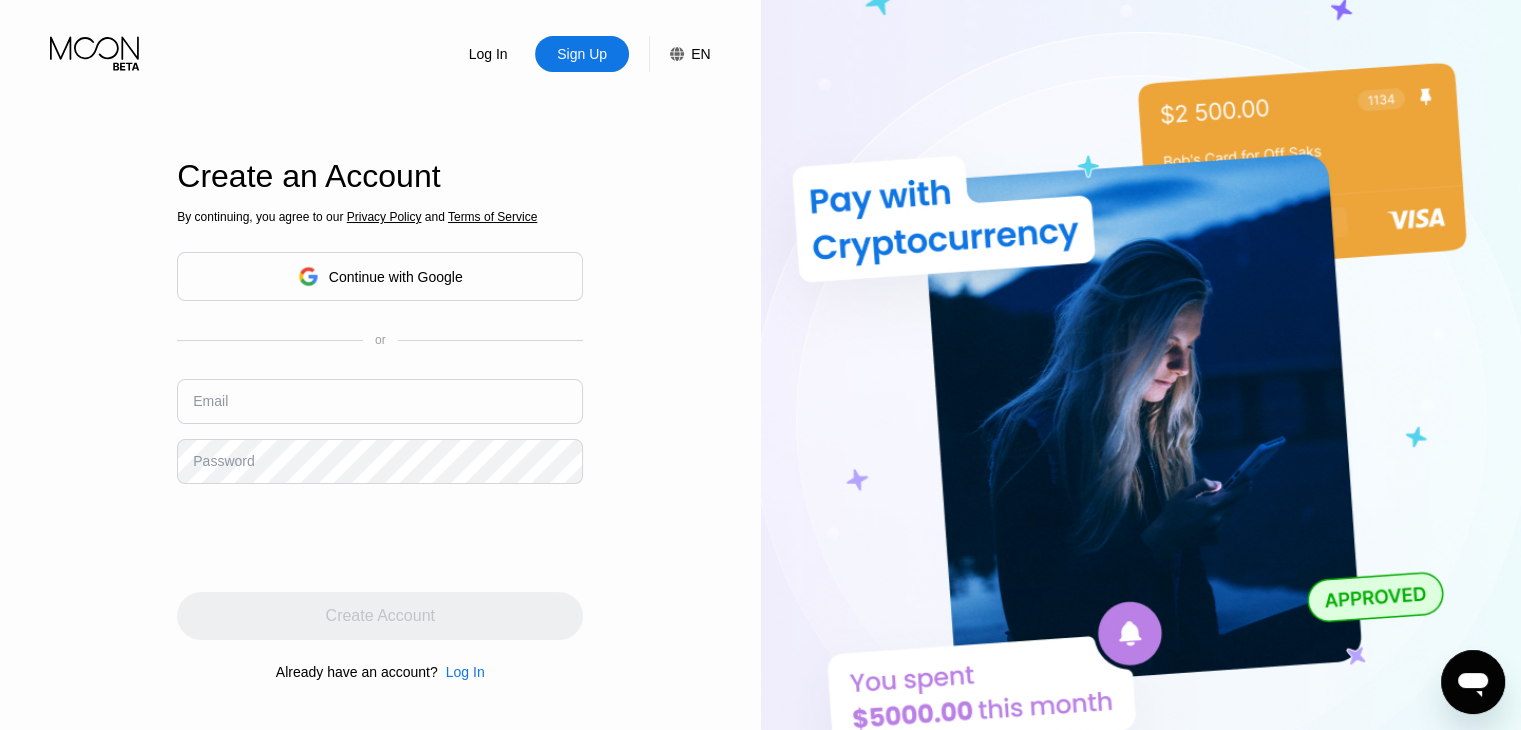 click at bounding box center (380, 401) 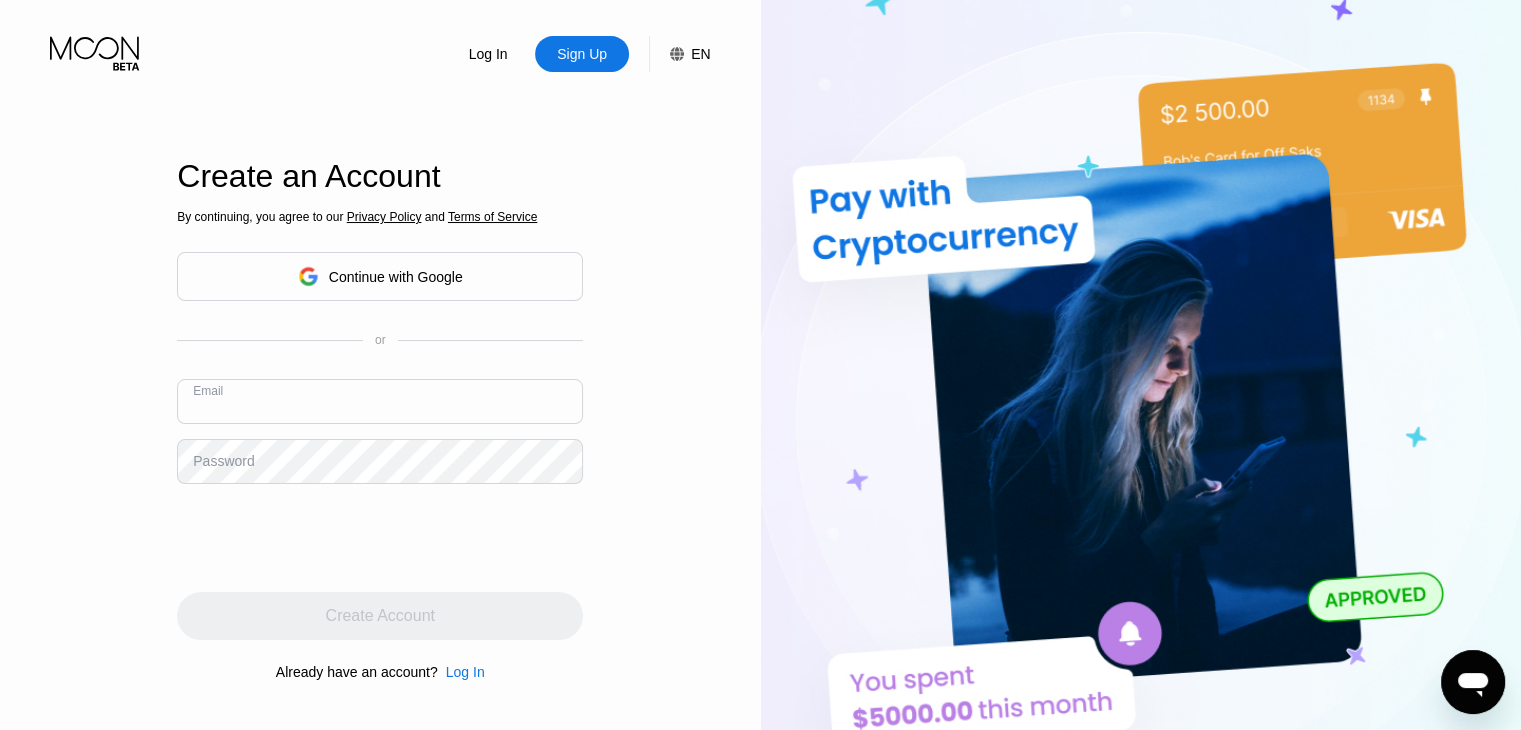 click on "Continue with Google" at bounding box center (396, 277) 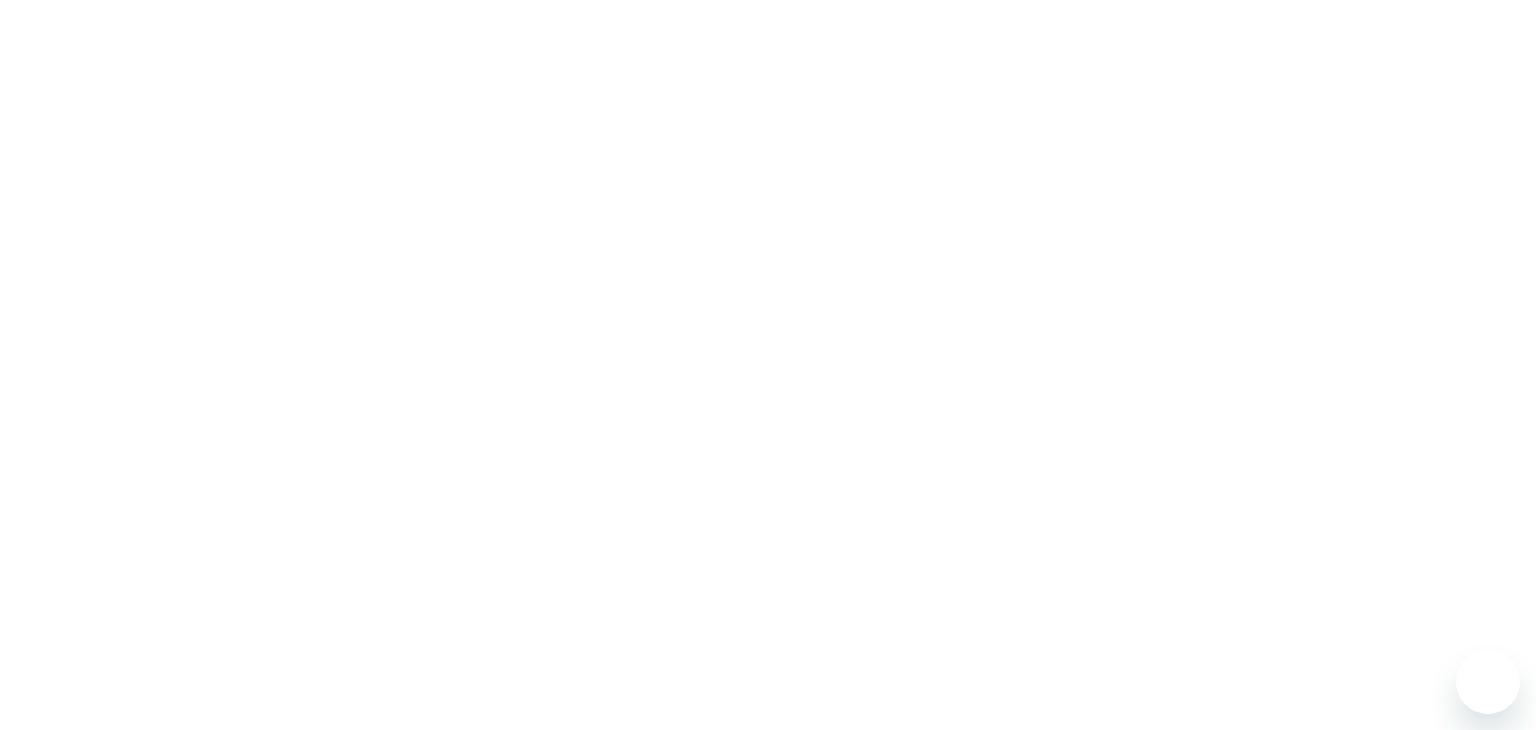 scroll, scrollTop: 0, scrollLeft: 0, axis: both 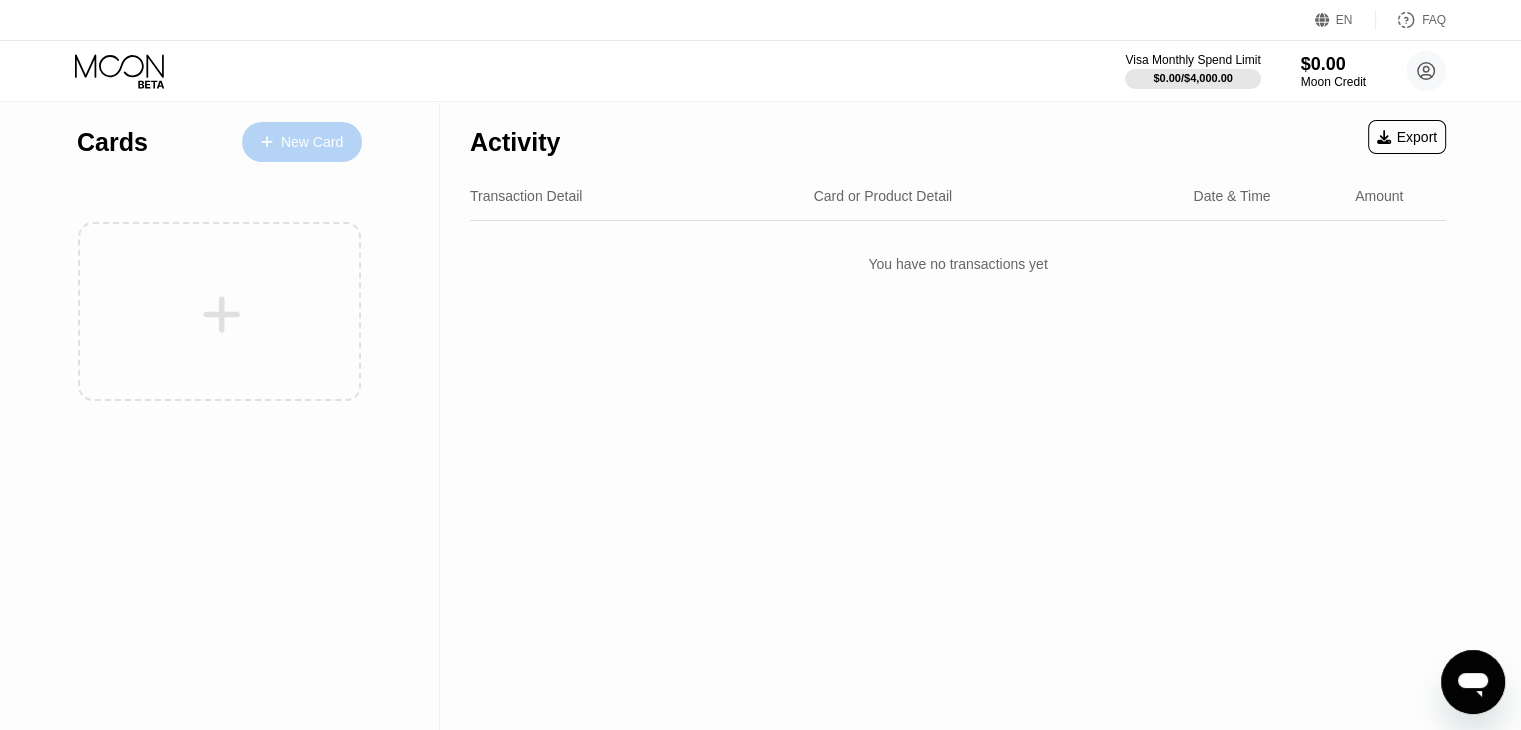 click on "New Card" at bounding box center (312, 142) 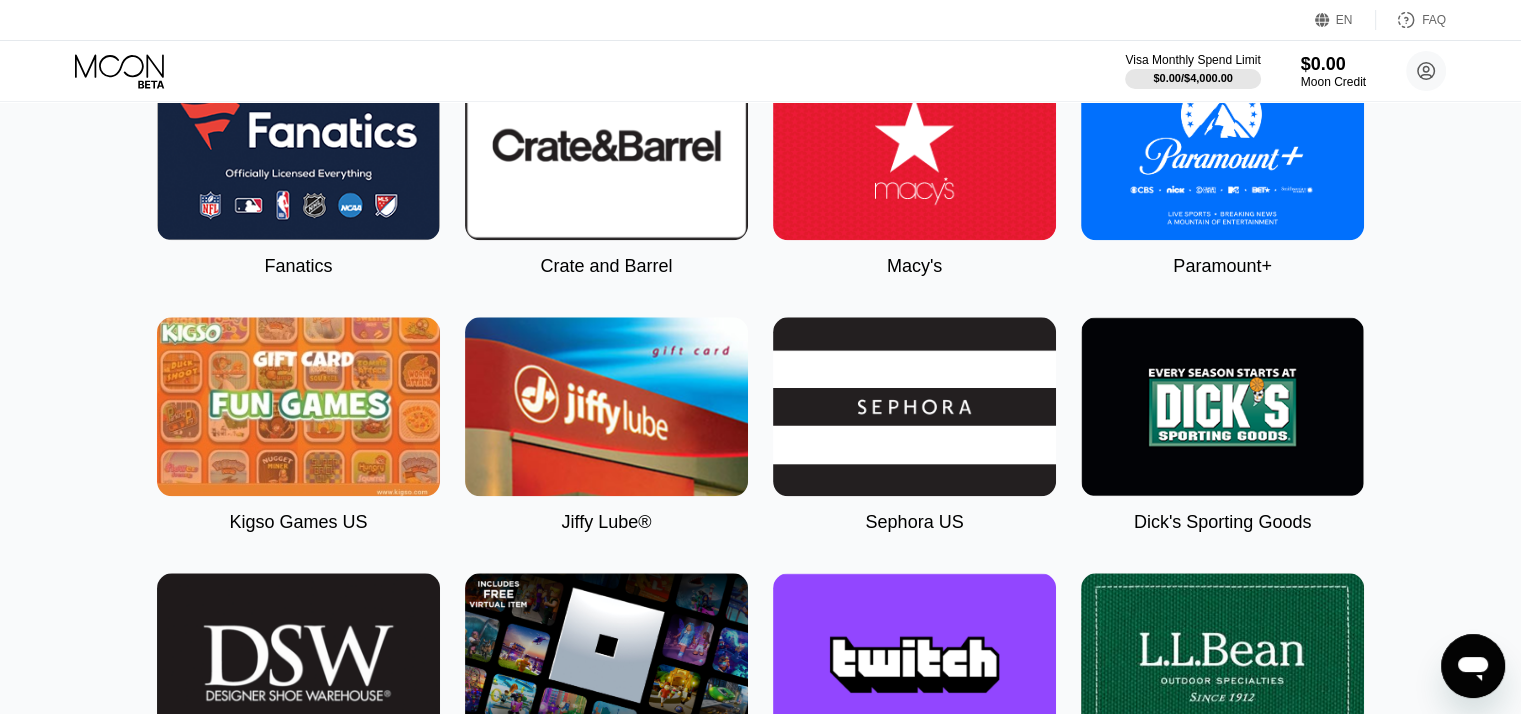 scroll, scrollTop: 2200, scrollLeft: 0, axis: vertical 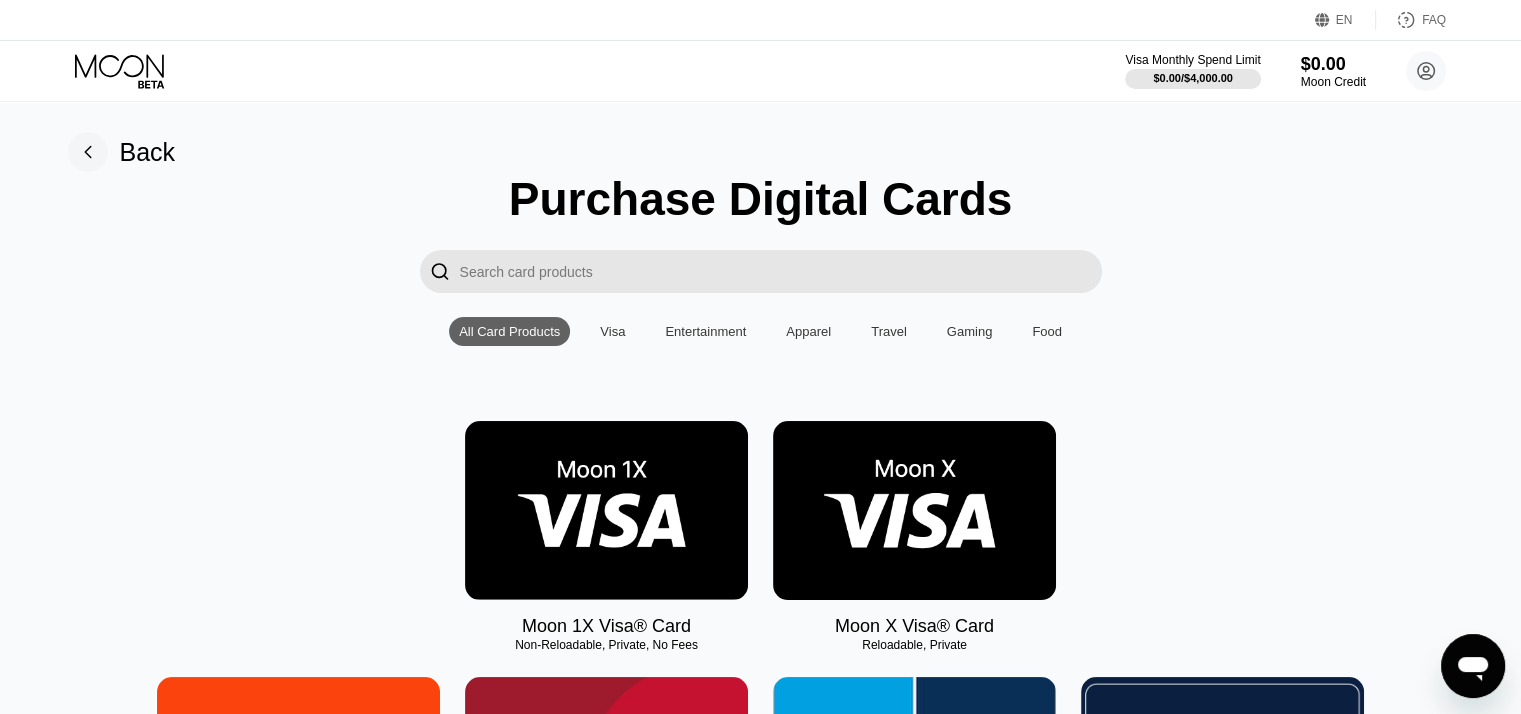 click at bounding box center [606, 510] 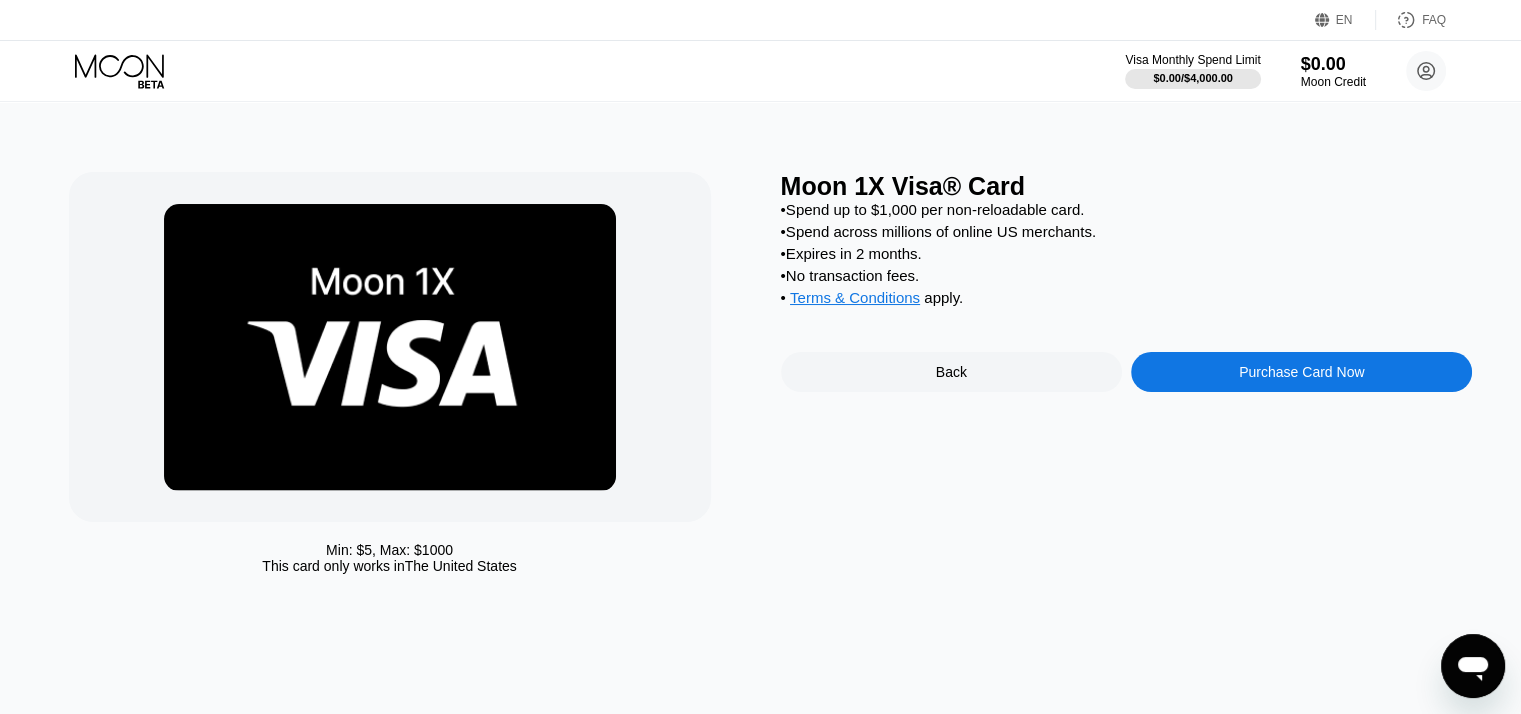 drag, startPoint x: 508, startPoint y: 478, endPoint x: 512, endPoint y: 518, distance: 40.1995 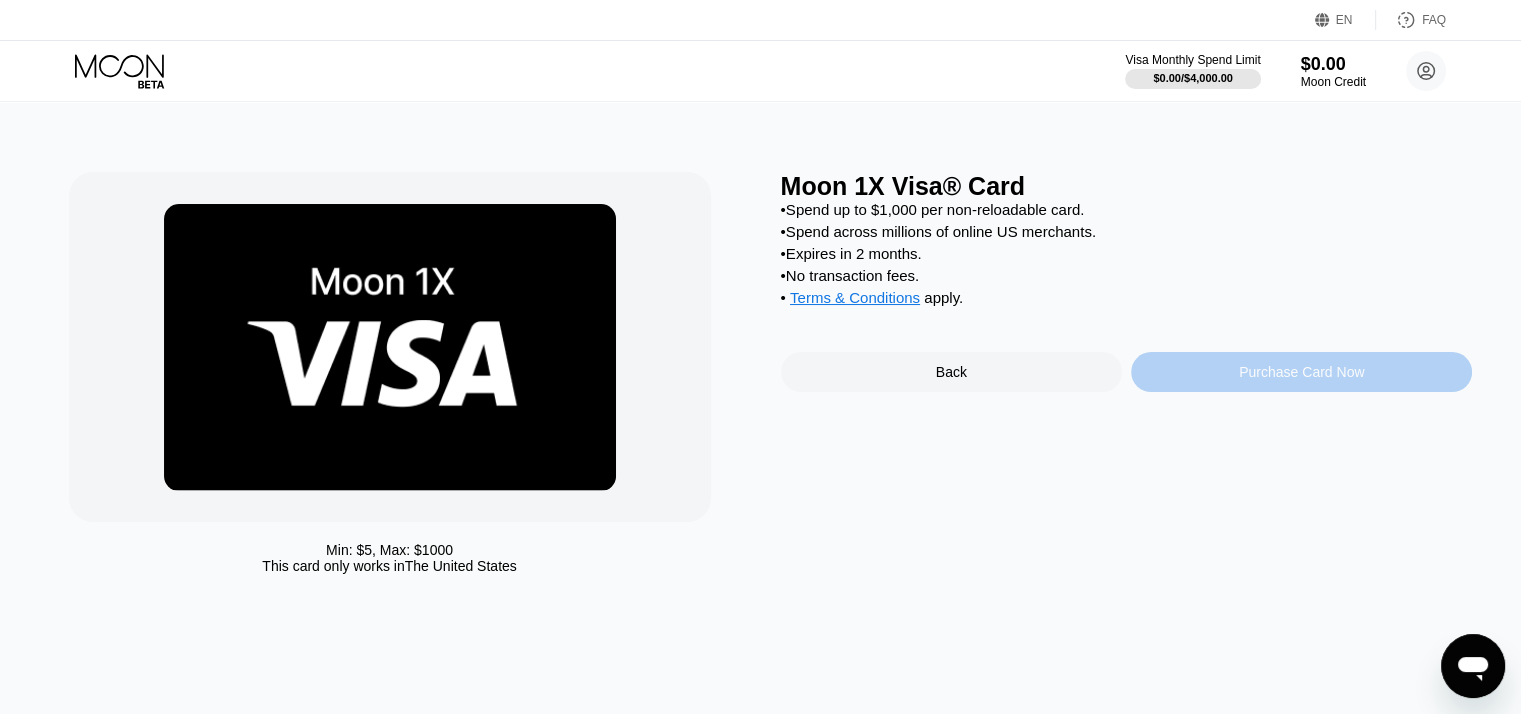 click on "Purchase Card Now" at bounding box center [1301, 372] 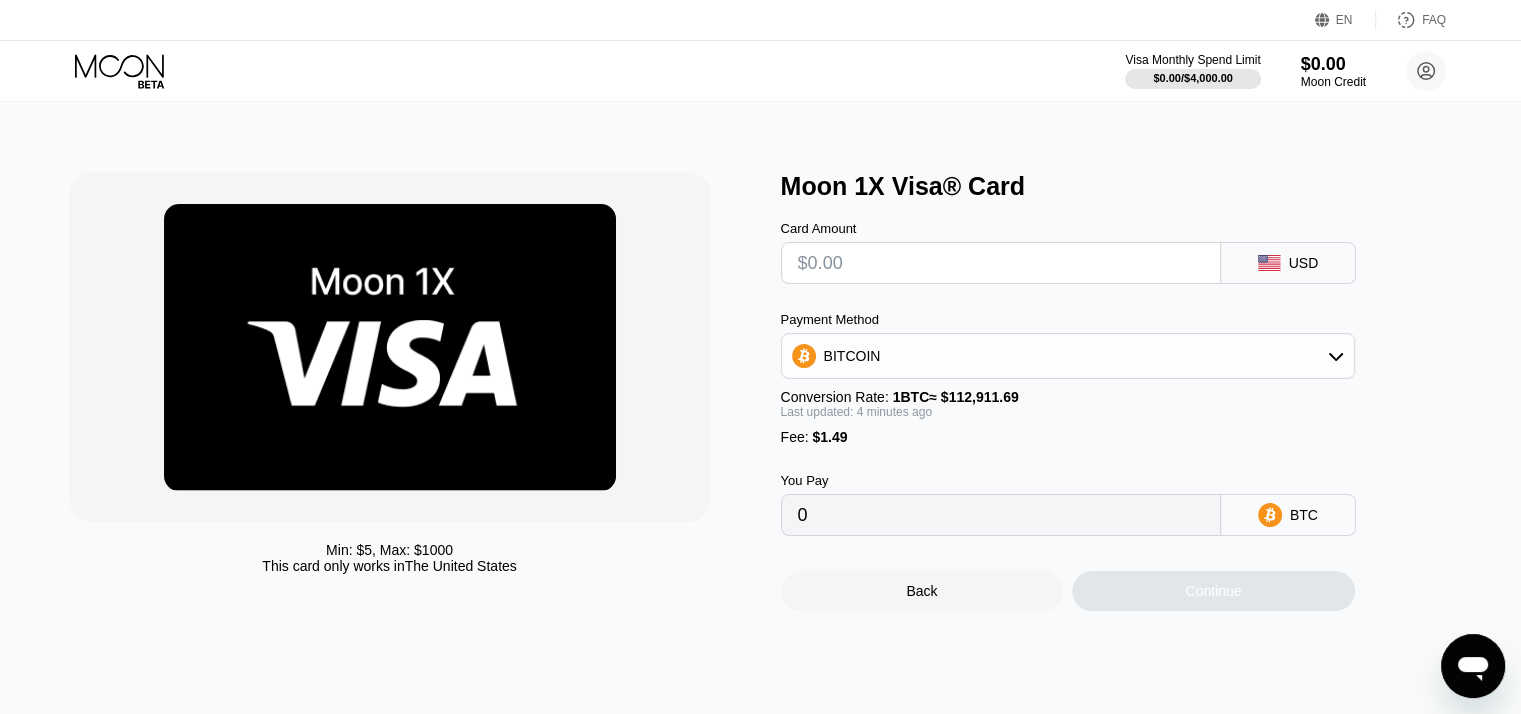 click on "Min: $ 5 , Max: $ 1000 This card only works in  The United States" at bounding box center [415, 391] 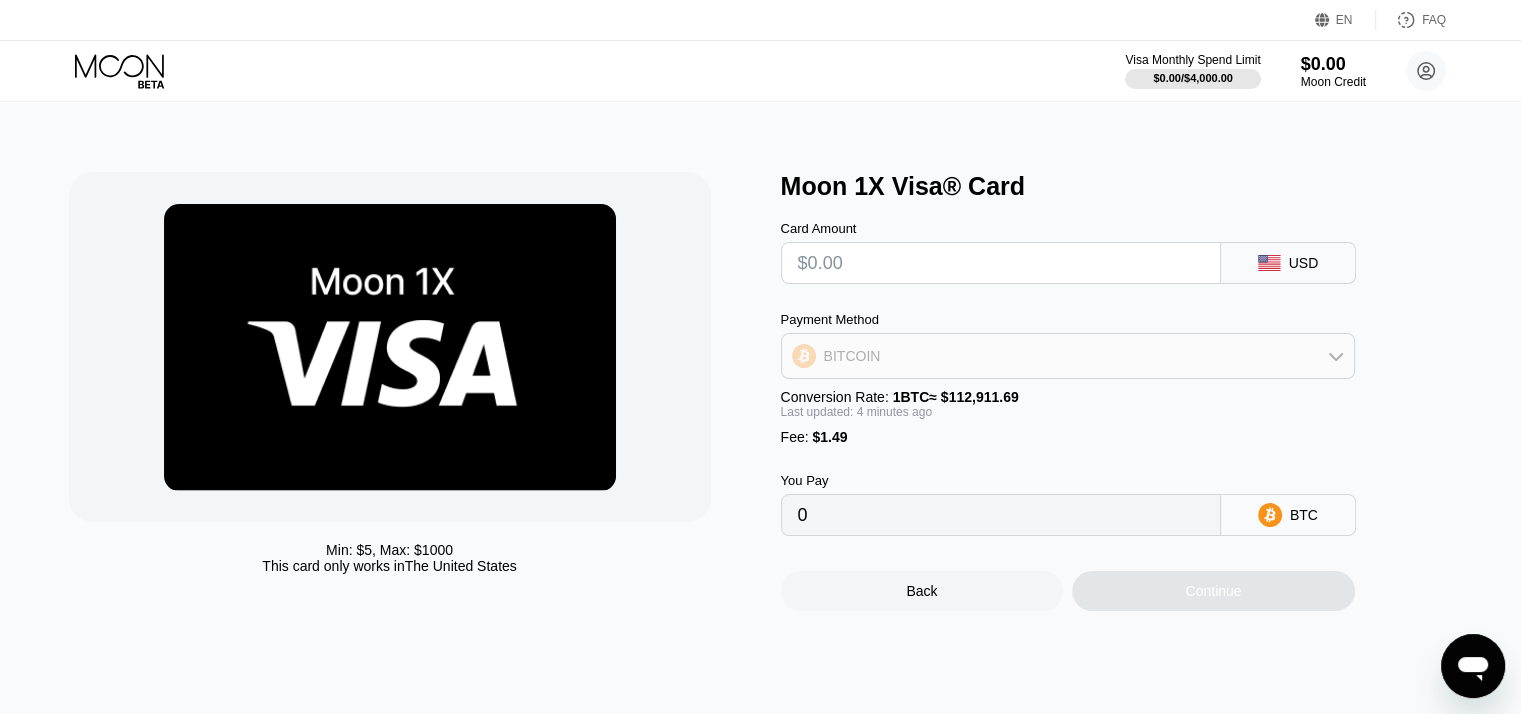 click on "BITCOIN" at bounding box center [1068, 356] 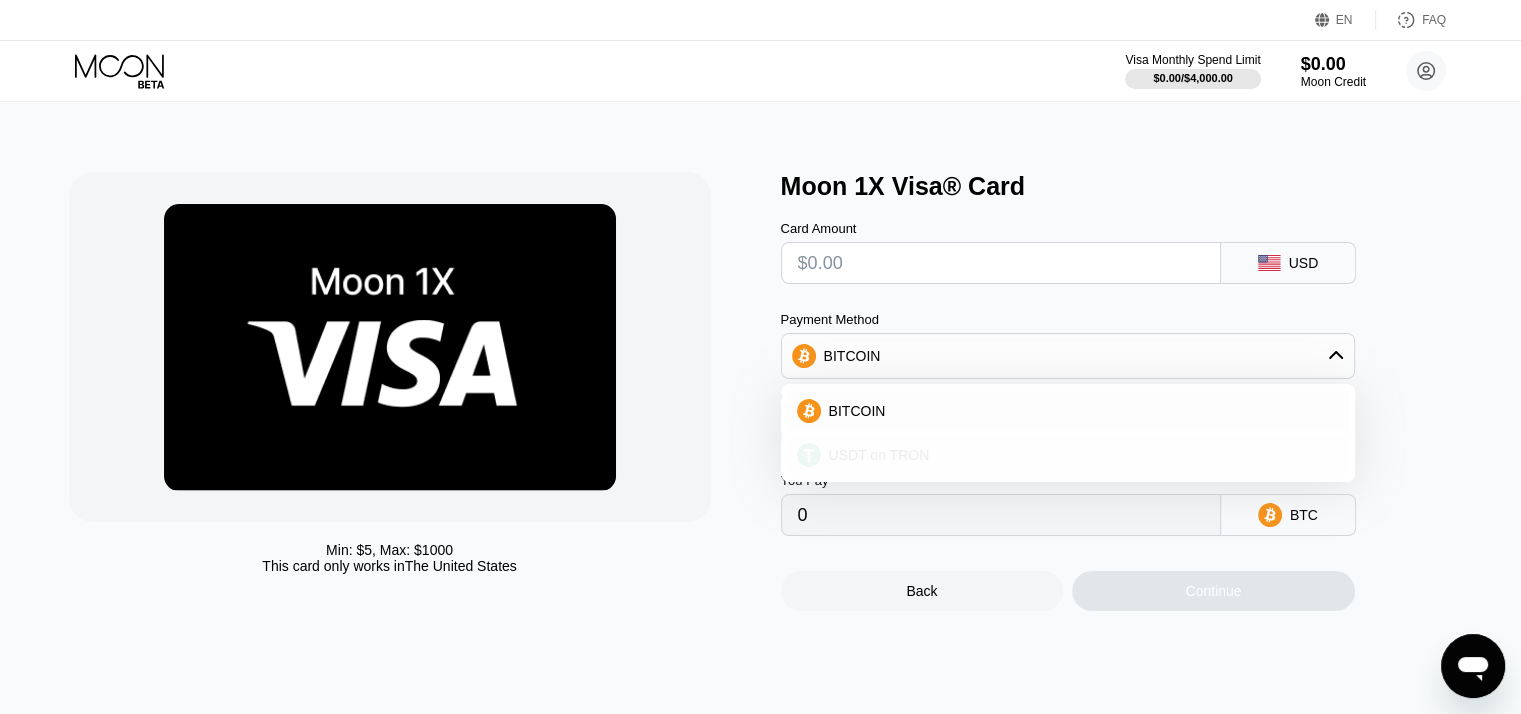 click on "USDT on TRON" at bounding box center [879, 455] 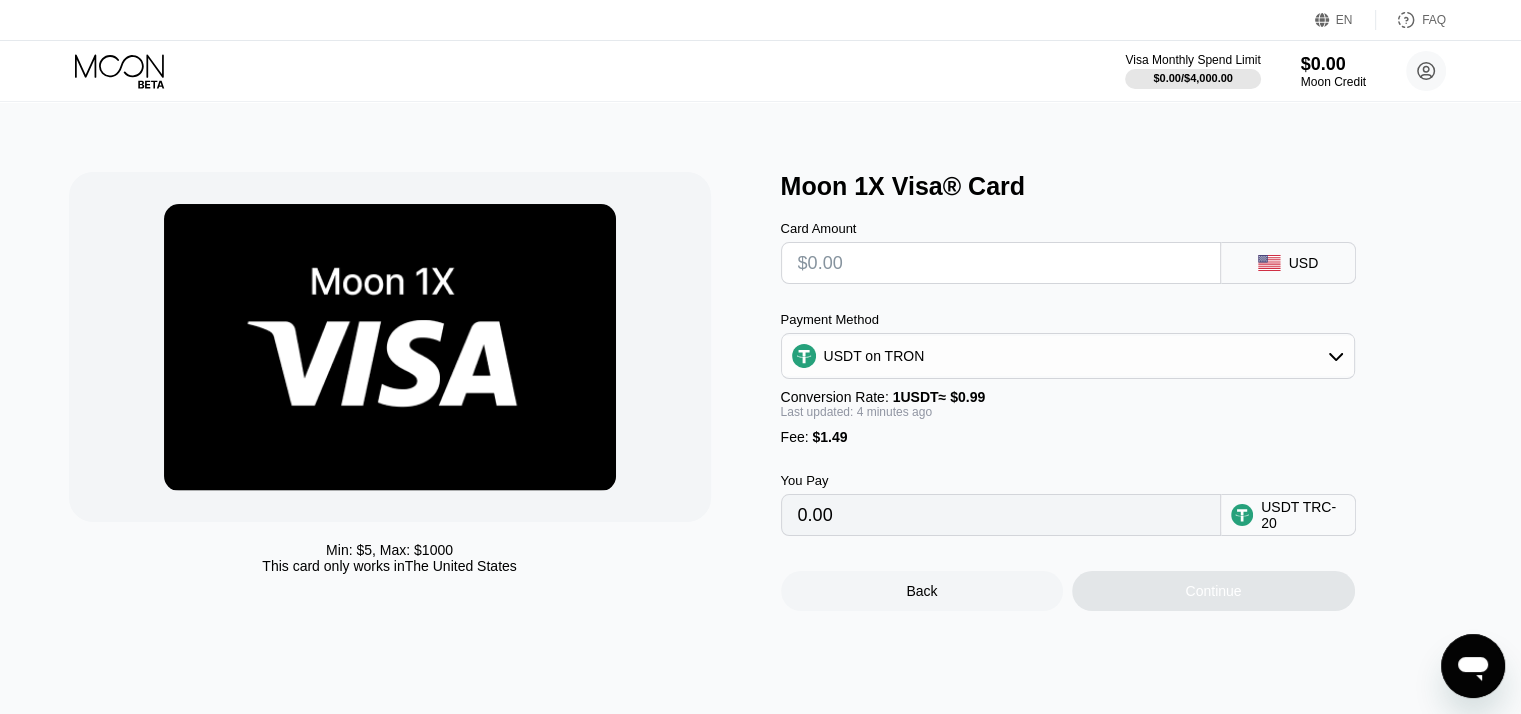 click on "0.00" at bounding box center [1001, 515] 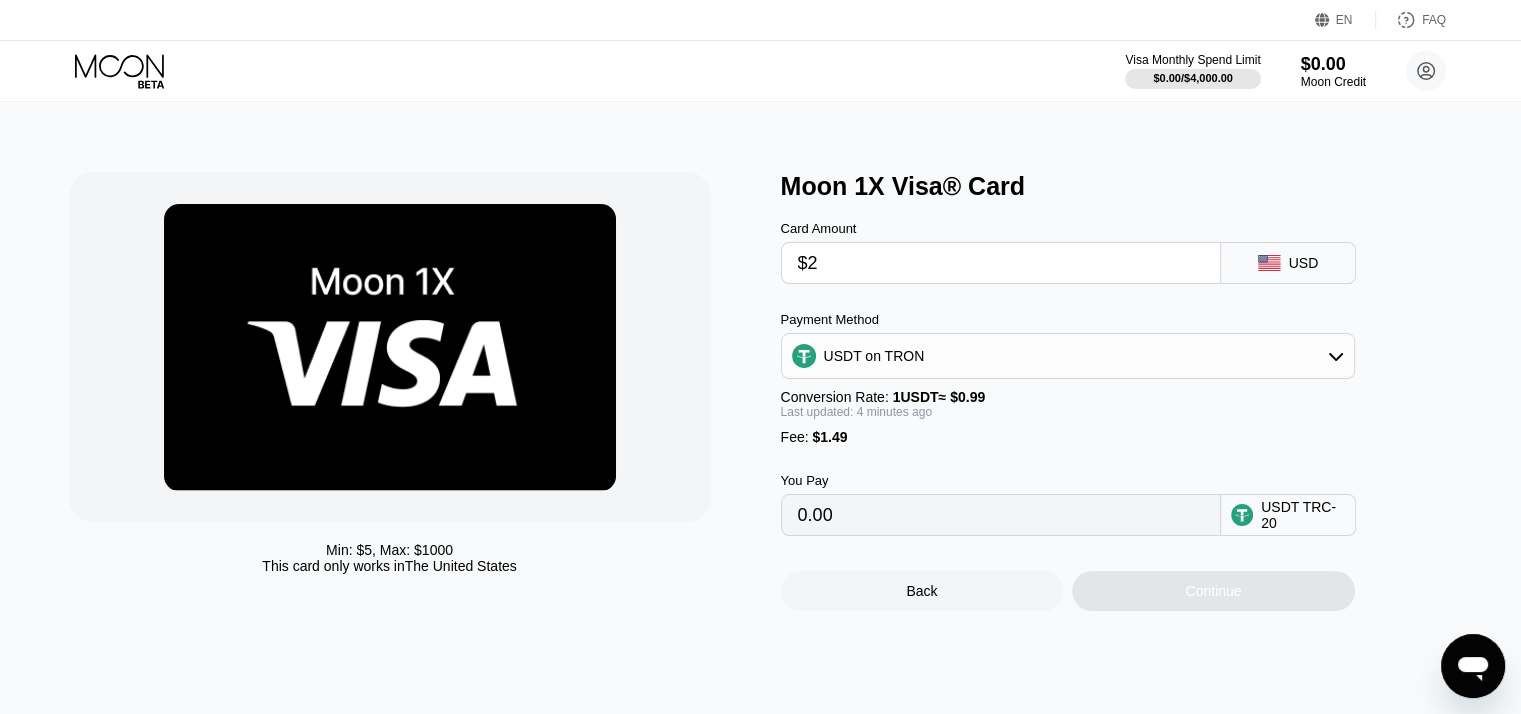 type on "3.53" 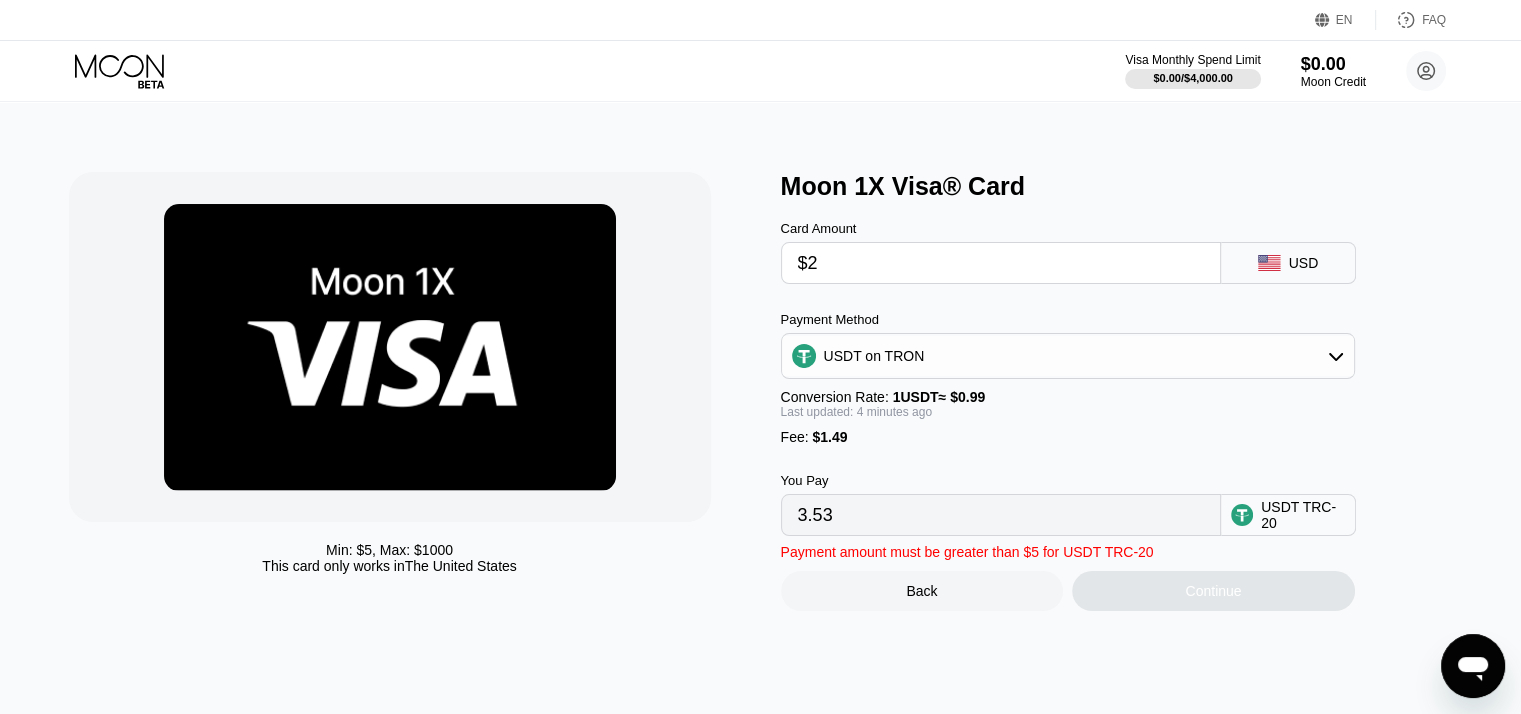 type on "$25" 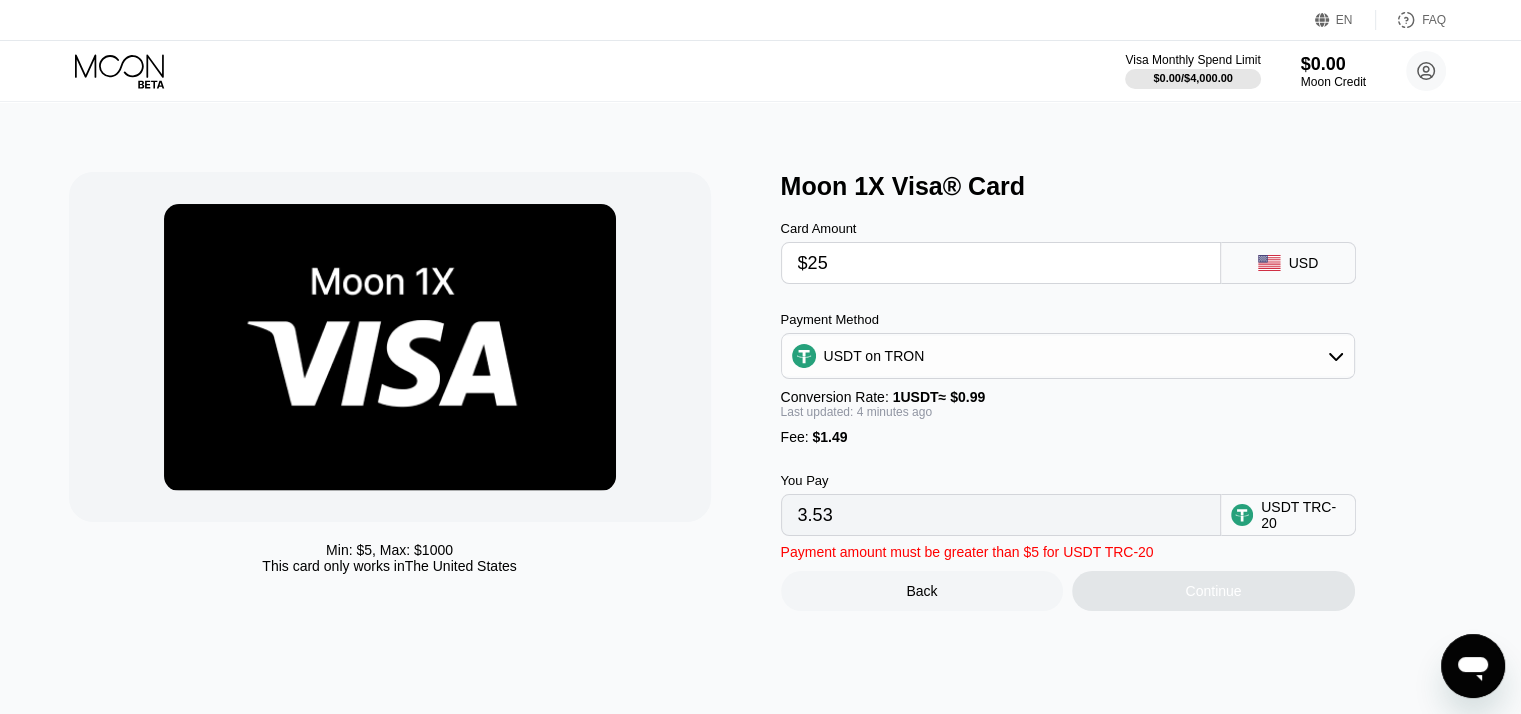 type on "26.76" 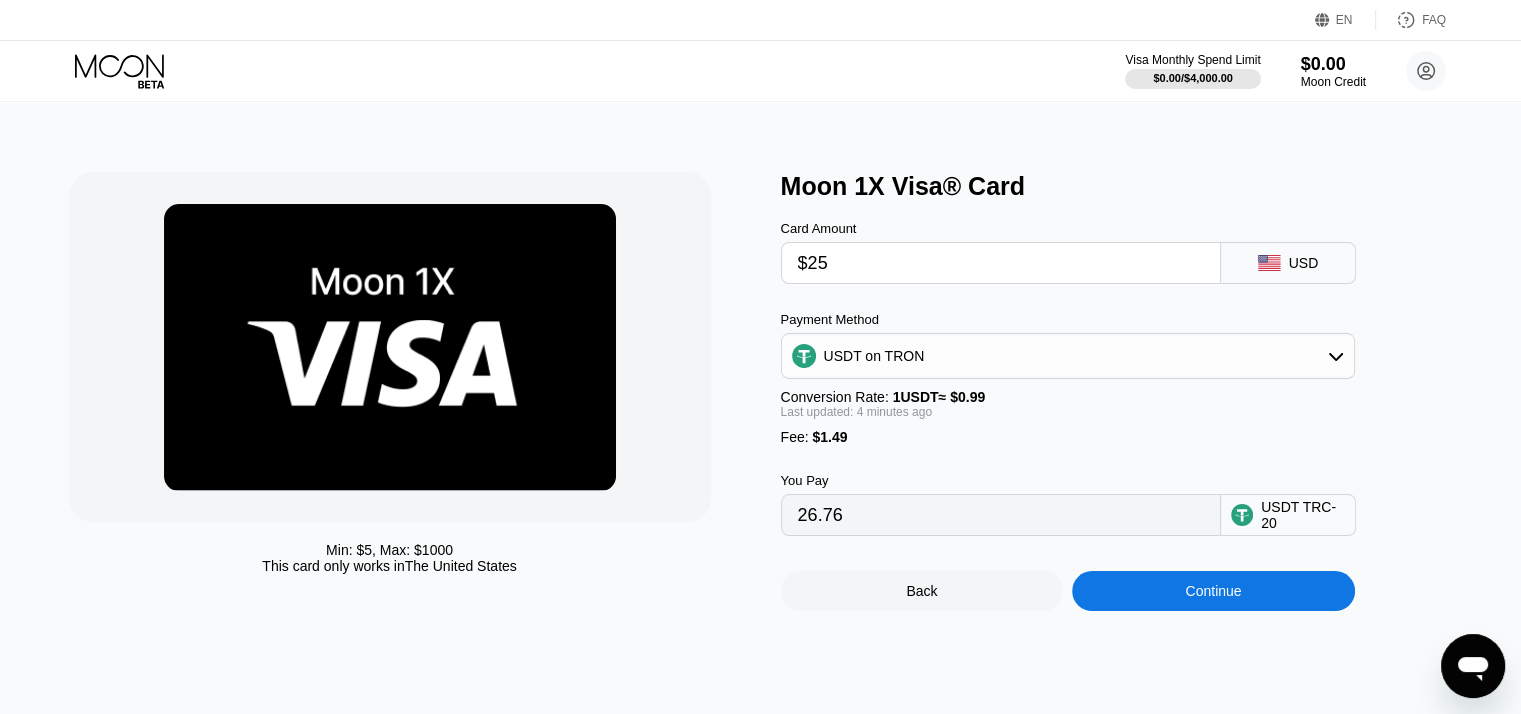 type on "$25" 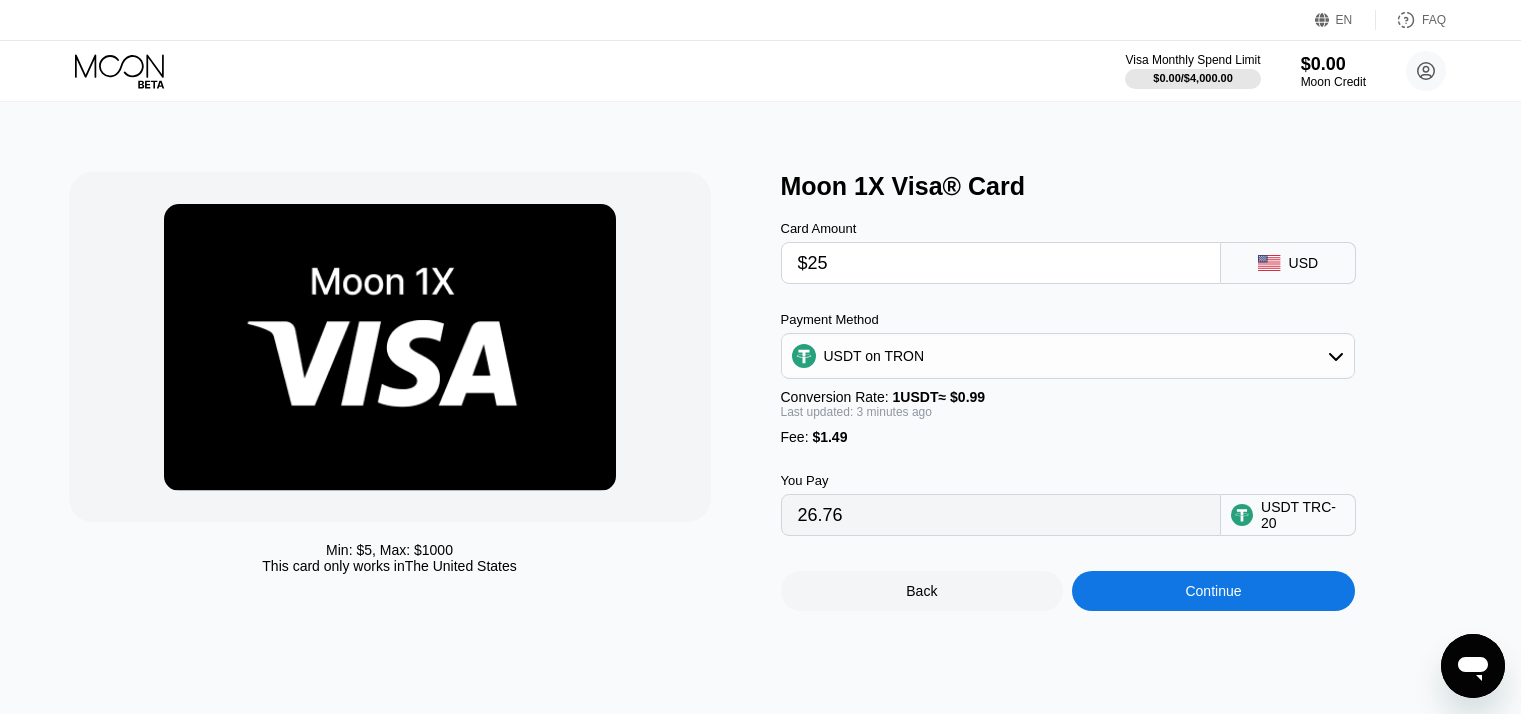 scroll, scrollTop: 0, scrollLeft: 0, axis: both 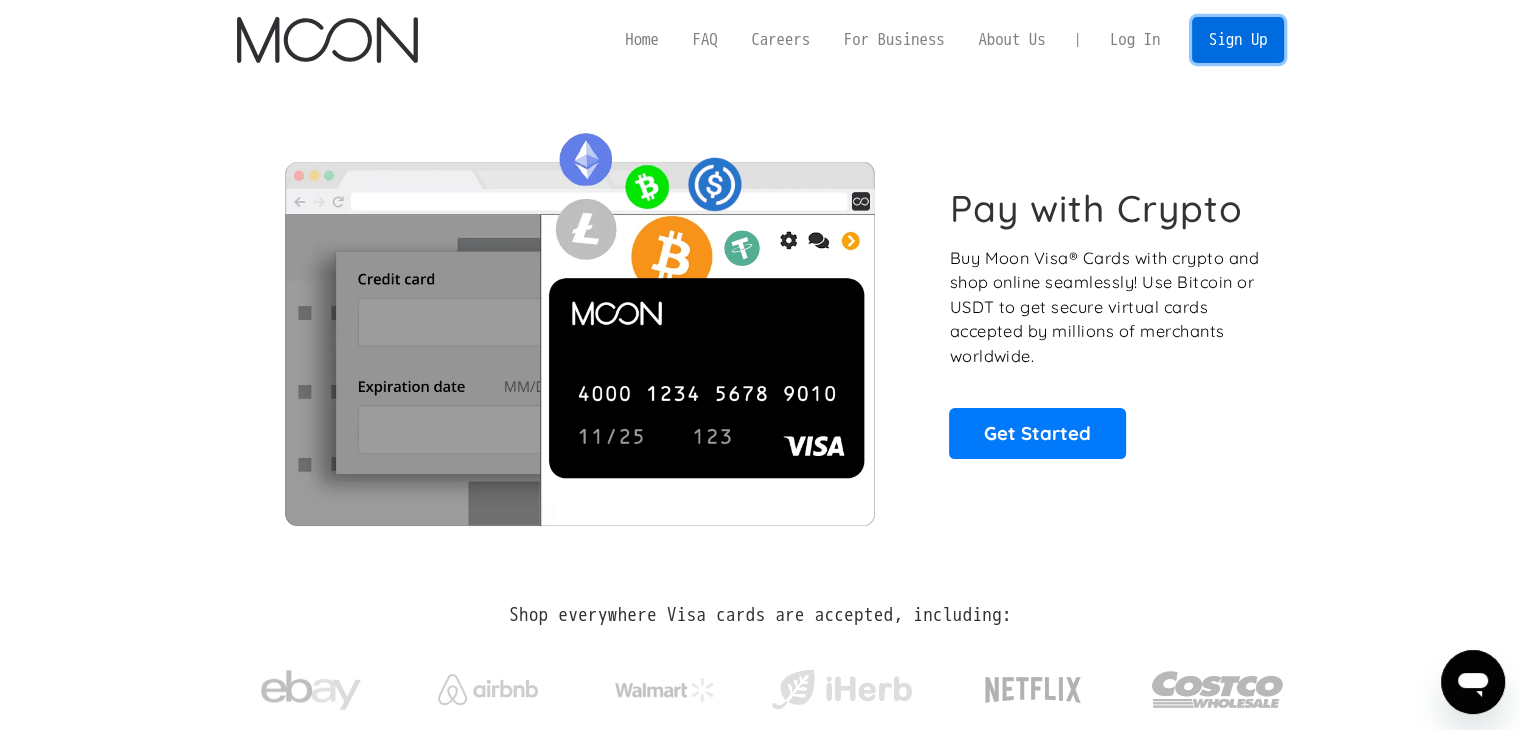 click on "Sign Up" at bounding box center (1238, 39) 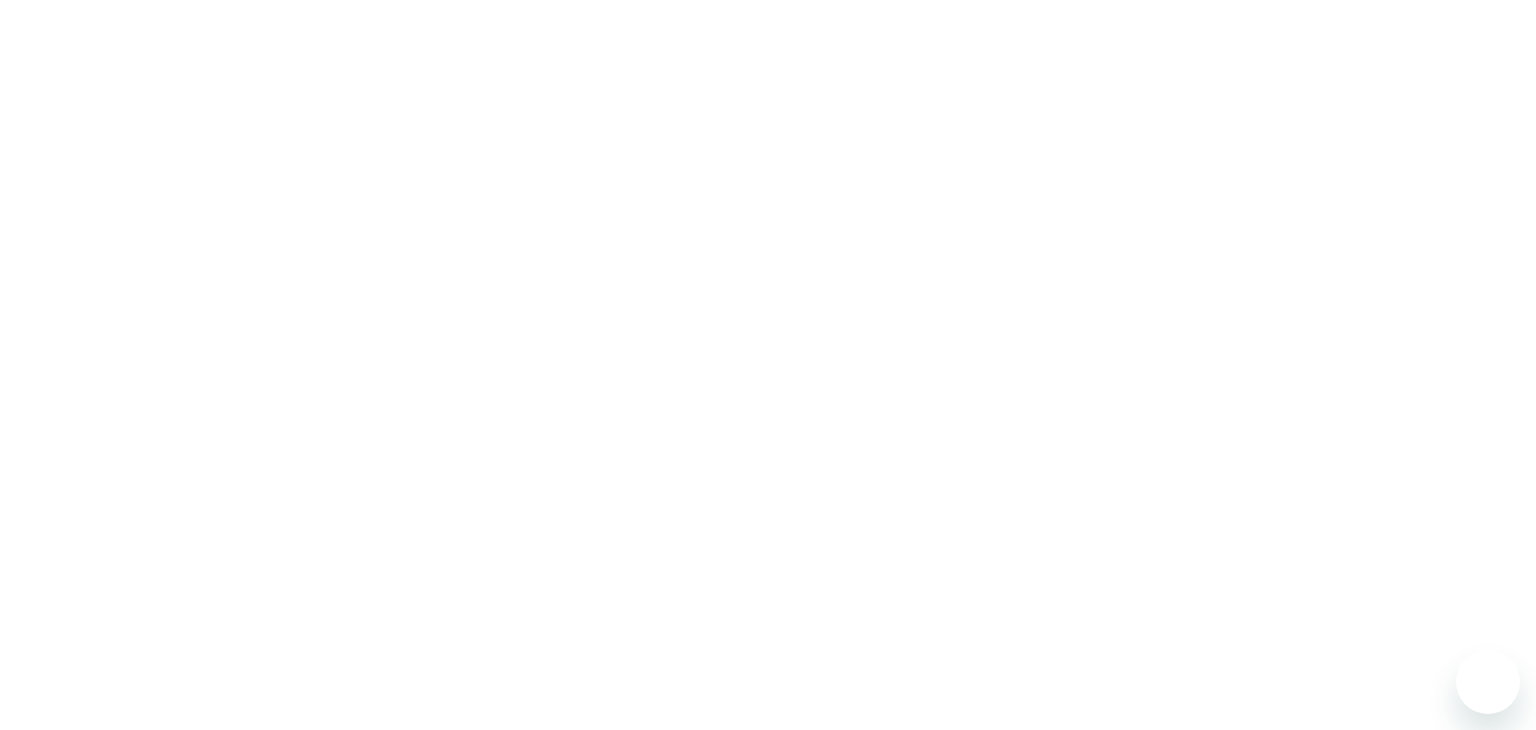 scroll, scrollTop: 0, scrollLeft: 0, axis: both 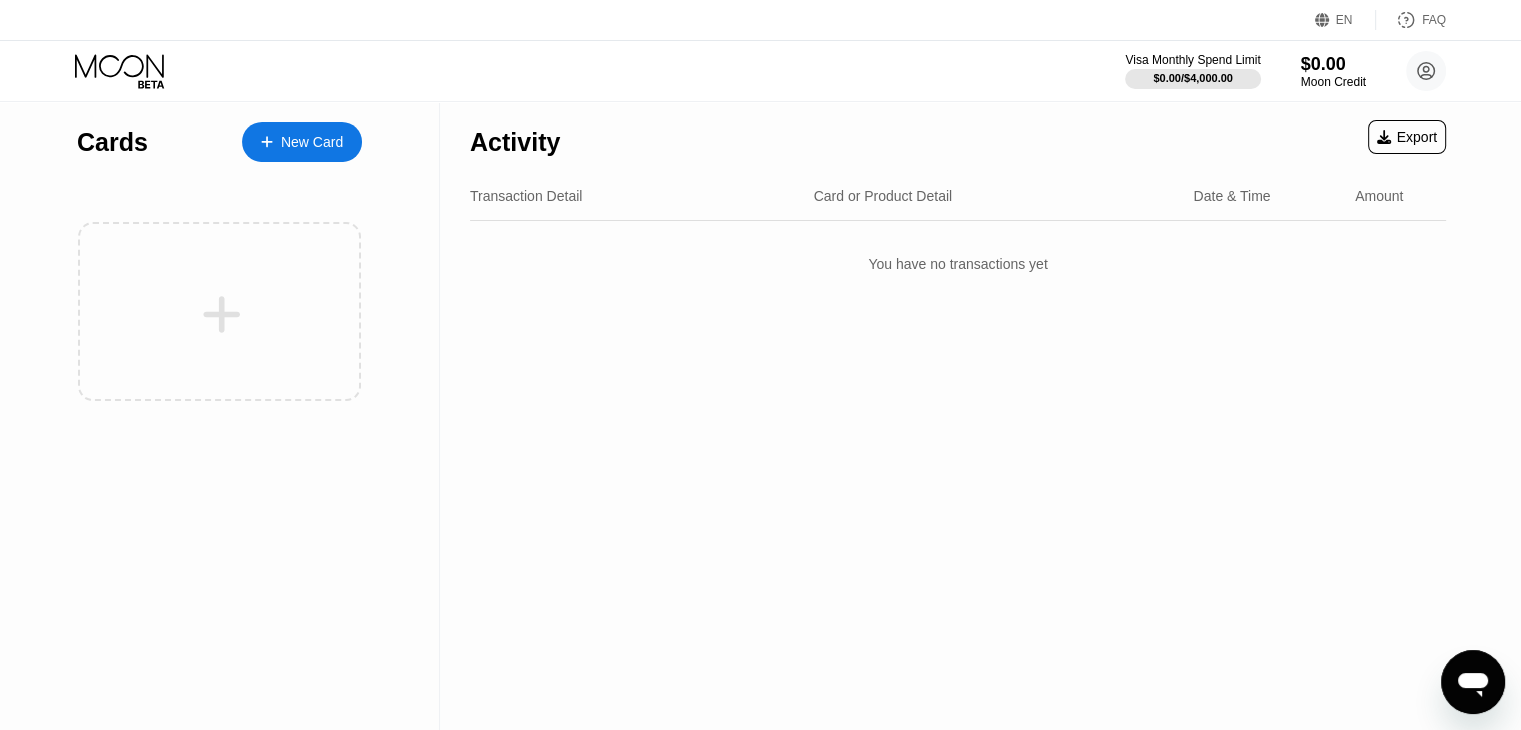 click on "New Card" at bounding box center [312, 142] 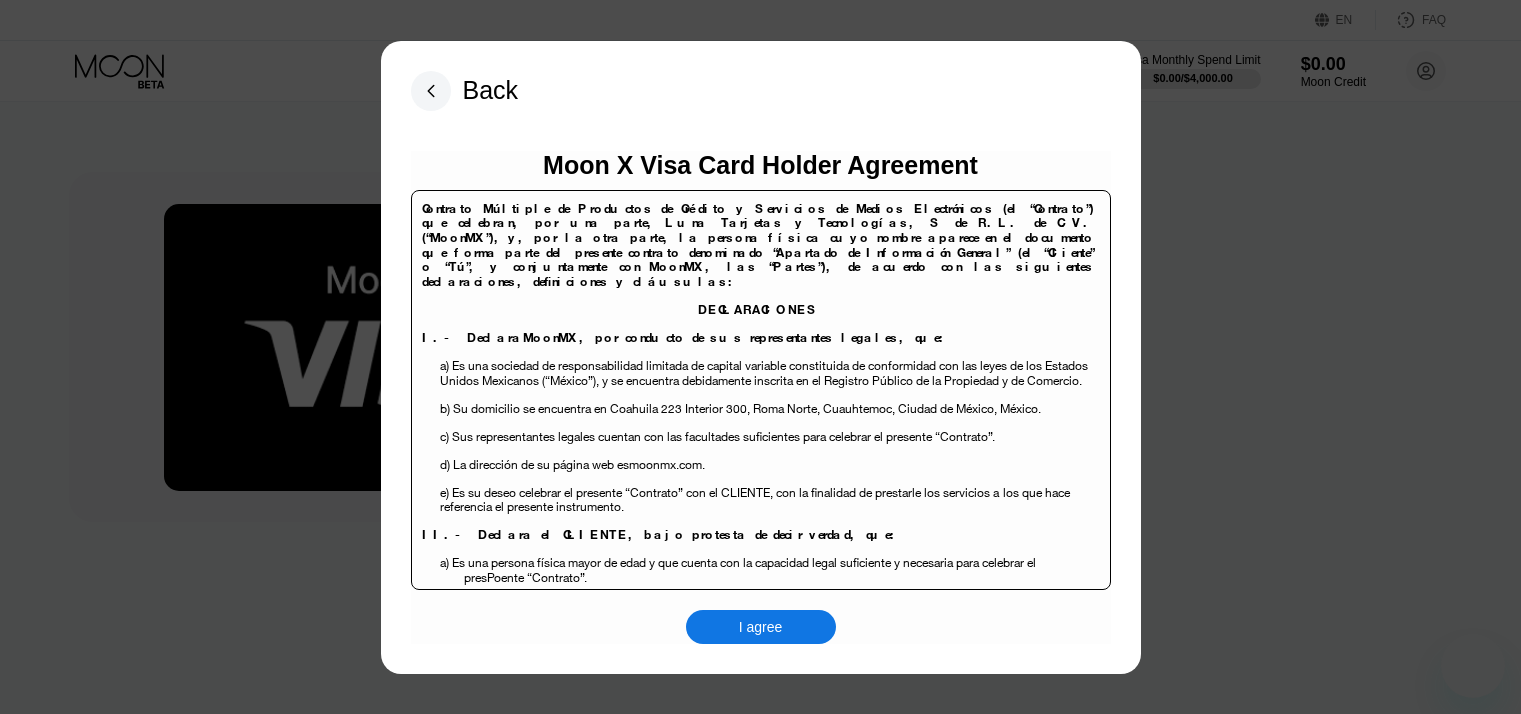 scroll, scrollTop: 0, scrollLeft: 0, axis: both 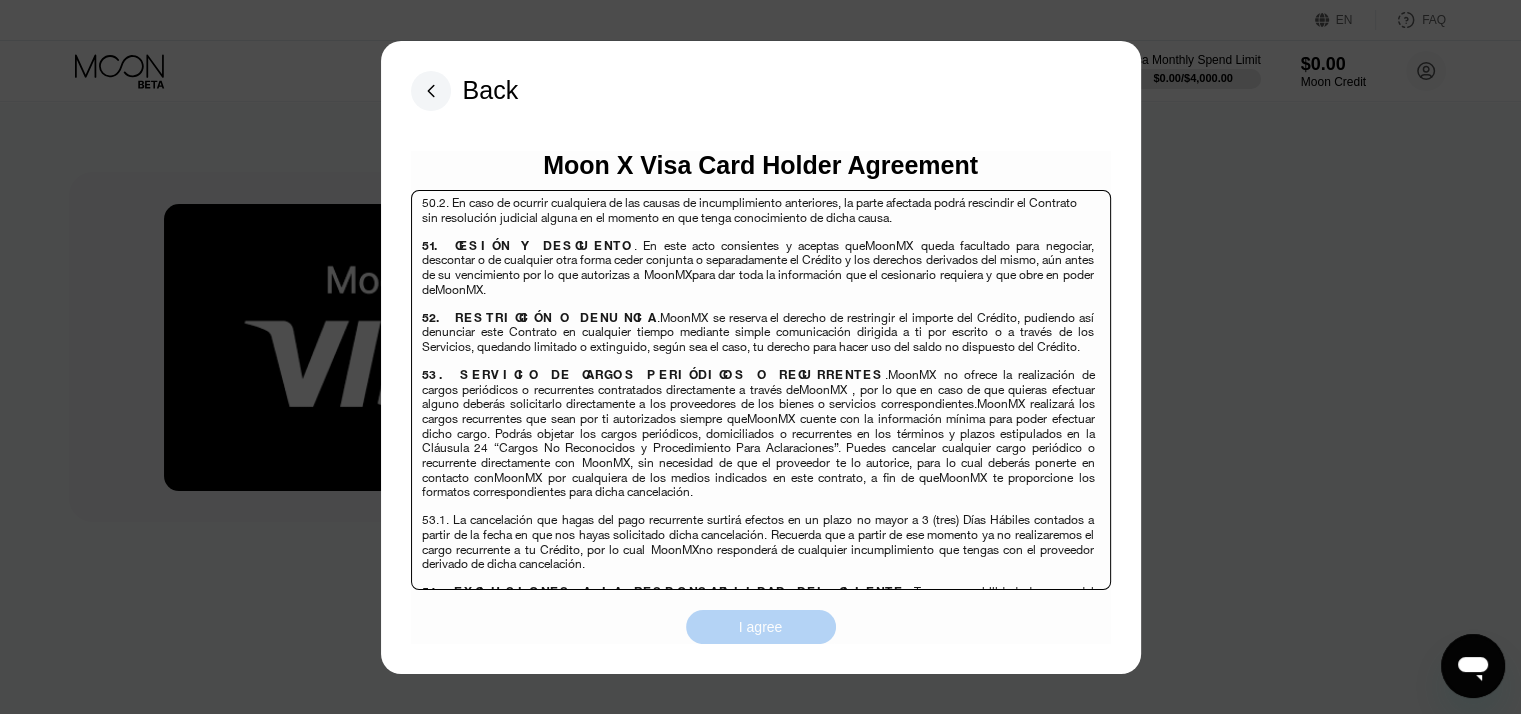 click on "I agree" at bounding box center (761, 627) 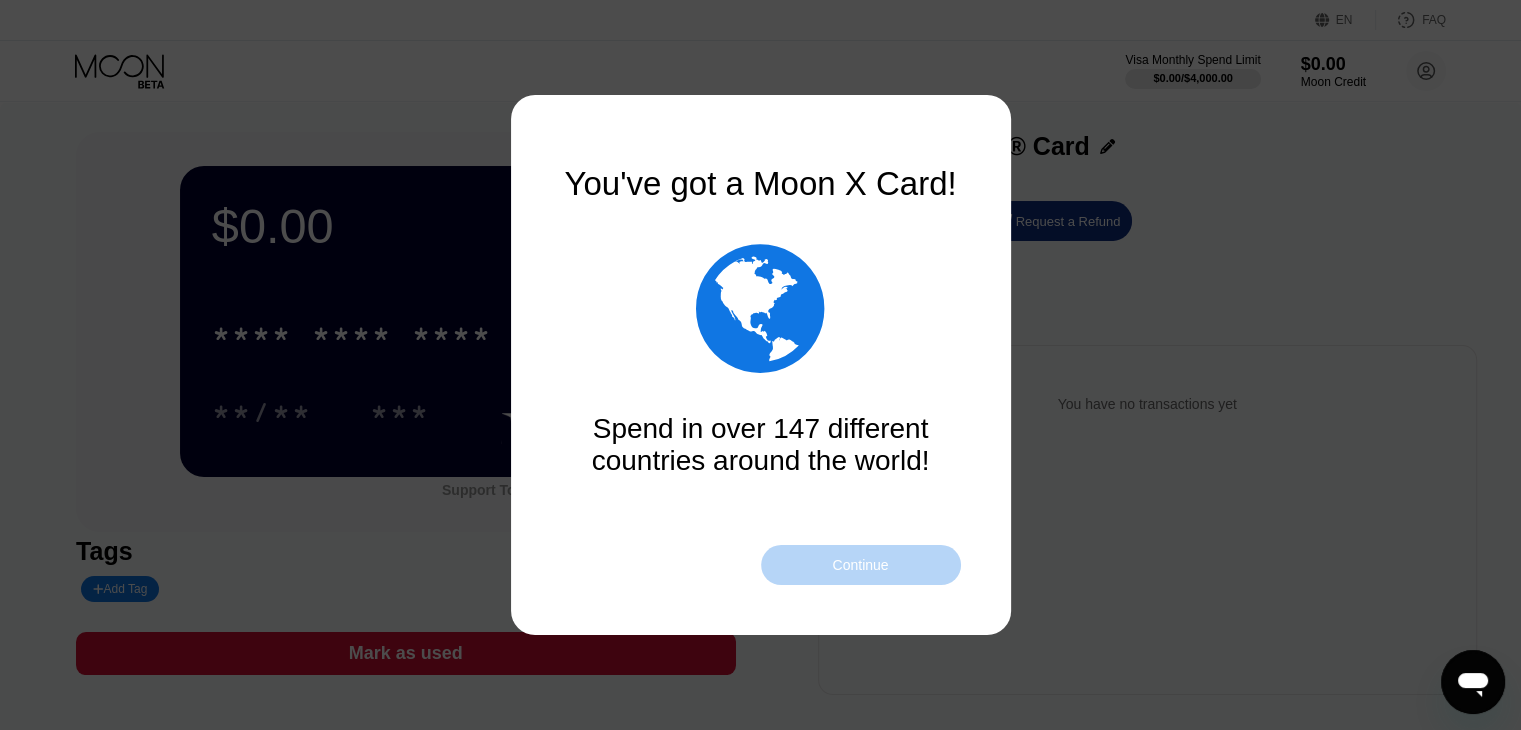 click on "Continue" at bounding box center (861, 565) 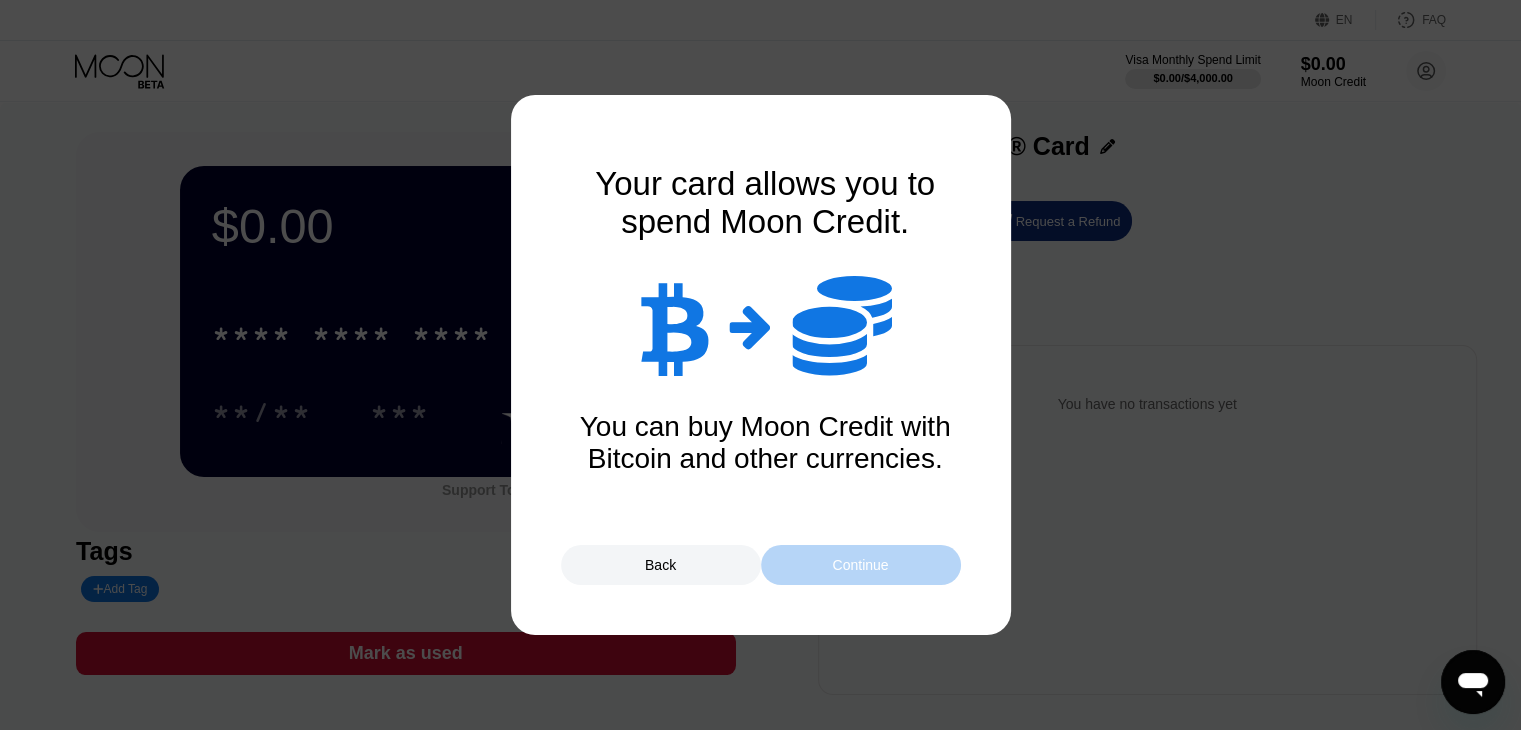 click on "Continue" at bounding box center (861, 565) 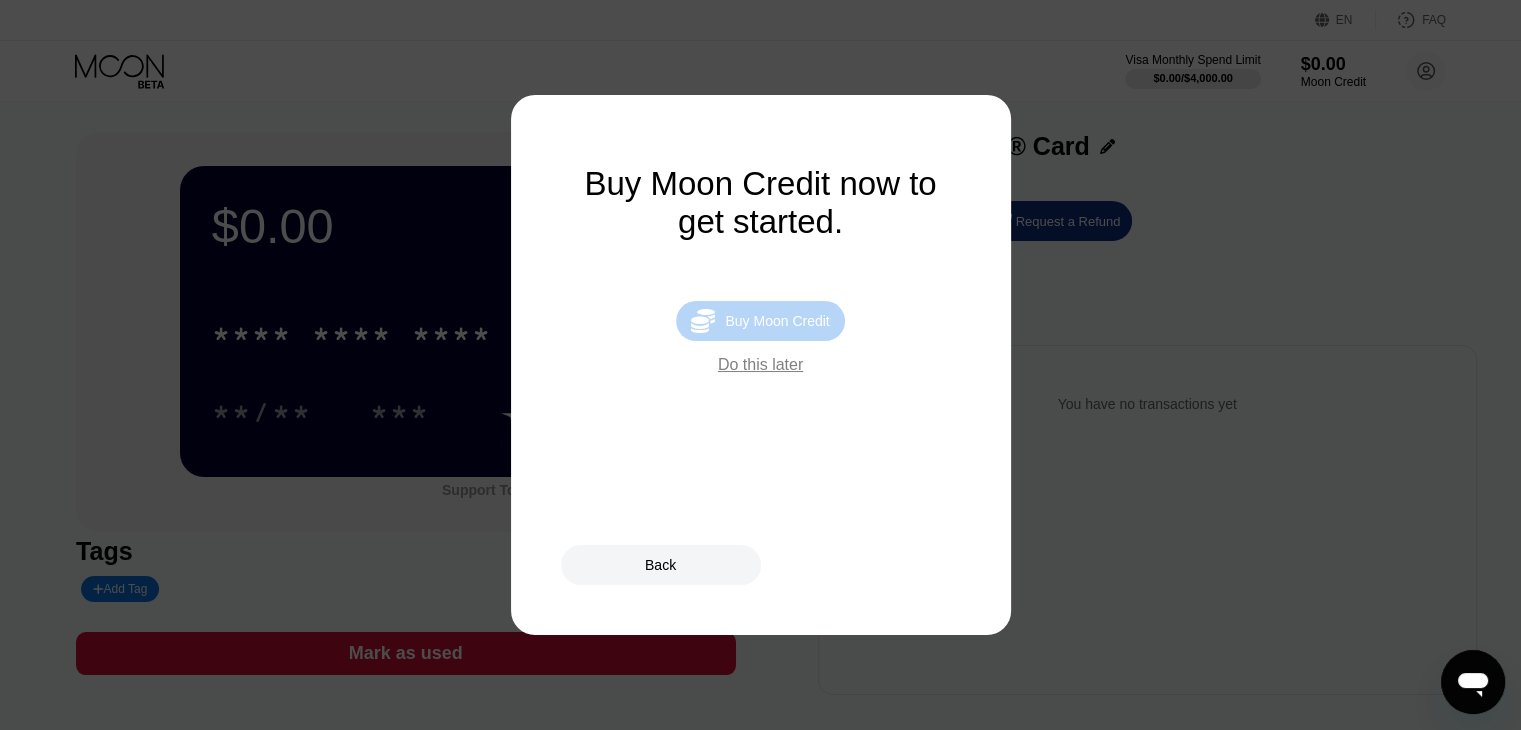 click on "Buy Moon Credit" at bounding box center [777, 321] 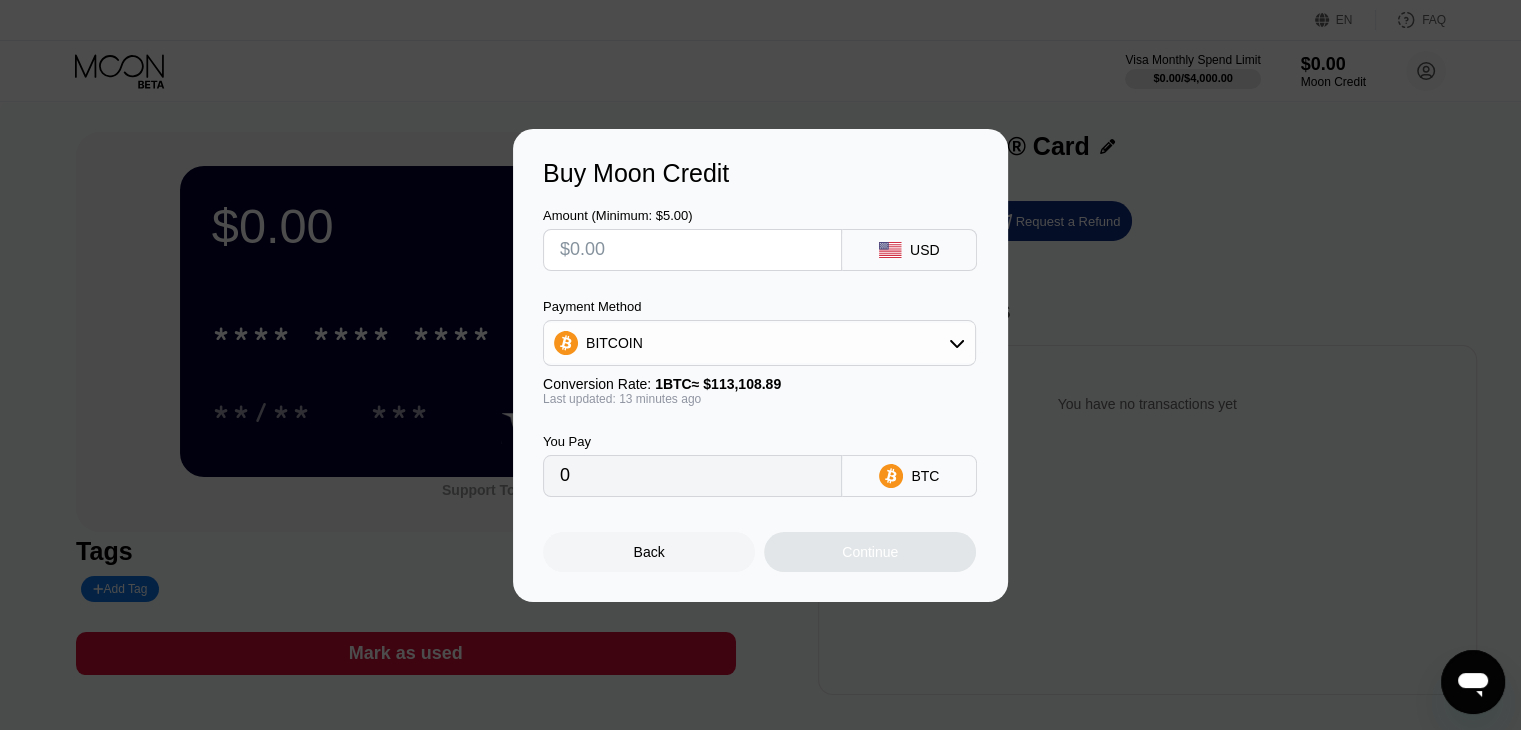 drag, startPoint x: 701, startPoint y: 244, endPoint x: 710, endPoint y: 303, distance: 59.682495 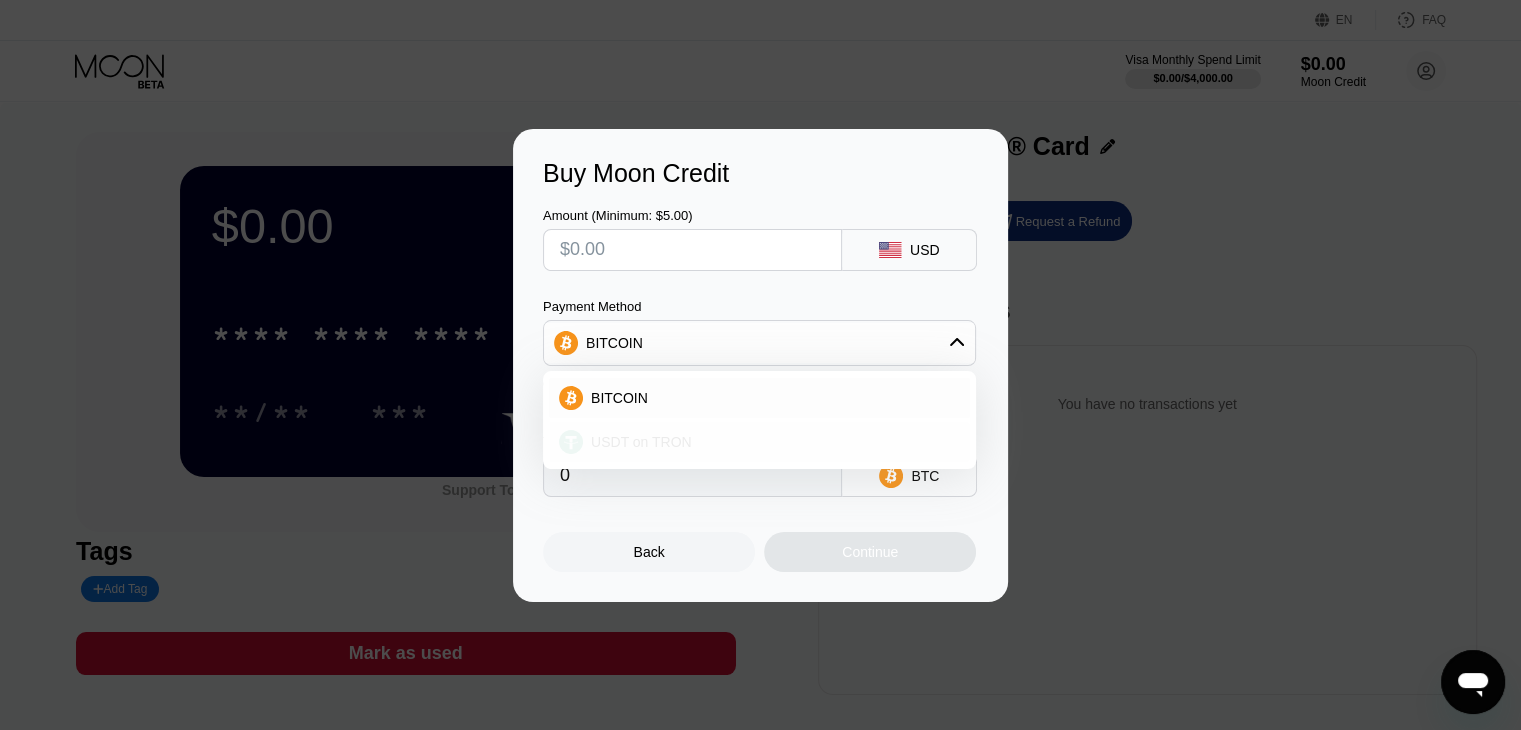 click on "USDT on TRON" at bounding box center [771, 442] 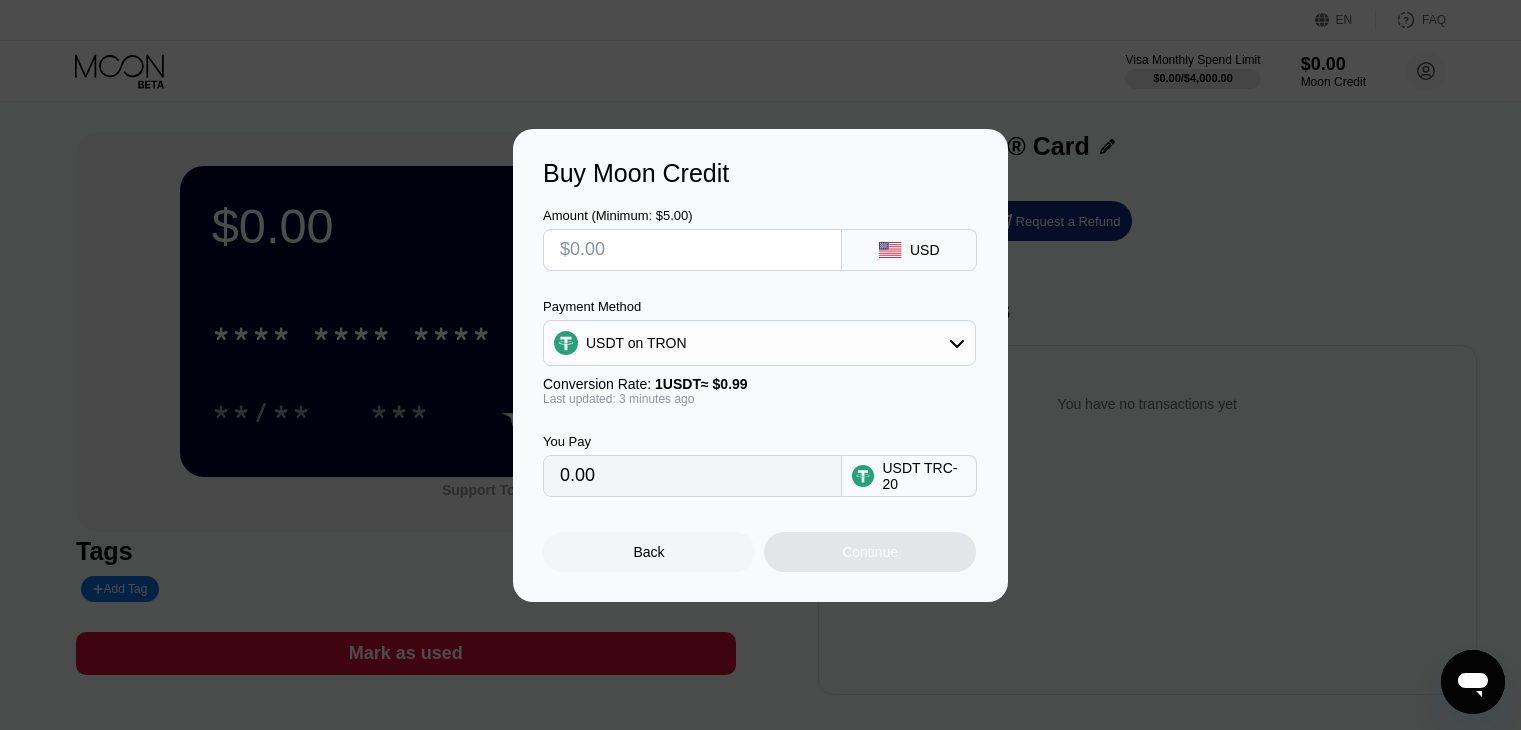 scroll, scrollTop: 0, scrollLeft: 0, axis: both 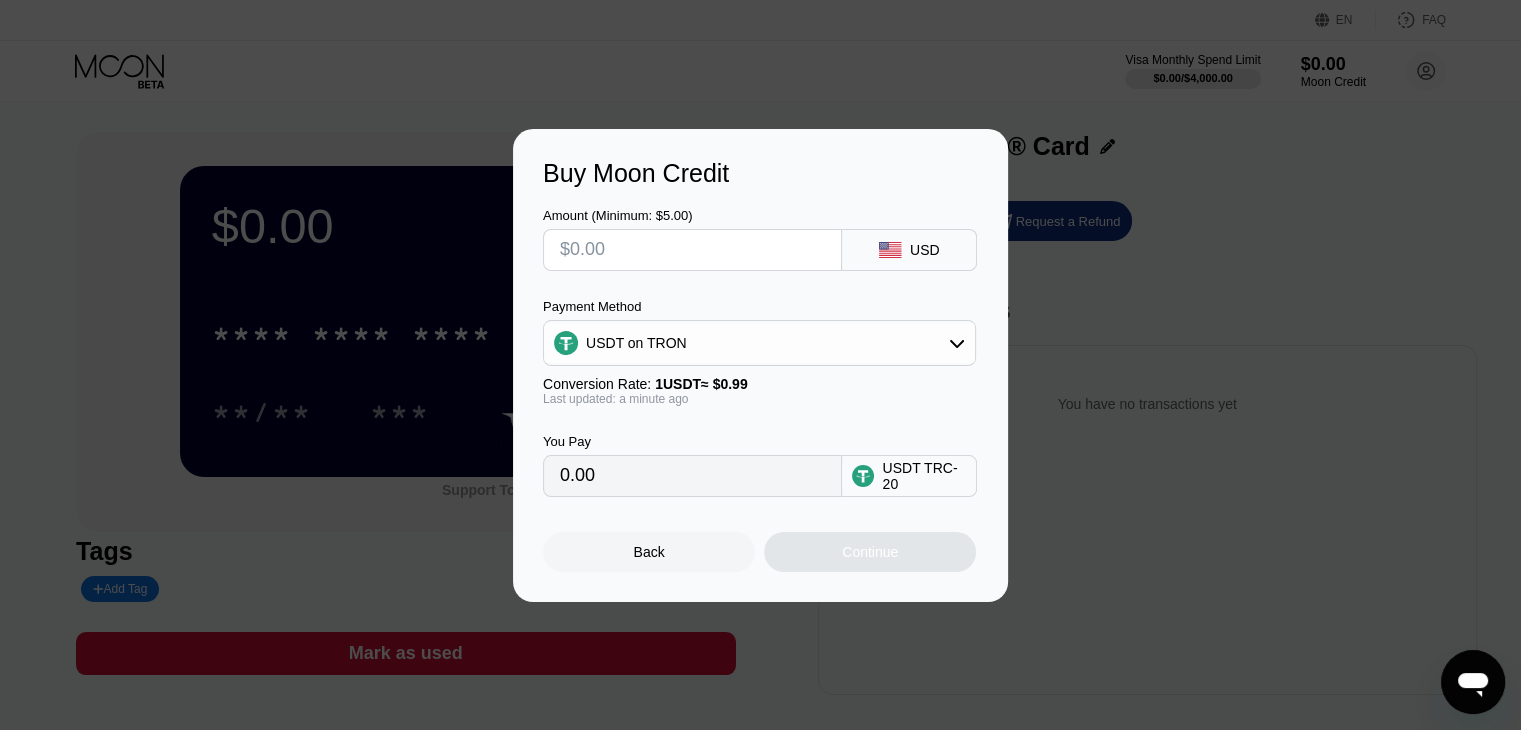 click on "Amount (Minimum: $5.00) USD Payment Method USDT on TRON Conversion Rate:   1  USDT  ≈   $0.99 Last updated:   a minute ago You Pay 0.00 USDT TRC-20" at bounding box center [760, 342] 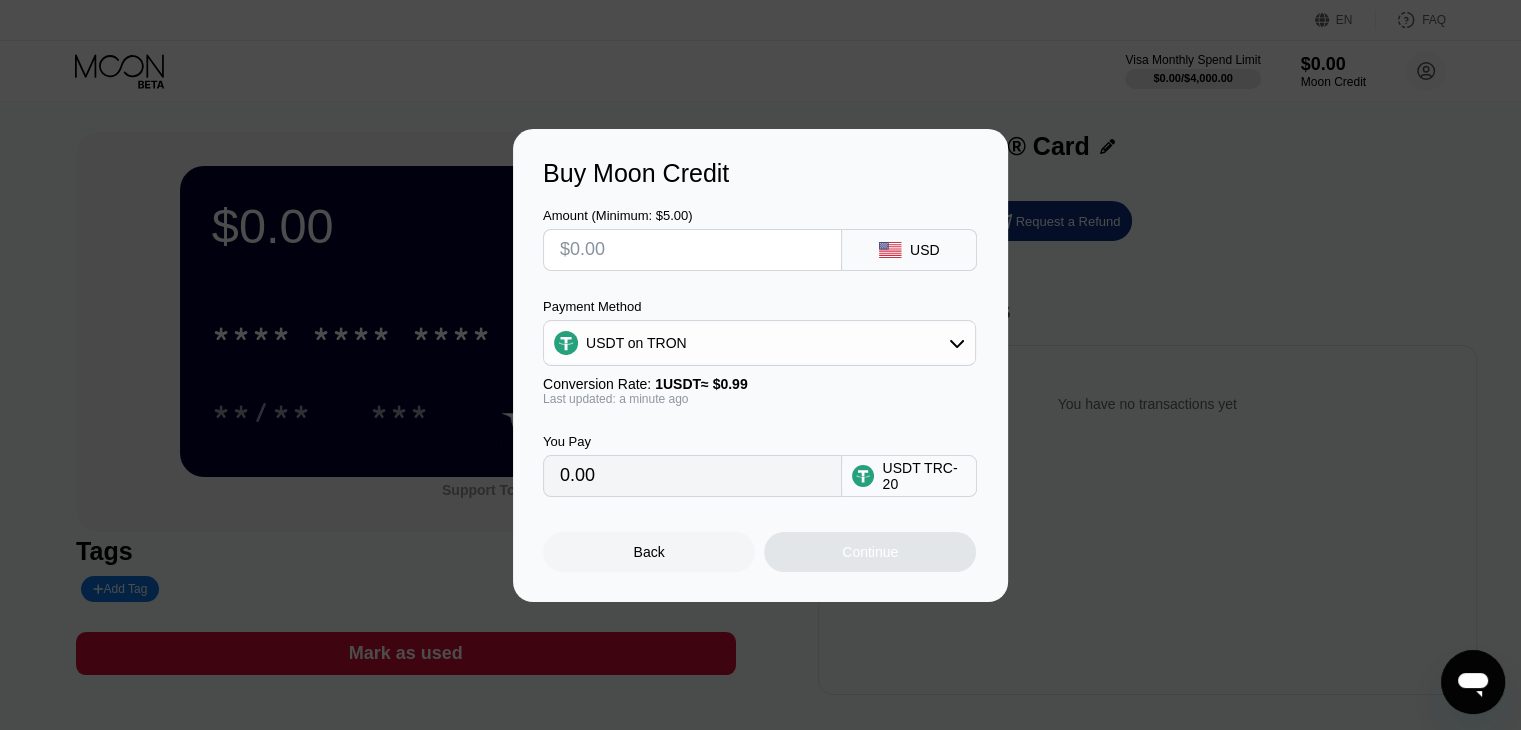 type on "$2" 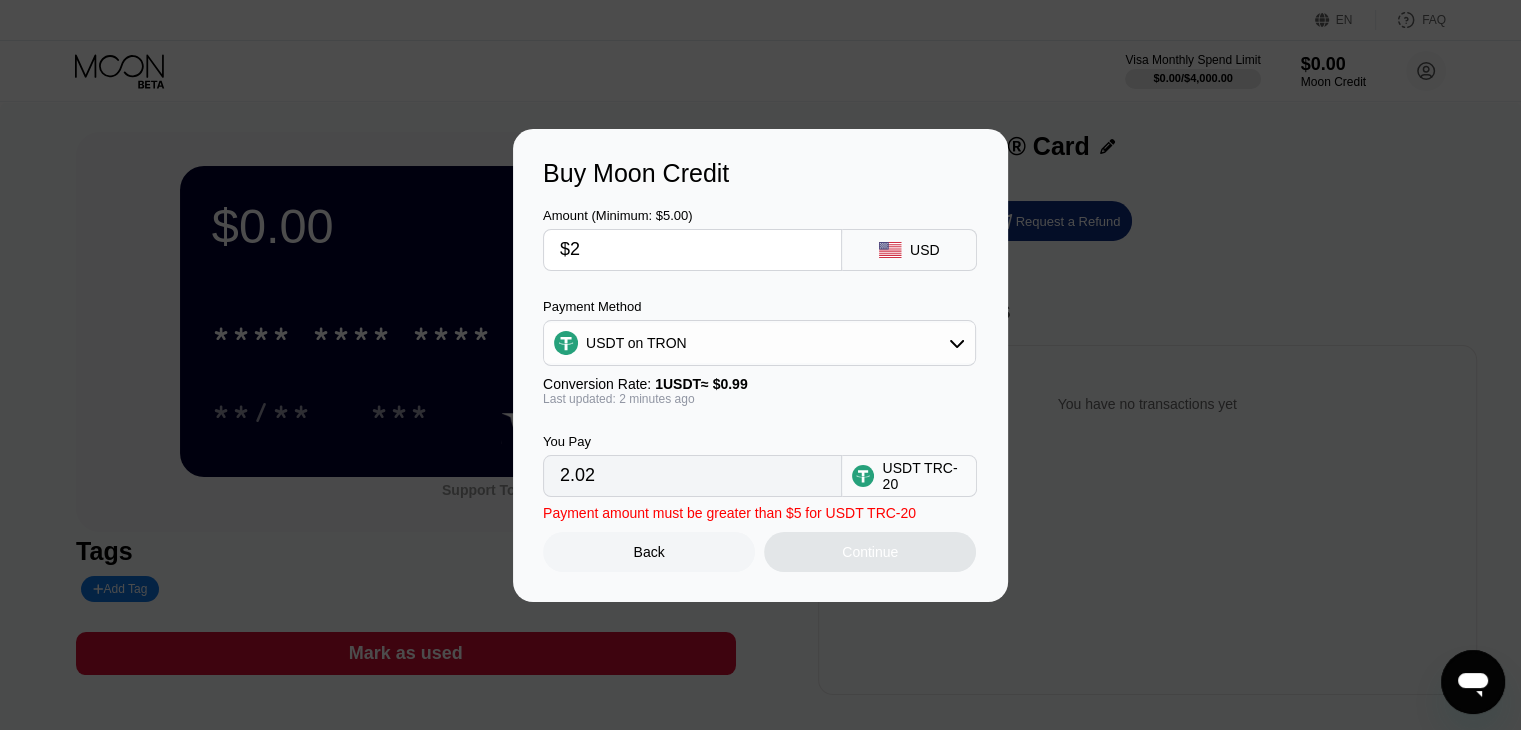 type on "2.02" 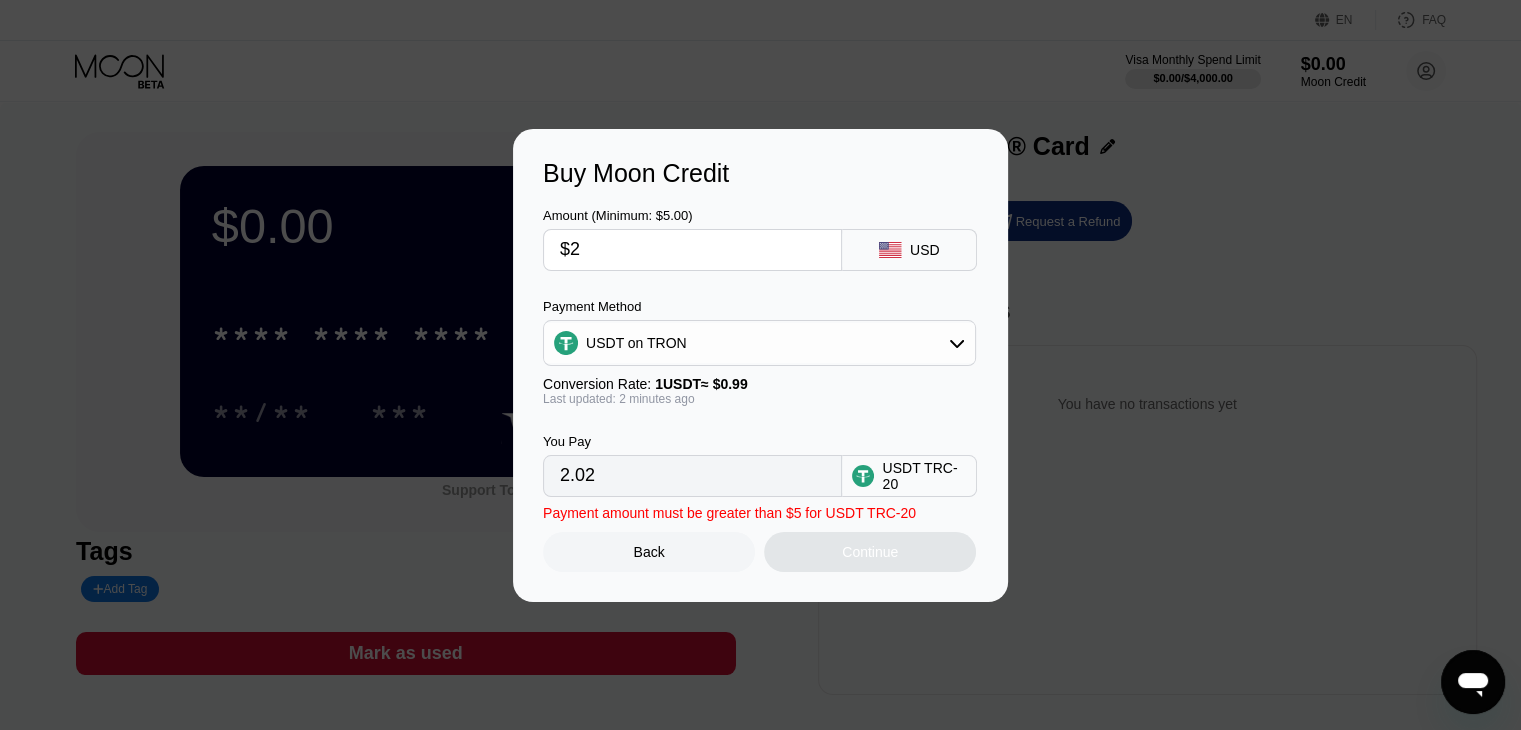 type on "$26" 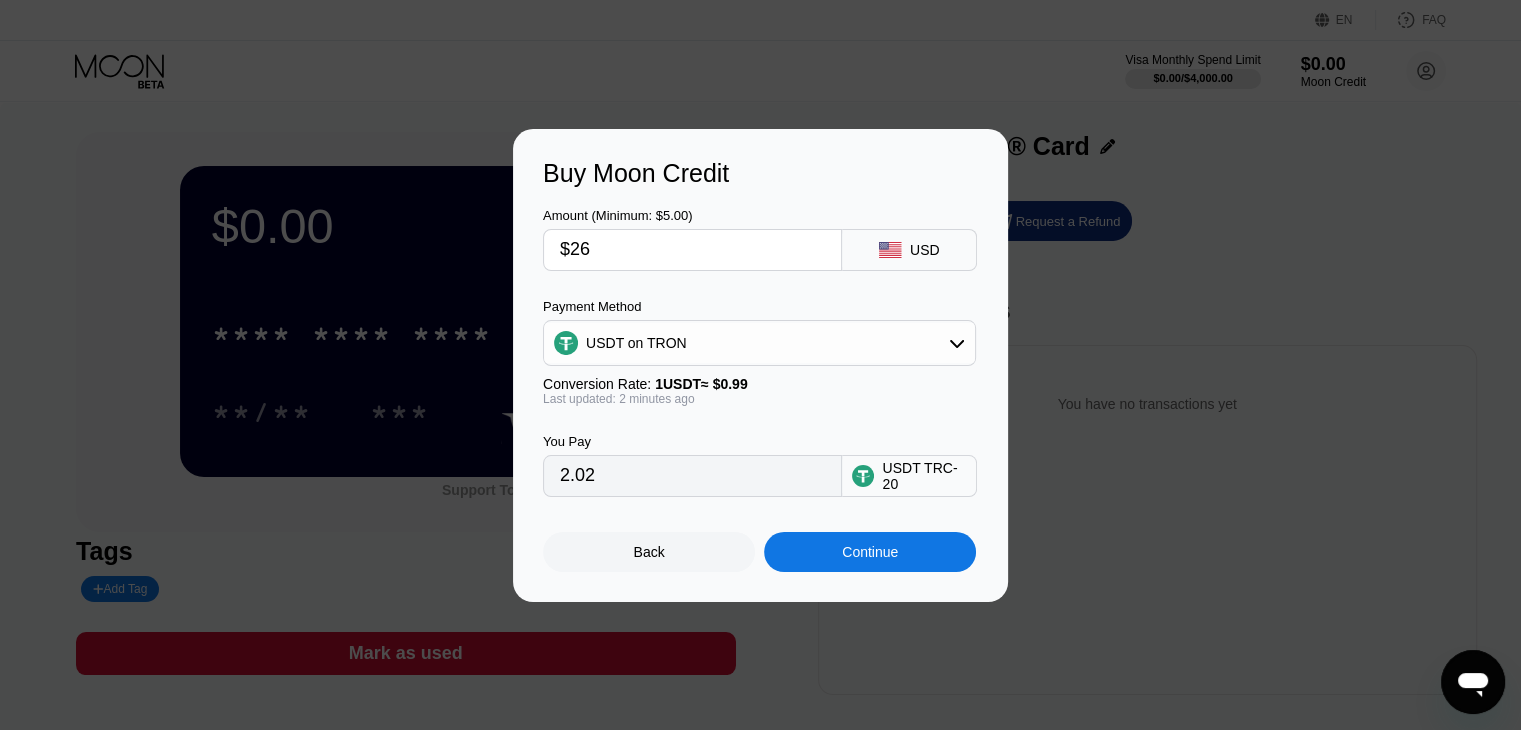type on "26.26" 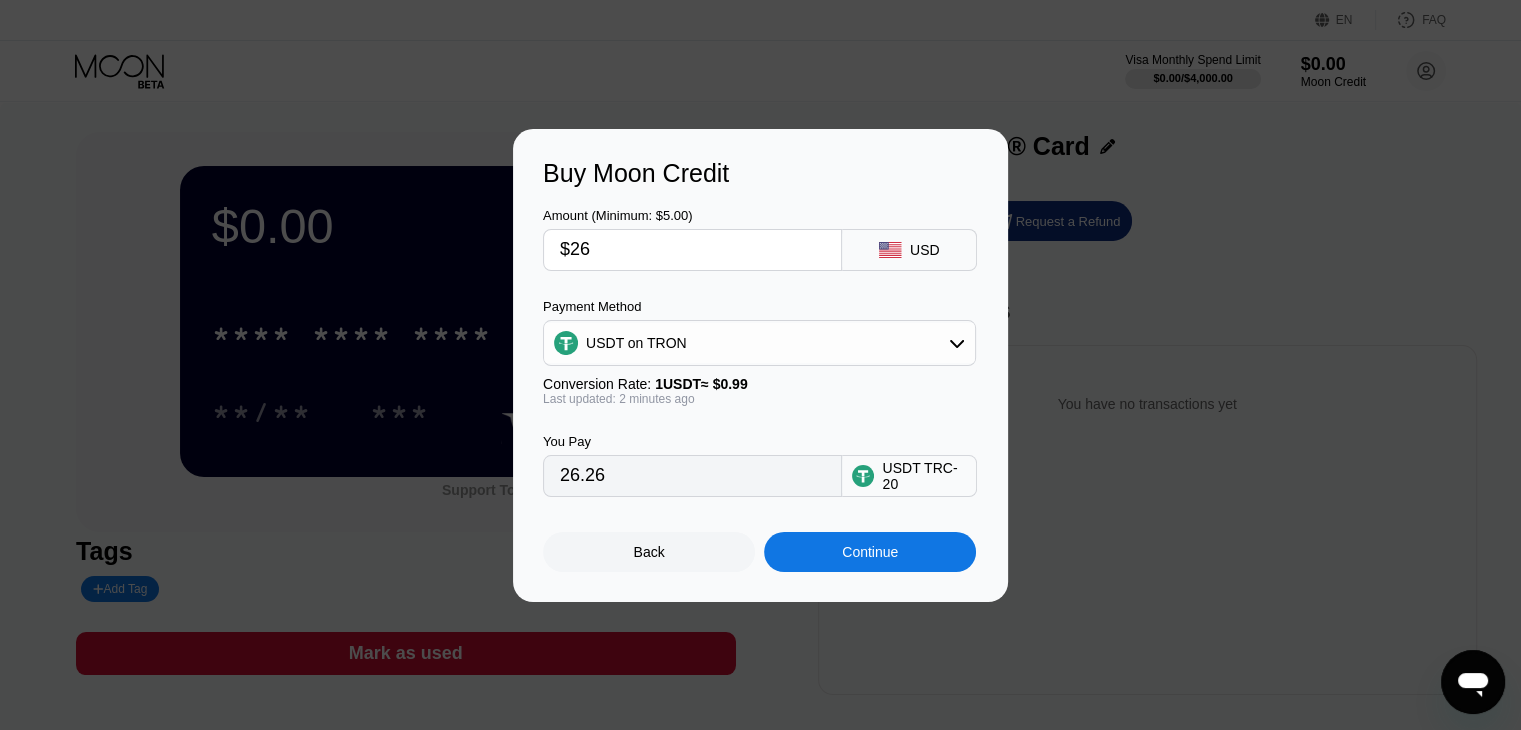 type on "$26" 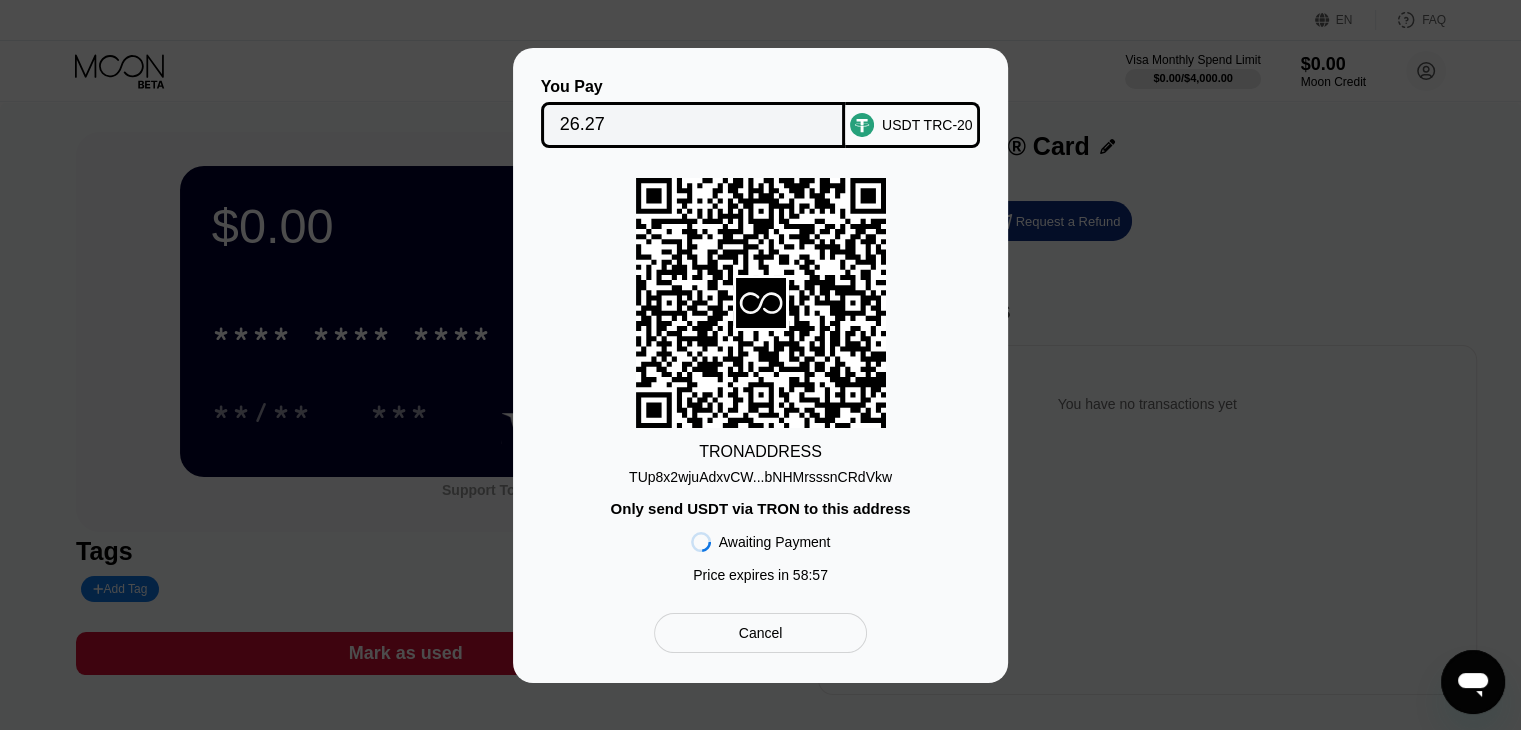 click on "TUp8x2wjuAdxvCW...bNHMrsssnCRdVkw" at bounding box center (760, 477) 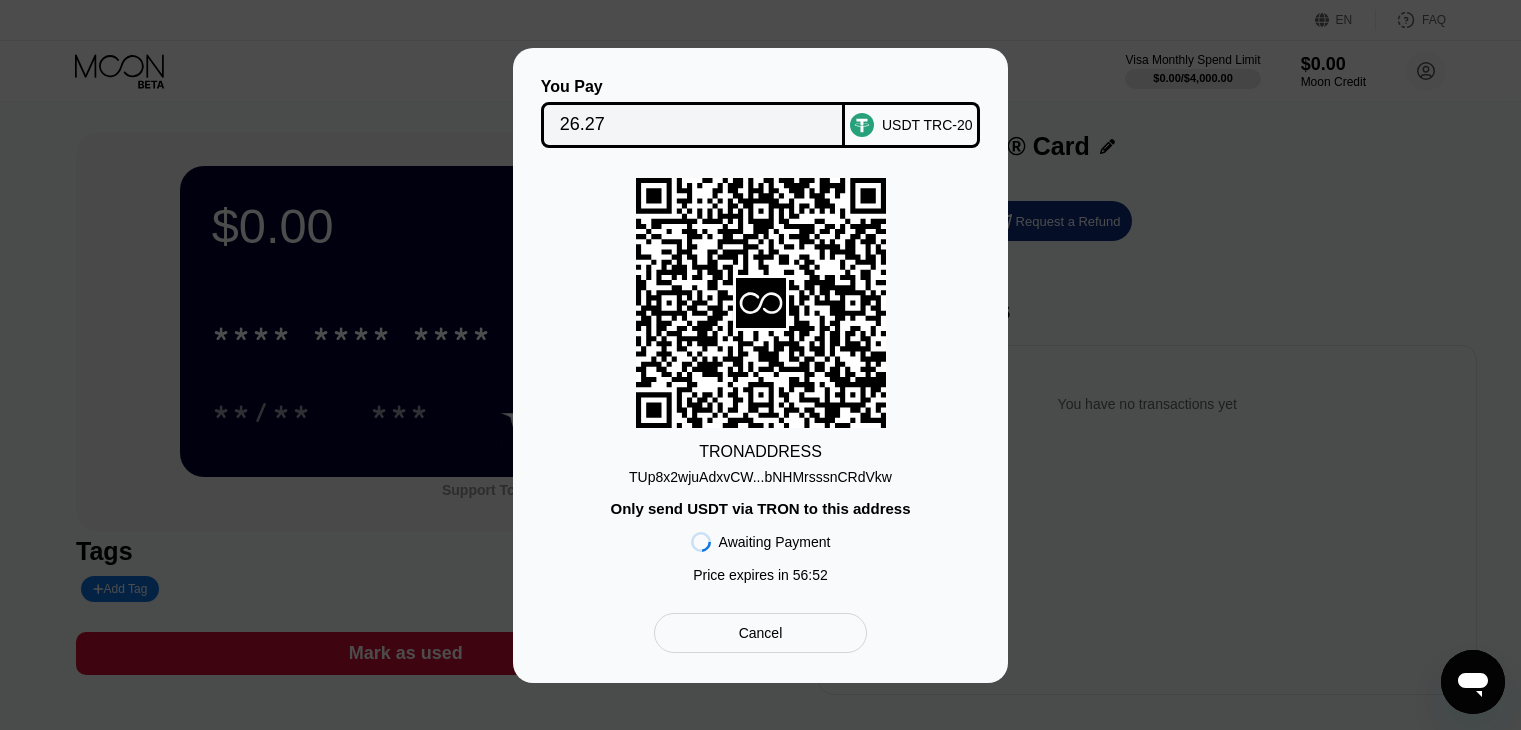 scroll, scrollTop: 0, scrollLeft: 0, axis: both 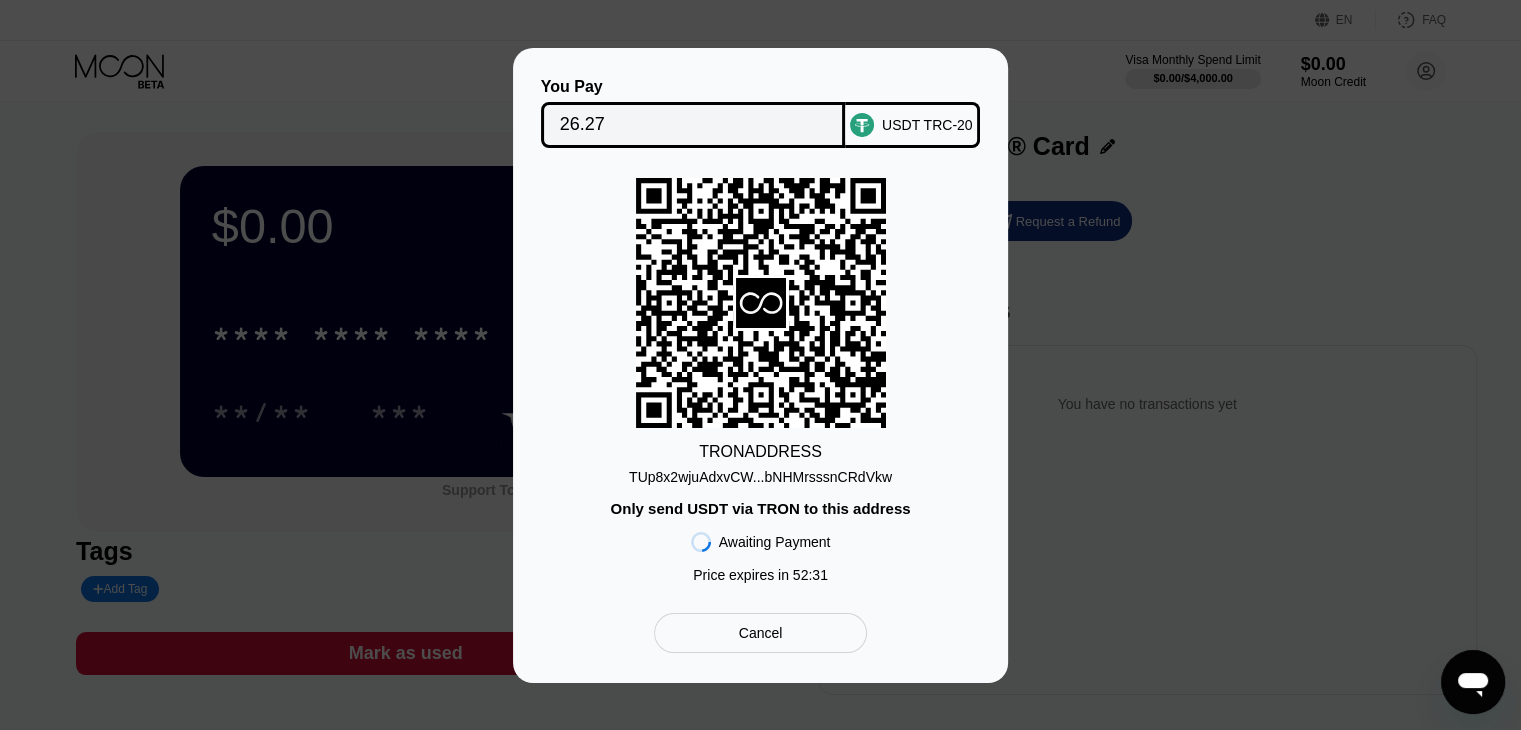 click on "TRON  ADDRESS TUp8x2wjuAdxvCW...bNHMrsssnCRdVkw Only send USDT via TRON to this address Awaiting Payment Price expires in   52 : 31" at bounding box center [760, 385] 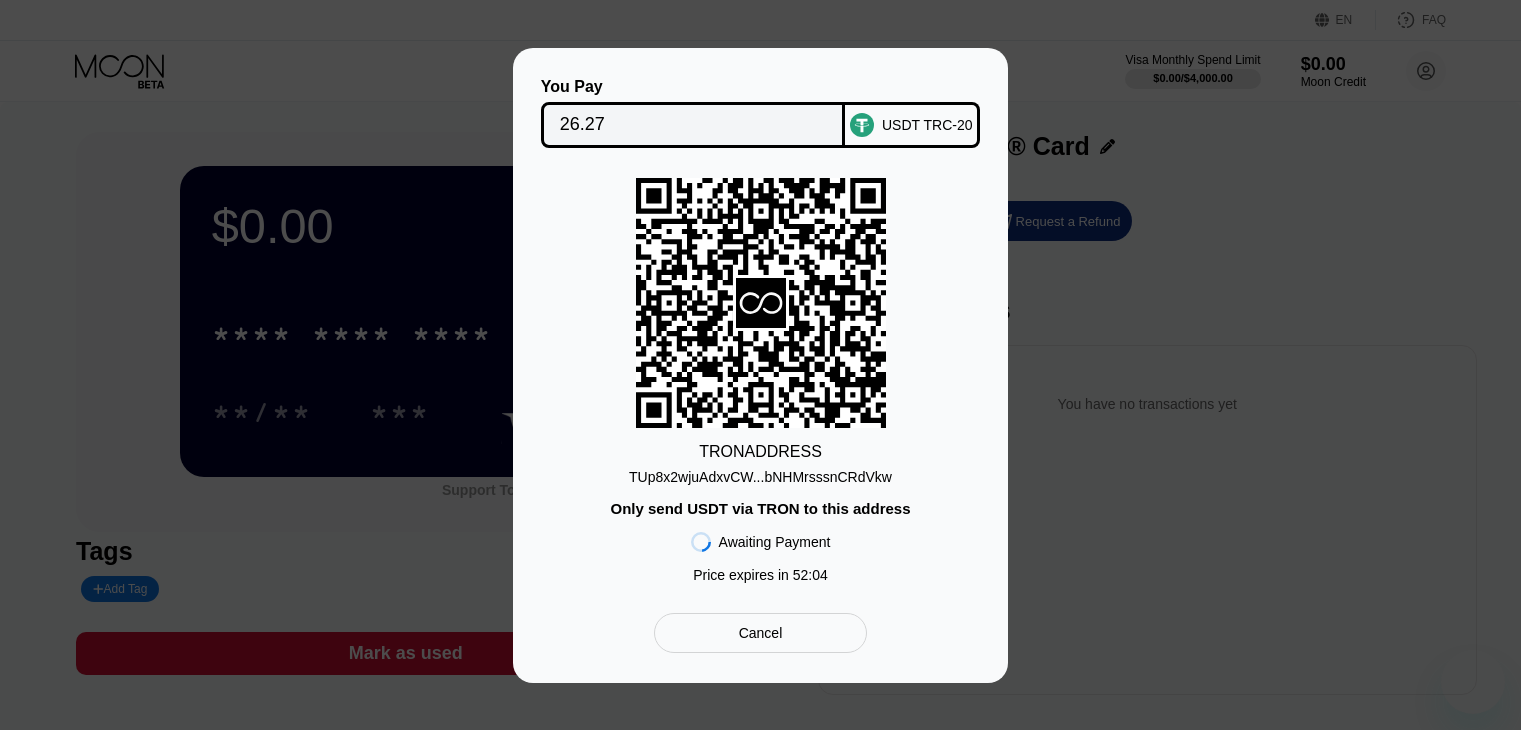 scroll, scrollTop: 0, scrollLeft: 0, axis: both 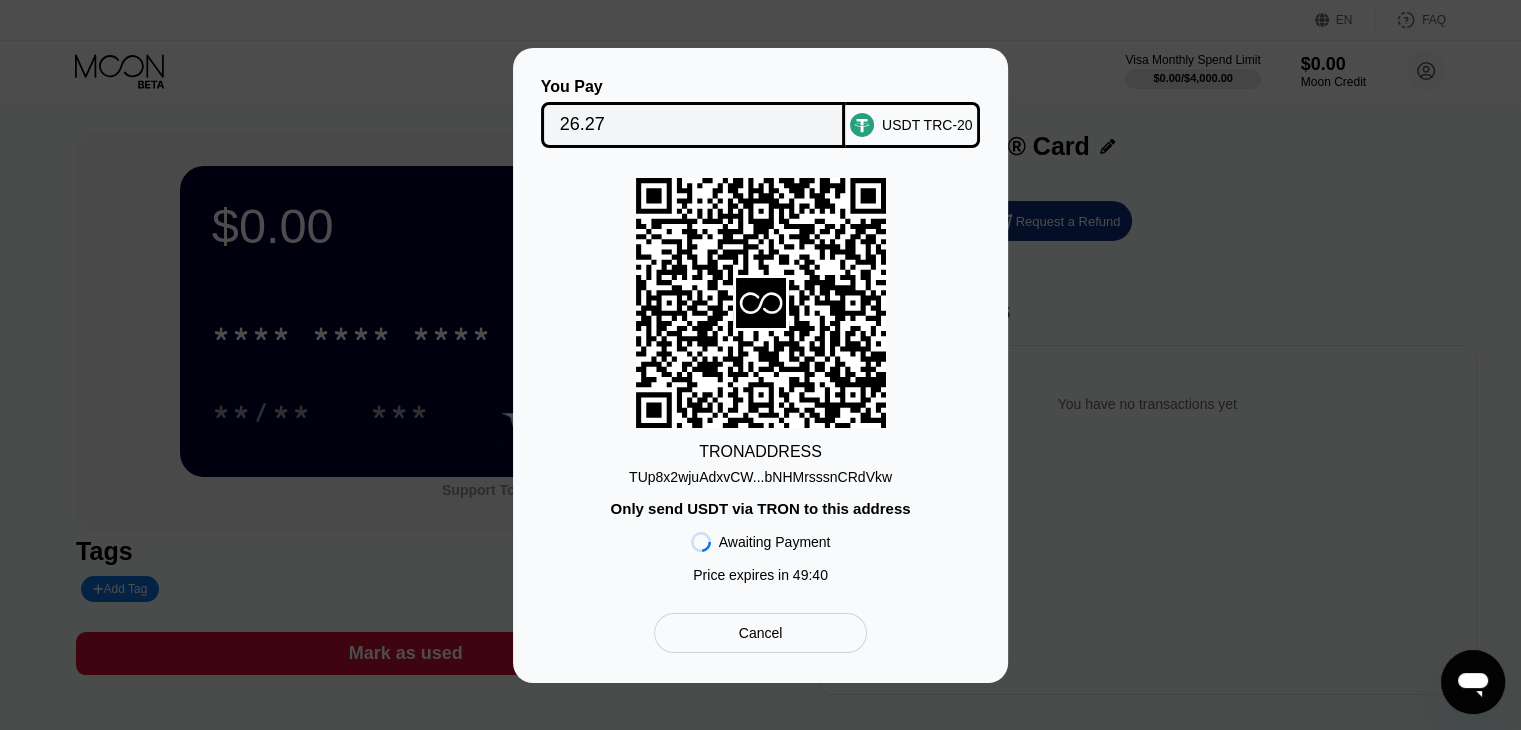 click on "TRON  ADDRESS TUp8x2wjuAdxvCW...bNHMrsssnCRdVkw Only send USDT via TRON to this address Awaiting Payment Price expires in   49 : 40" at bounding box center (760, 385) 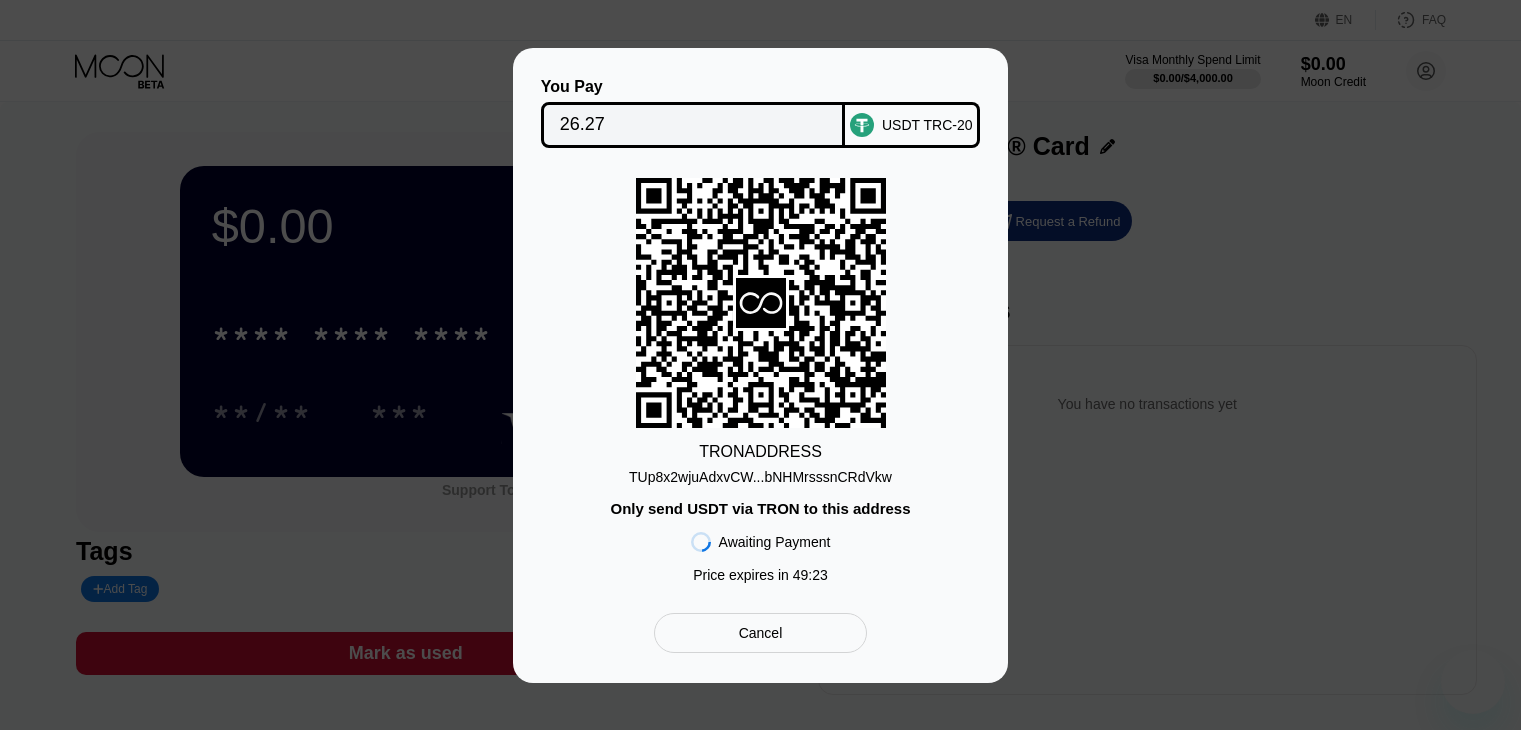 scroll, scrollTop: 0, scrollLeft: 0, axis: both 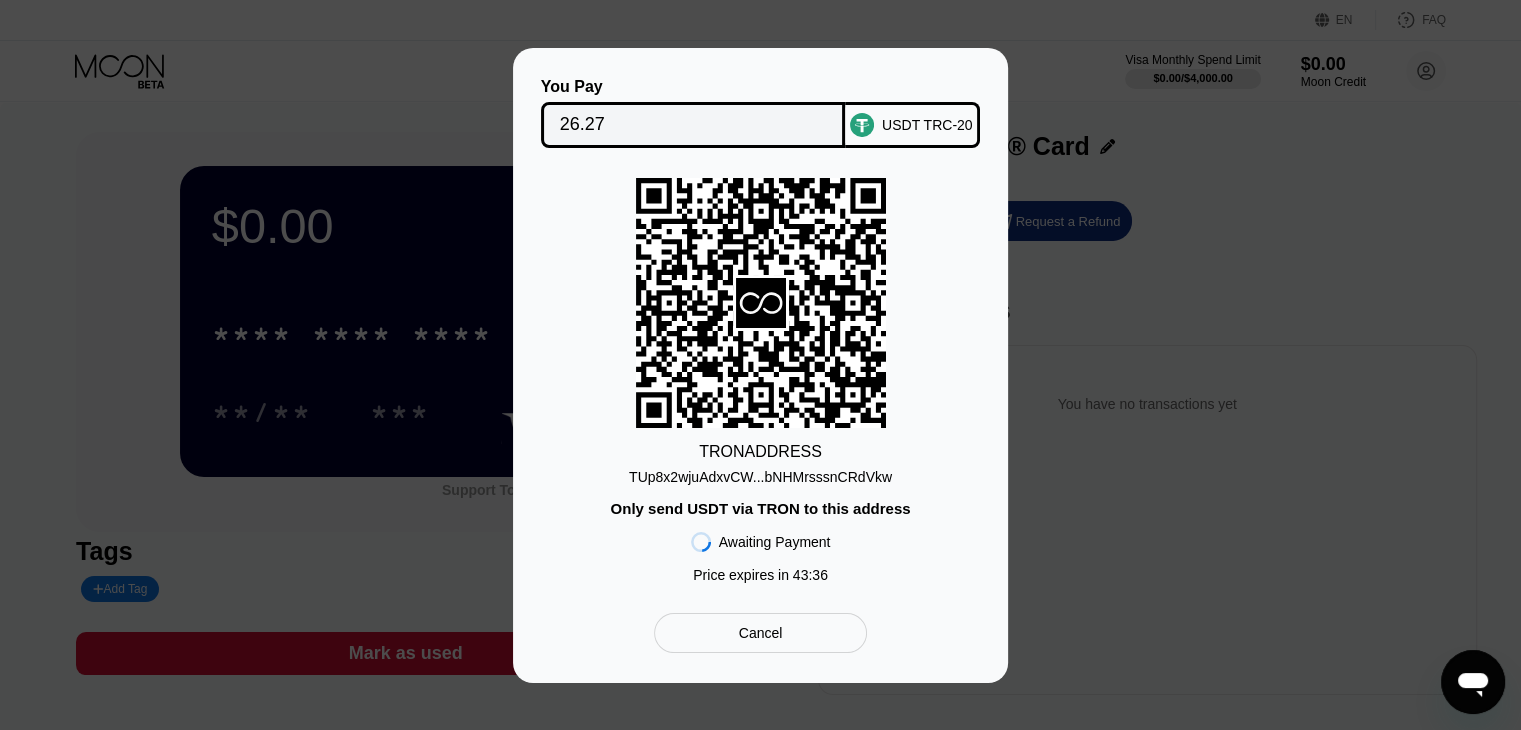 click on "TRON  ADDRESS [ADDRESS] Only send USDT via TRON to this address Awaiting Payment Price expires in   43 : 36" at bounding box center (760, 385) 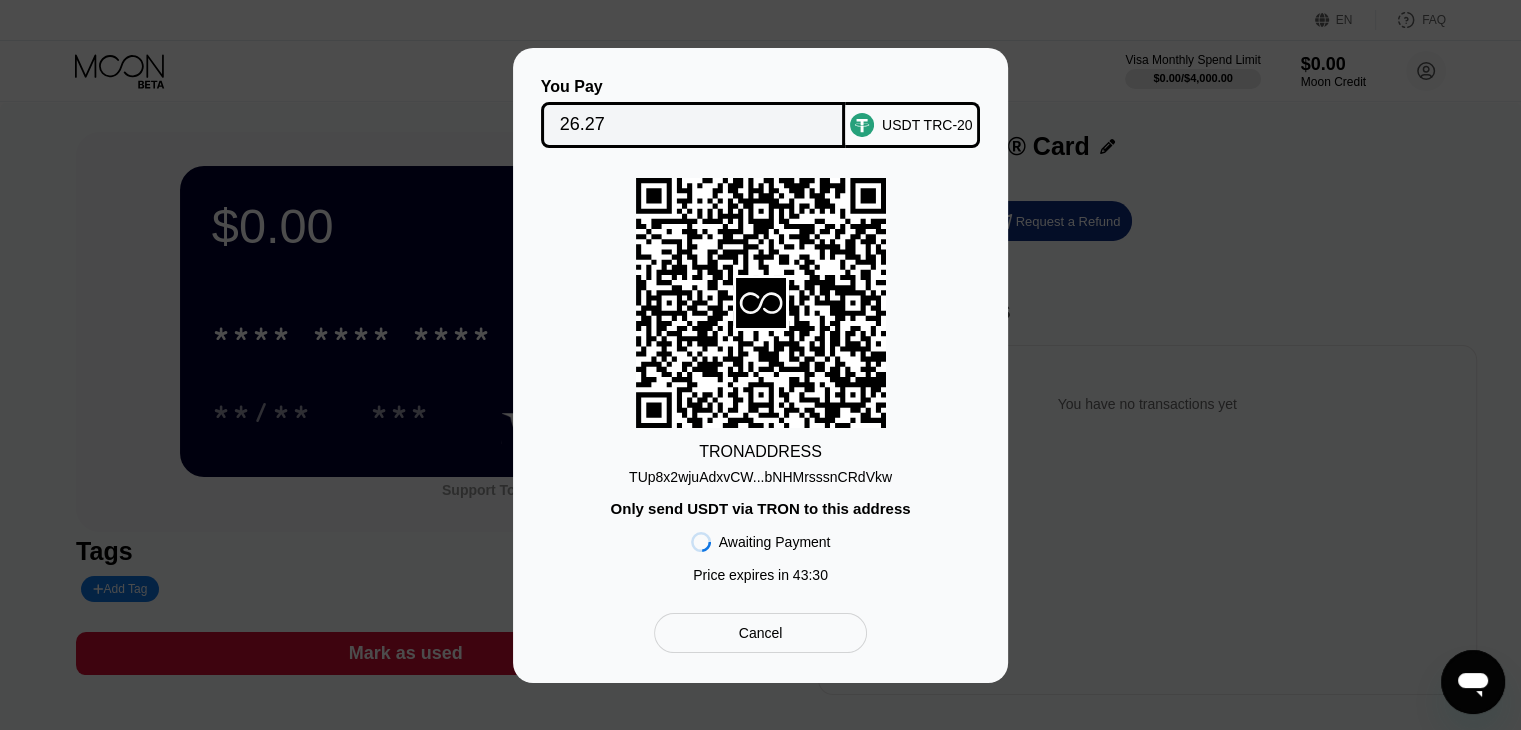 click on "Only send USDT via TRON to this address" at bounding box center [760, 508] 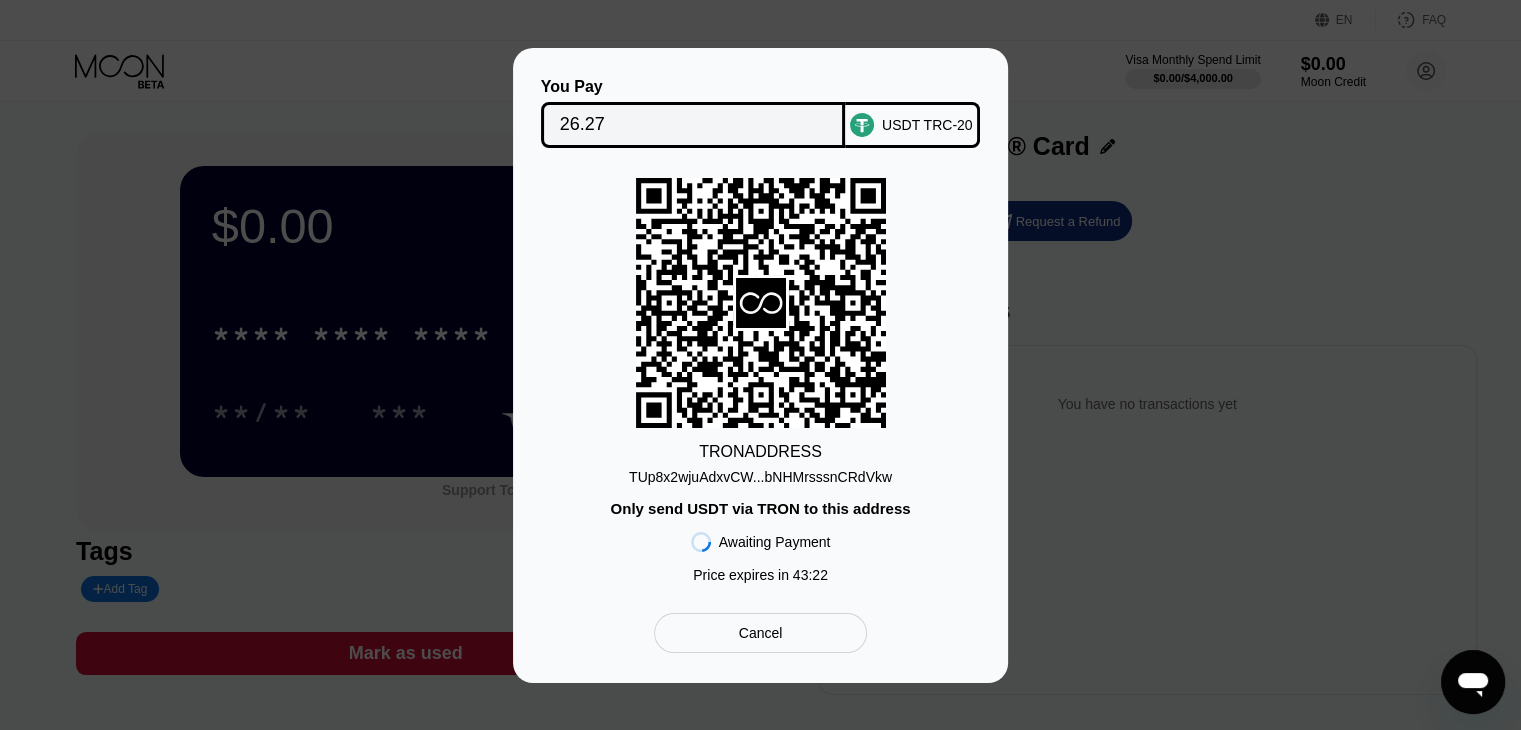 click on "TRON  ADDRESS TUp8x2wjuAdxvCW...bNHMrsssnCRdVkw Only send USDT via TRON to this address Awaiting Payment Price expires in   43 : 22" at bounding box center (760, 385) 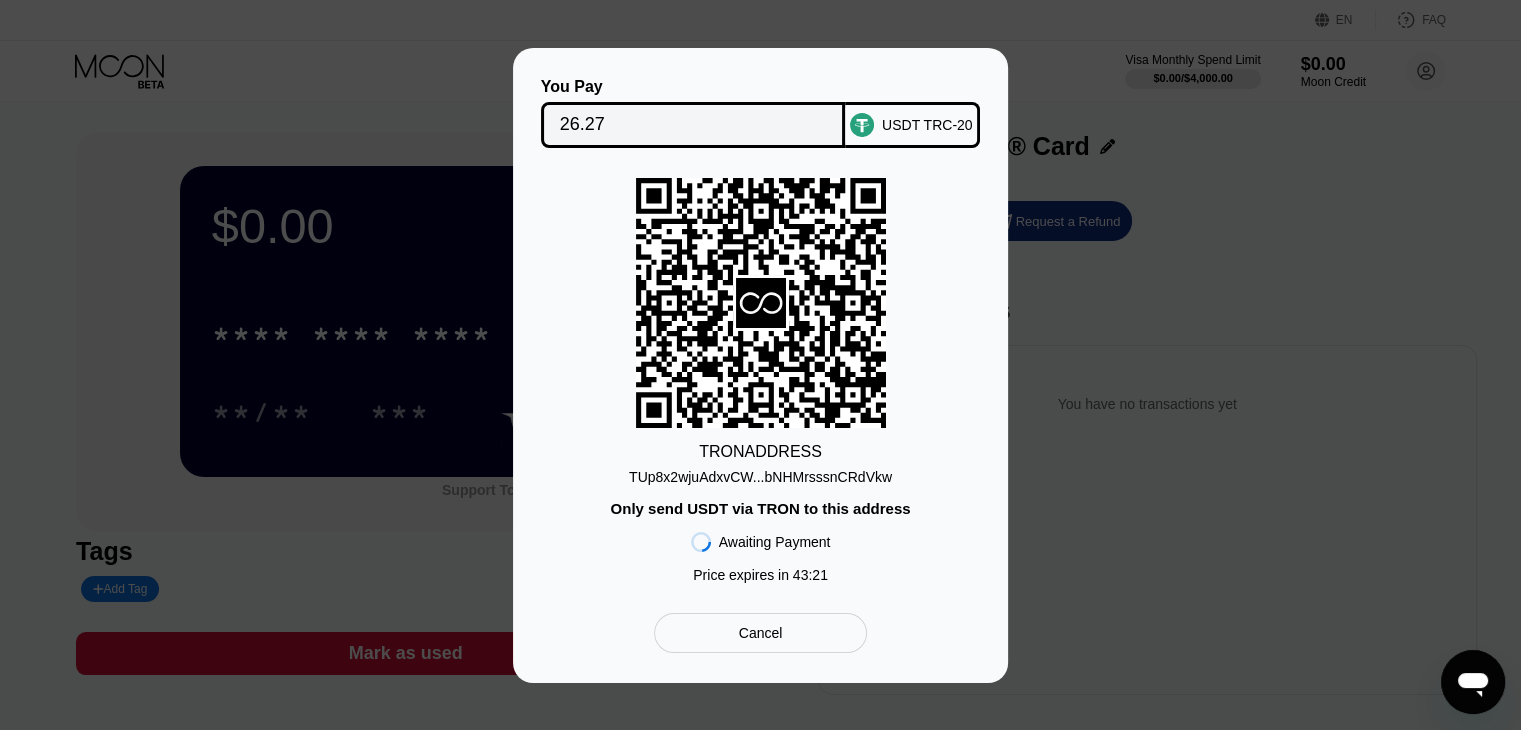 click on "You Pay 26.27 USDT TRC-20 TRON  ADDRESS TUp8x2wjuAdxvCW...bNHMrsssnCRdVkw Only send USDT via TRON to this address Awaiting Payment Price expires in   43 : 21 Cancel" at bounding box center [760, 365] 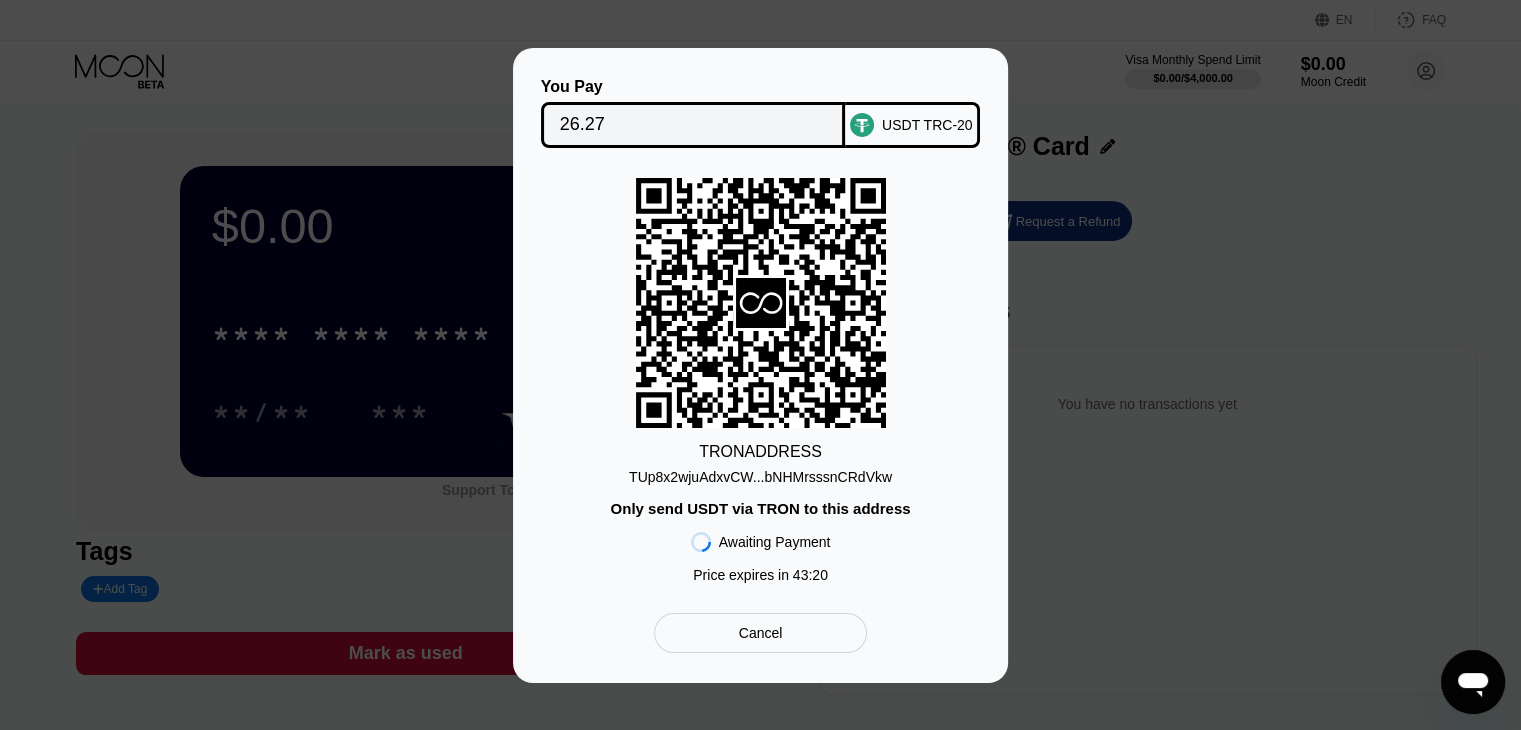 click on "You Pay 26.27 USDT TRC-20 TRON  ADDRESS TUp8x2wjuAdxvCW...bNHMrsssnCRdVkw Only send USDT via TRON to this address Awaiting Payment Price expires in   43 : 20 Cancel" at bounding box center (760, 365) 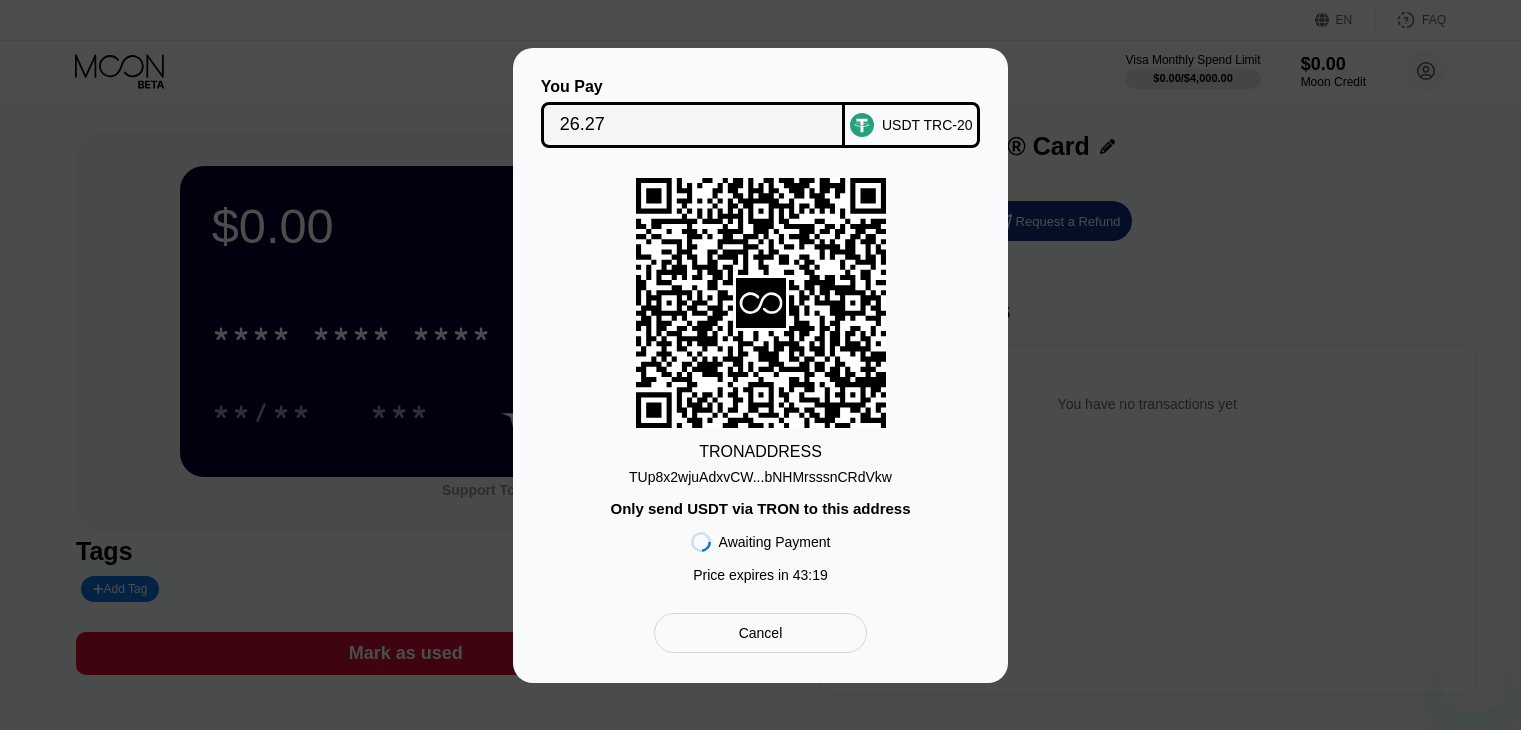 scroll, scrollTop: 0, scrollLeft: 0, axis: both 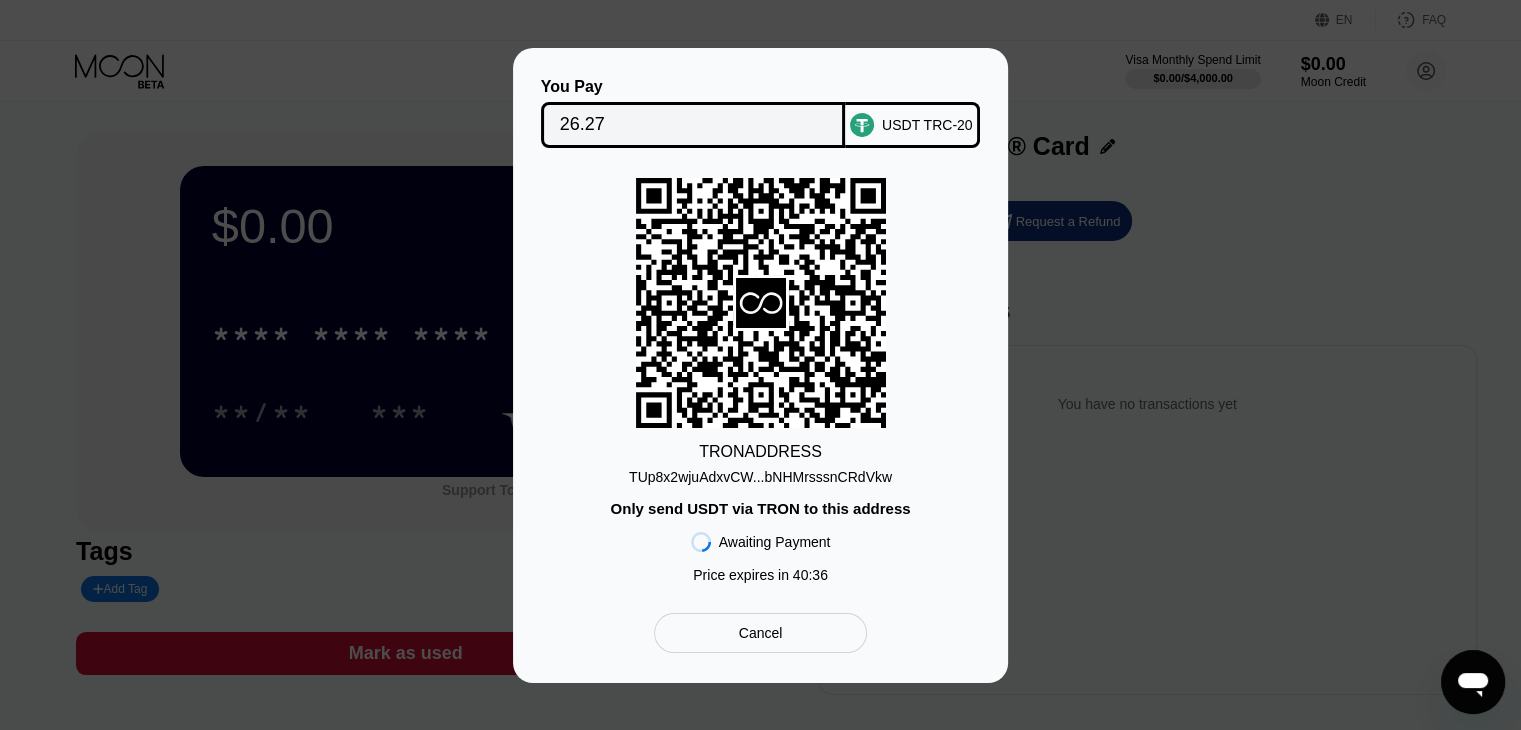 click on "TRON  ADDRESS TUp8x2wjuAdxvCW...bNHMrsssnCRdVkw Only send USDT via TRON to this address Awaiting Payment Price expires in   40 : 36" at bounding box center [760, 385] 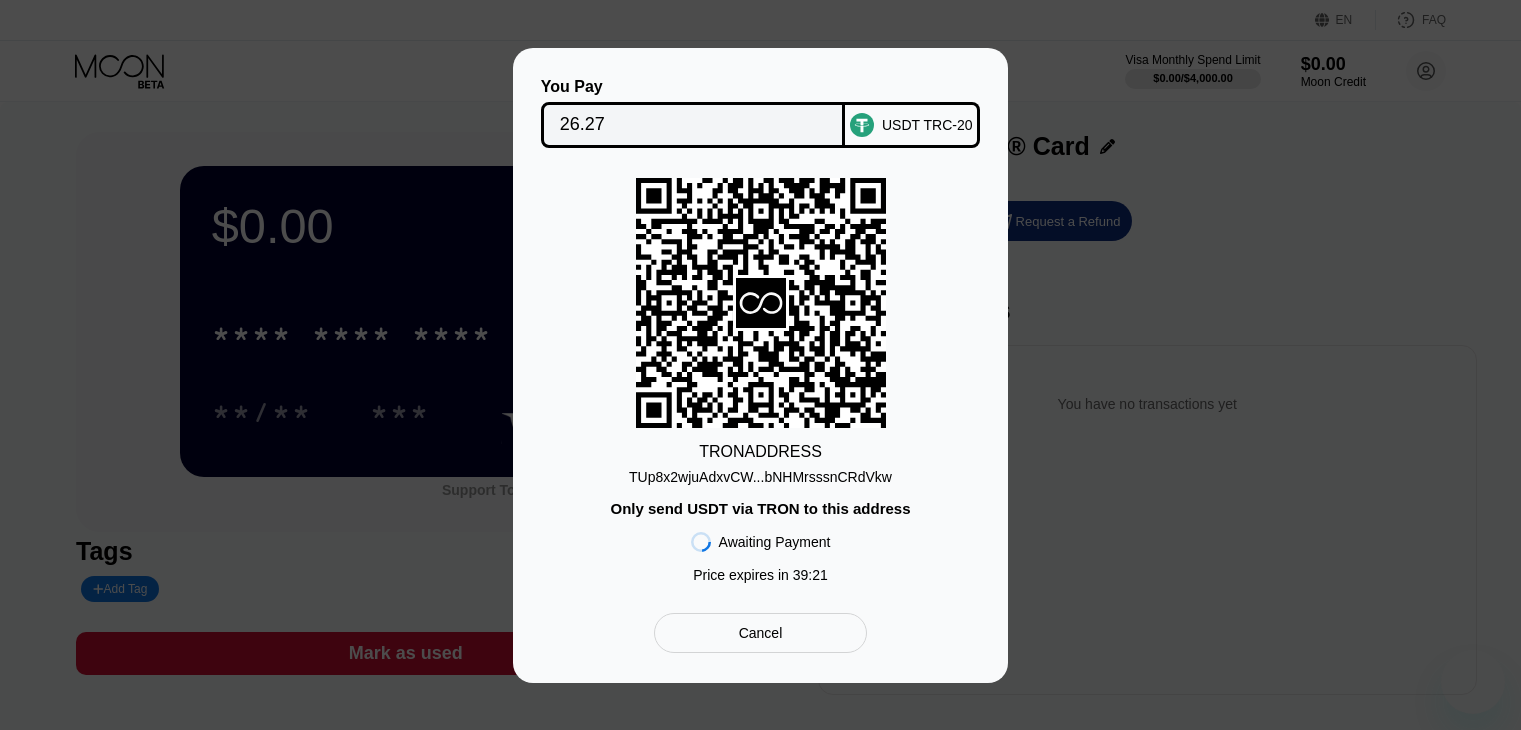 scroll, scrollTop: 0, scrollLeft: 0, axis: both 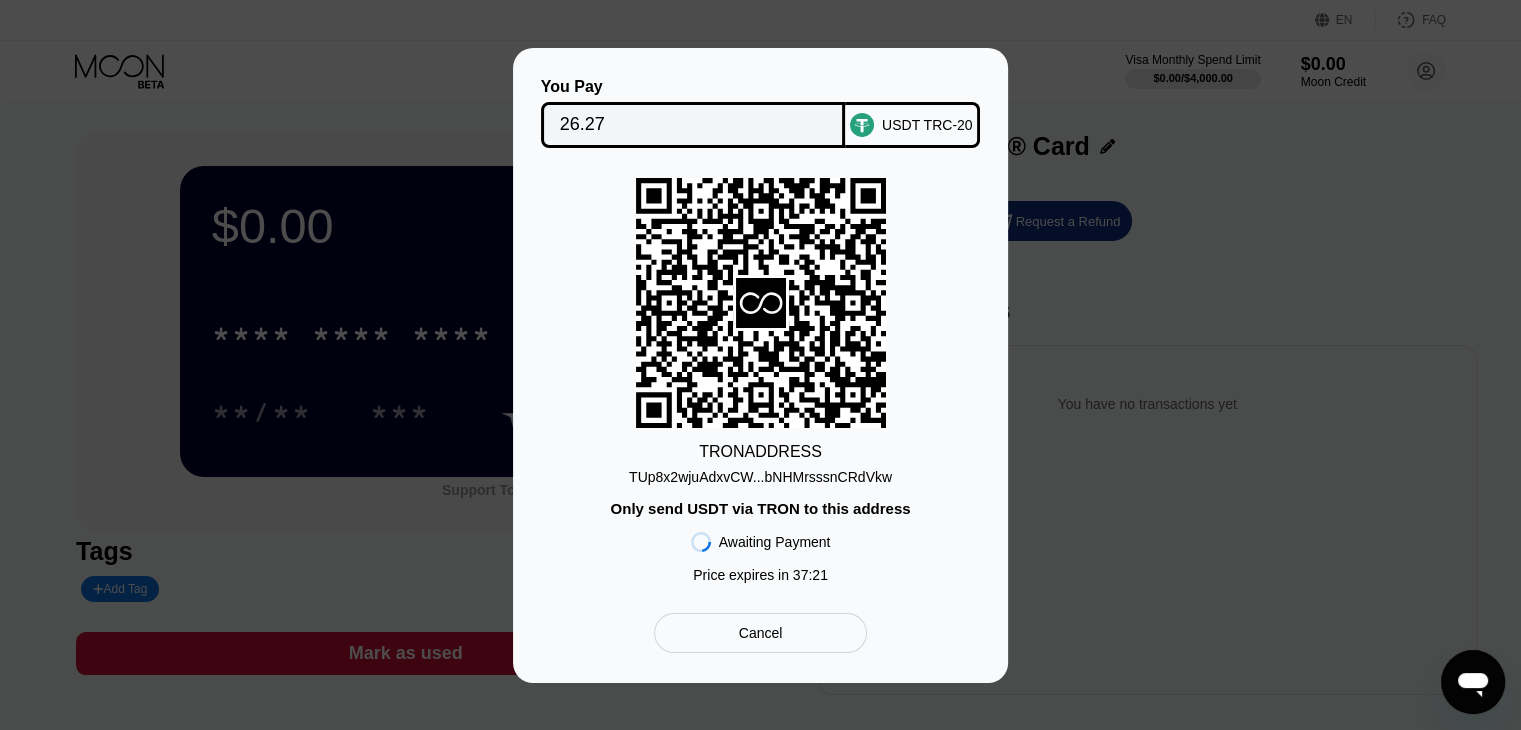 click on "TRON  ADDRESS TUp8x2wjuAdxvCW...bNHMrsssnCRdVkw Only send USDT via TRON to this address Awaiting Payment Price expires in   37 : 21" at bounding box center (760, 385) 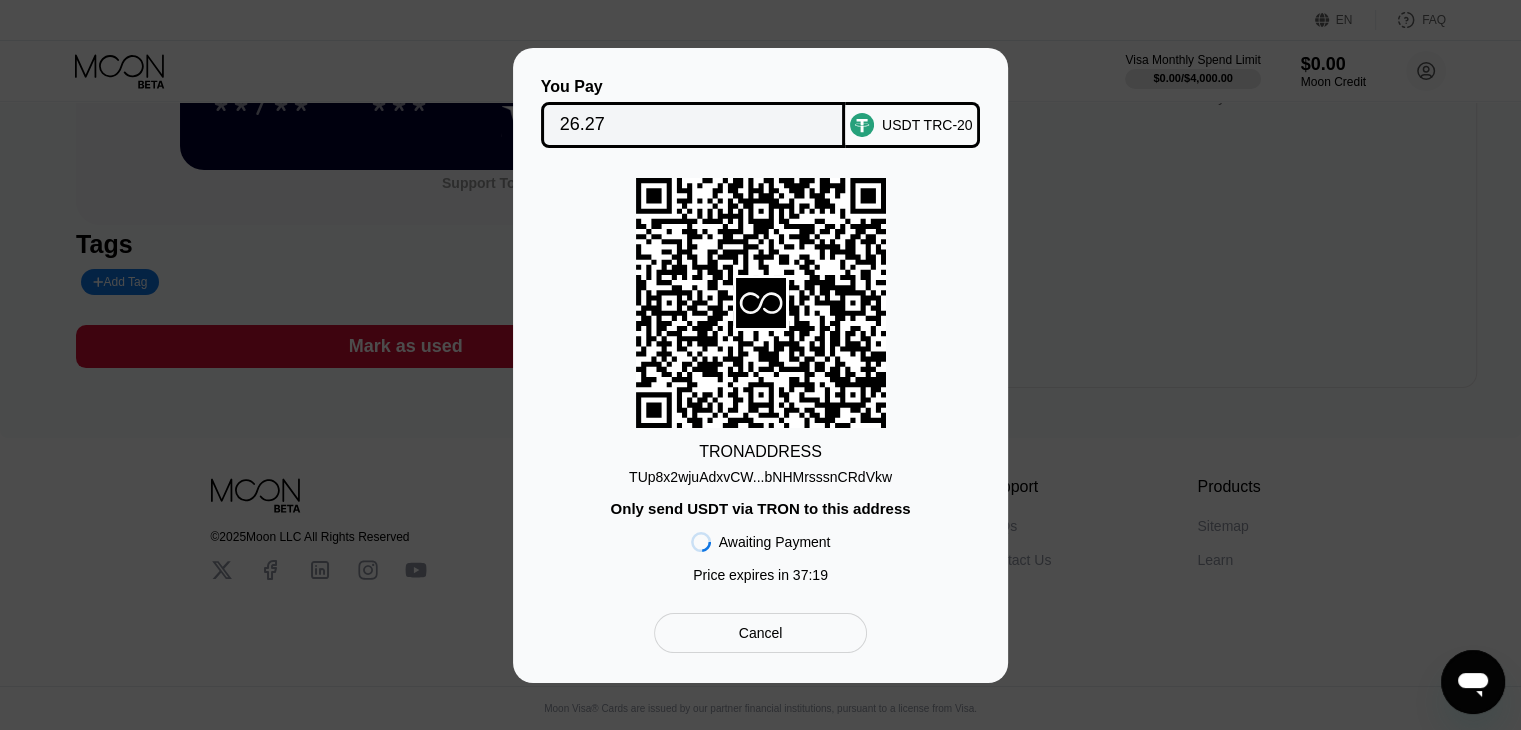 scroll, scrollTop: 0, scrollLeft: 0, axis: both 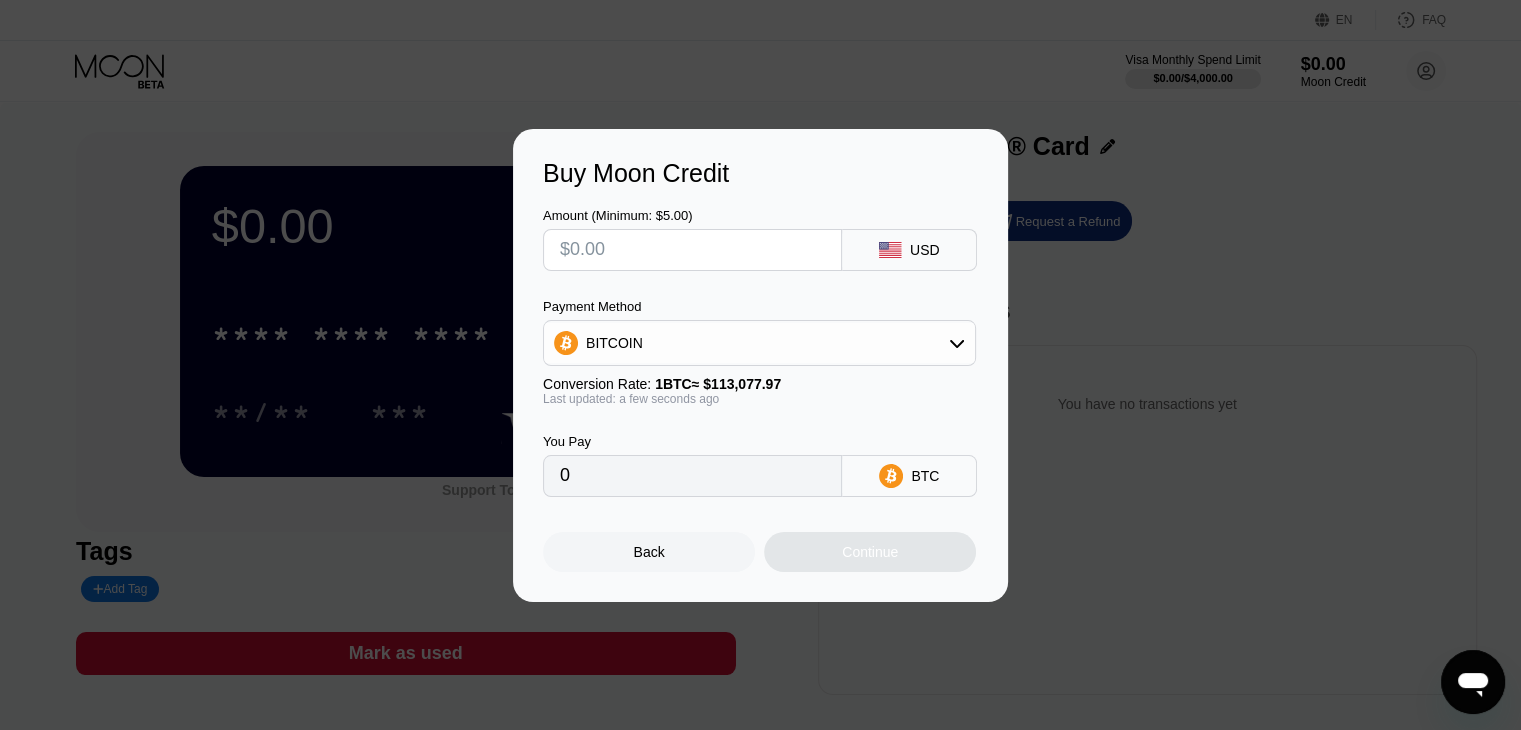 click on "Buy Moon Credit Amount (Minimum: $5.00) USD Payment Method BITCOIN Conversion Rate:   1  BTC  ≈   $113,077.97 Last updated:   a few seconds ago You Pay 0 BTC Back Continue" at bounding box center [760, 365] 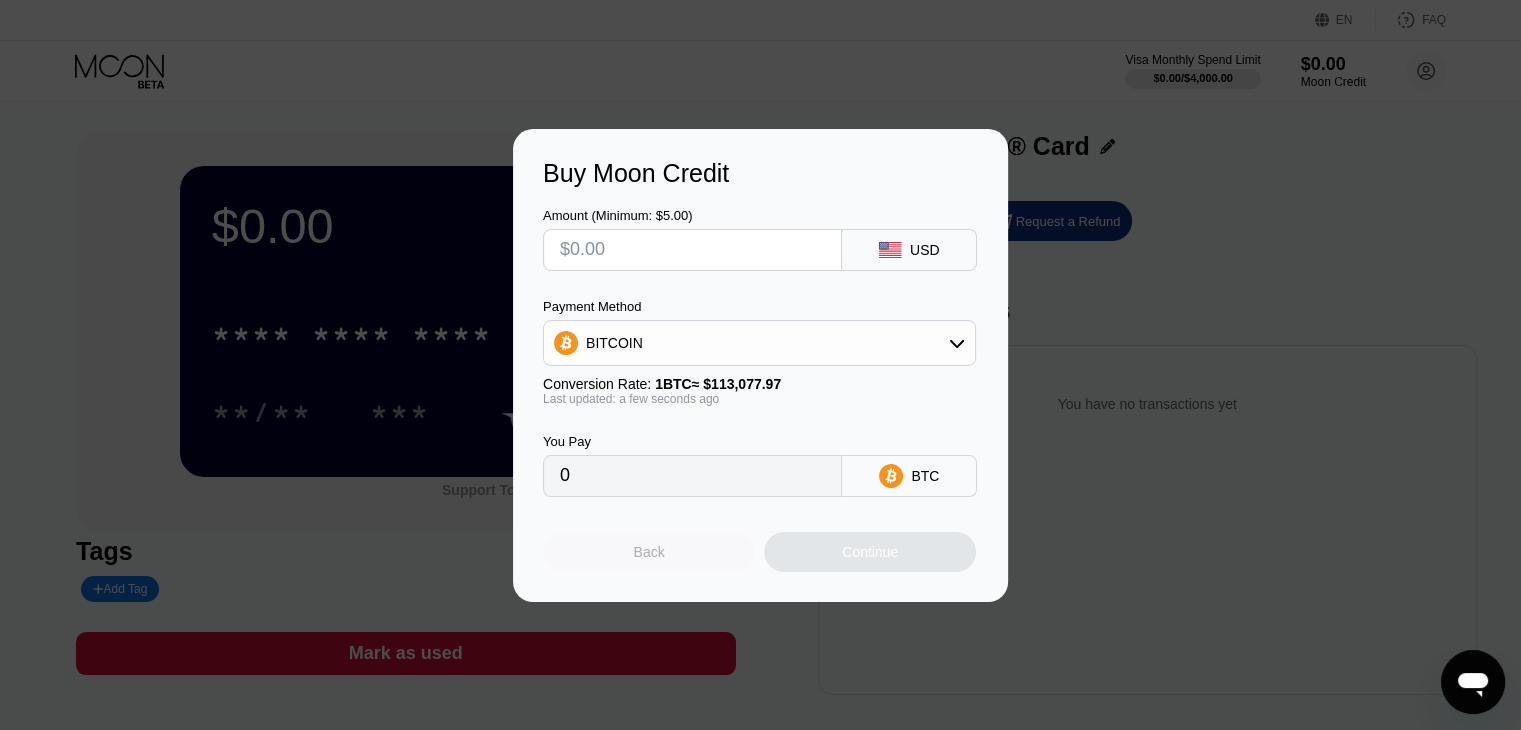click on "Back" at bounding box center [649, 552] 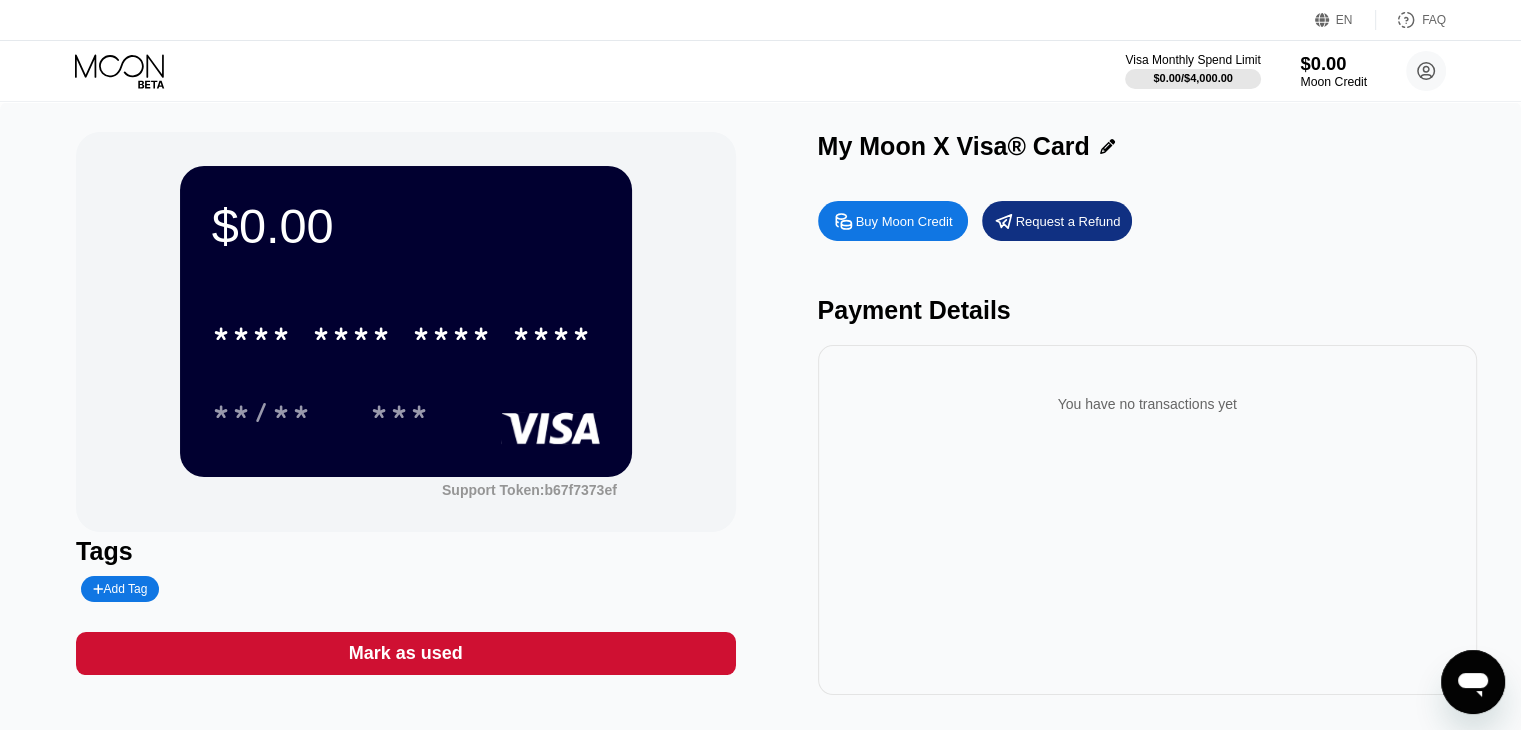click on "$0.00" at bounding box center (1333, 63) 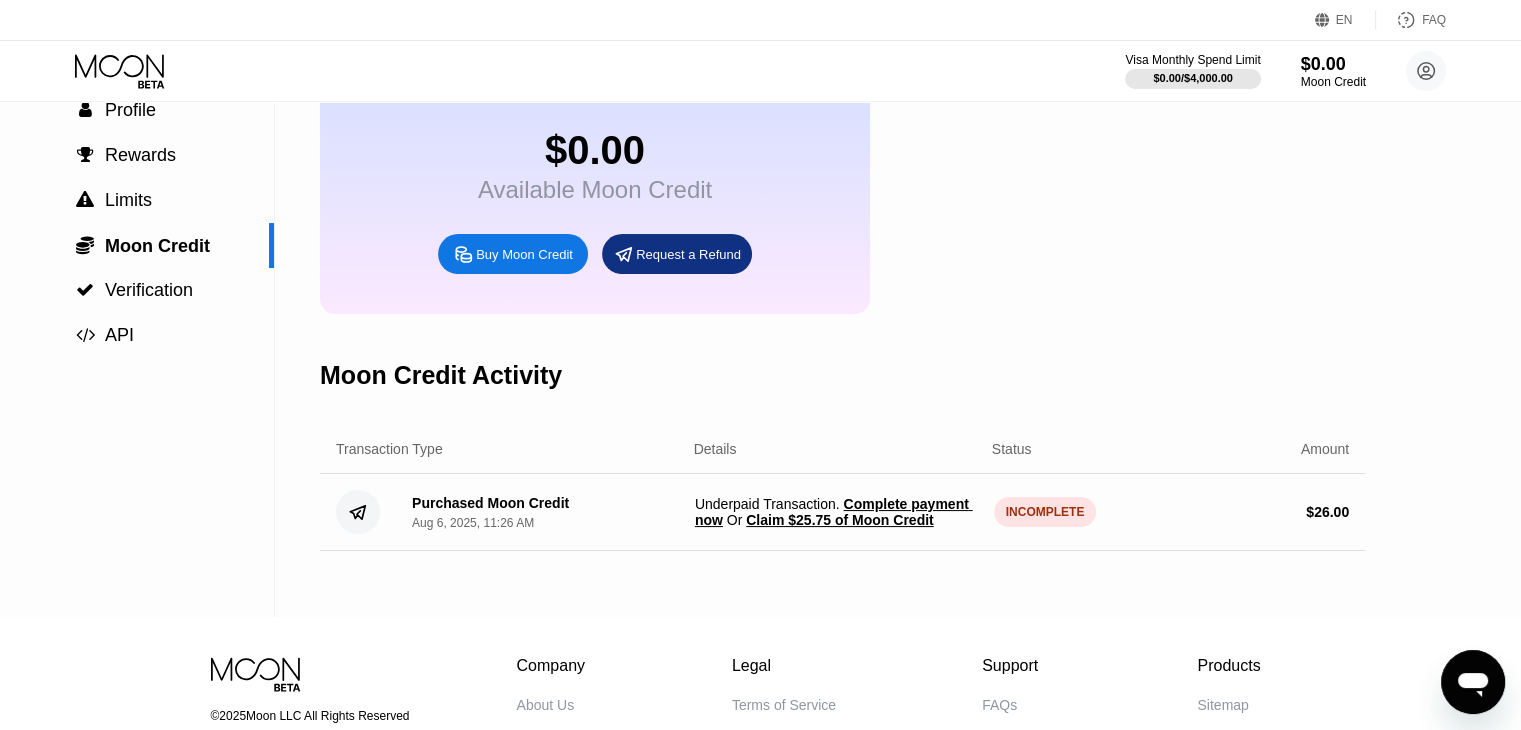 scroll, scrollTop: 200, scrollLeft: 0, axis: vertical 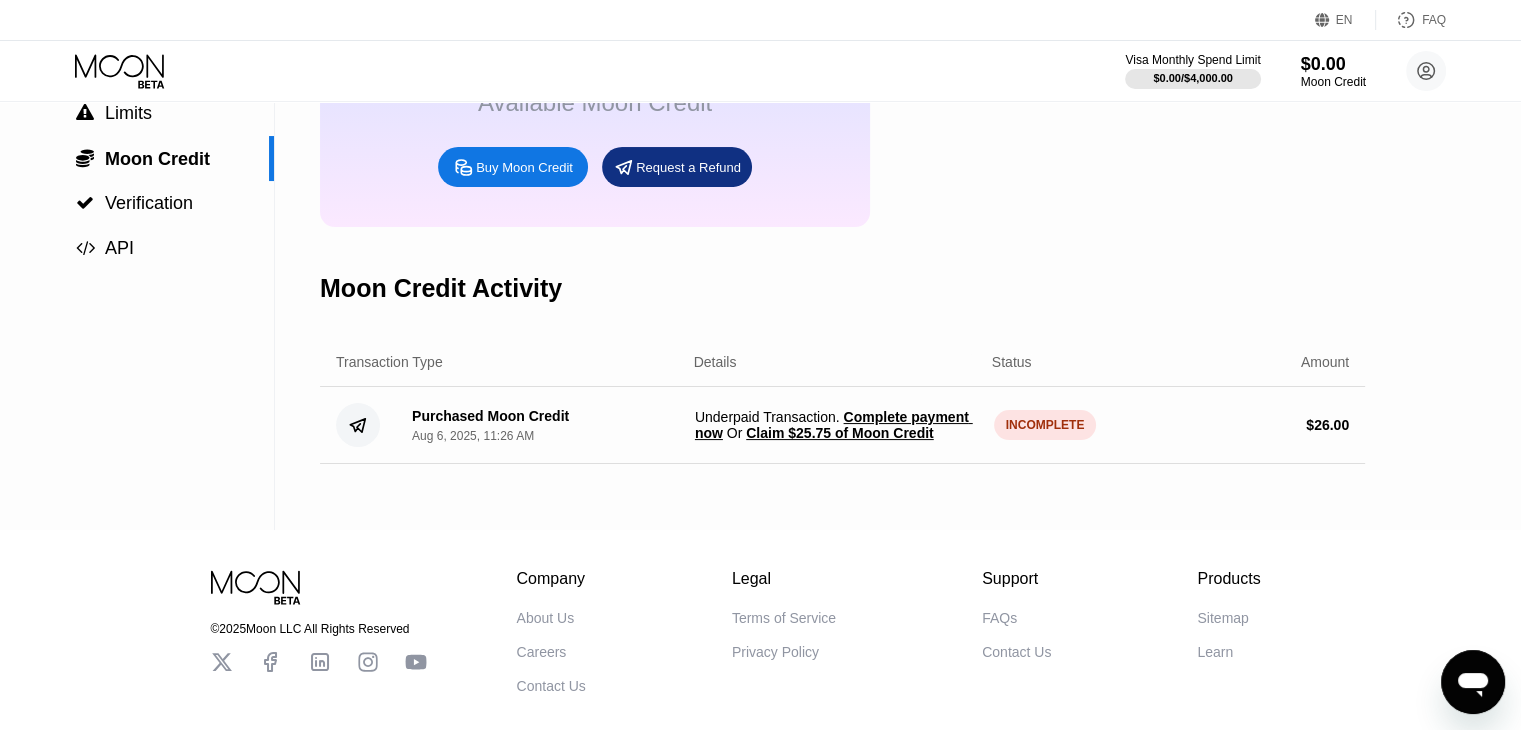 click on "Purchased Moon Credit" at bounding box center (490, 416) 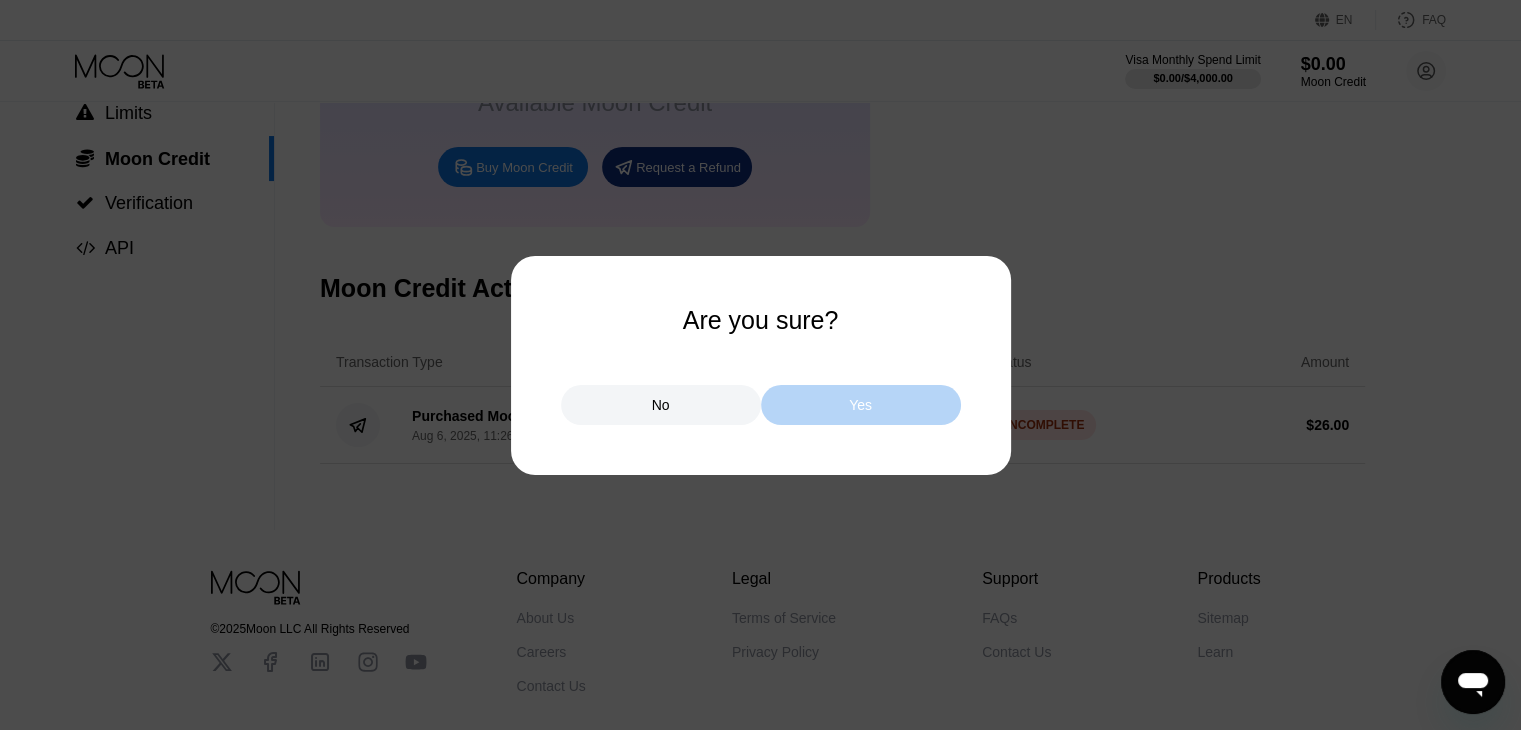 click on "Yes" at bounding box center [861, 405] 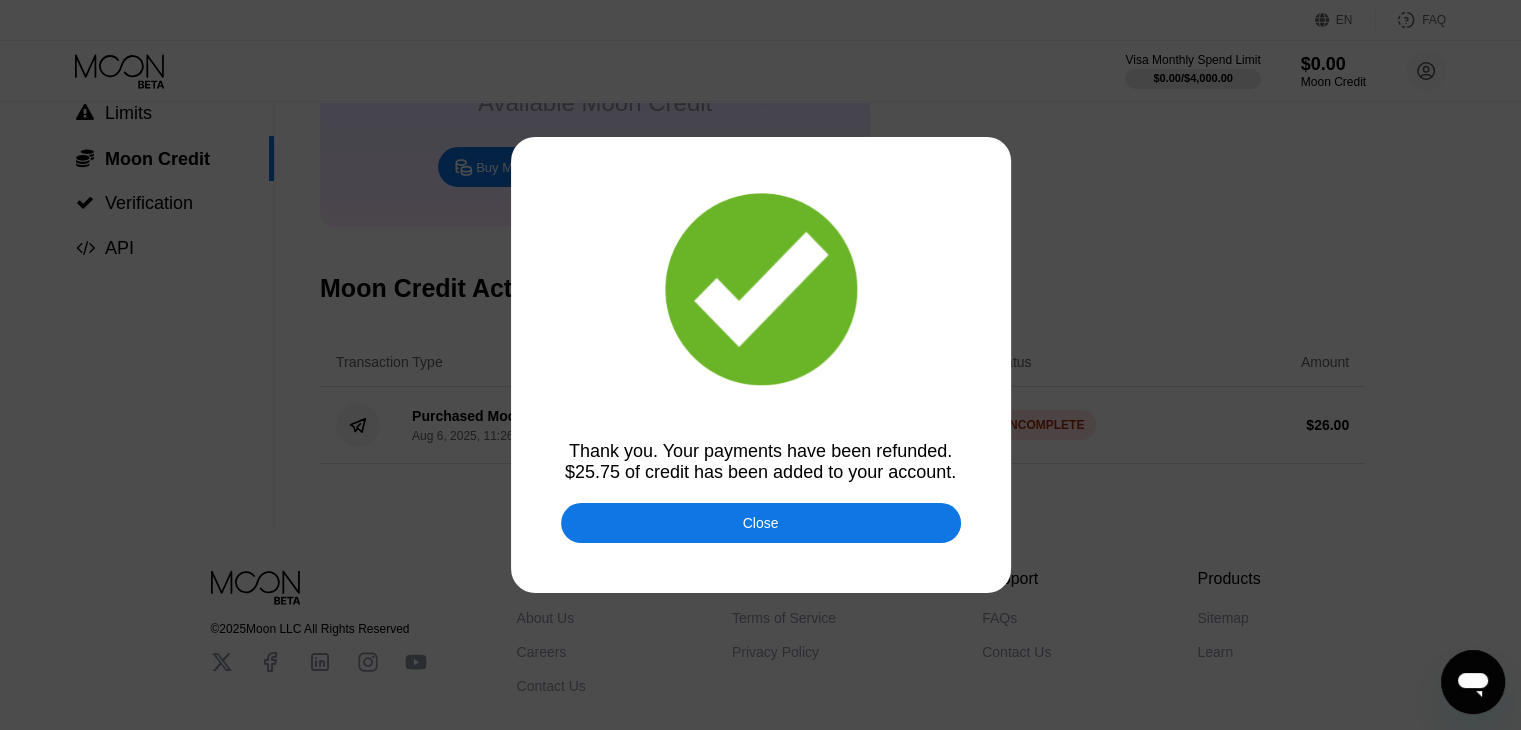 click on "Close" at bounding box center [761, 523] 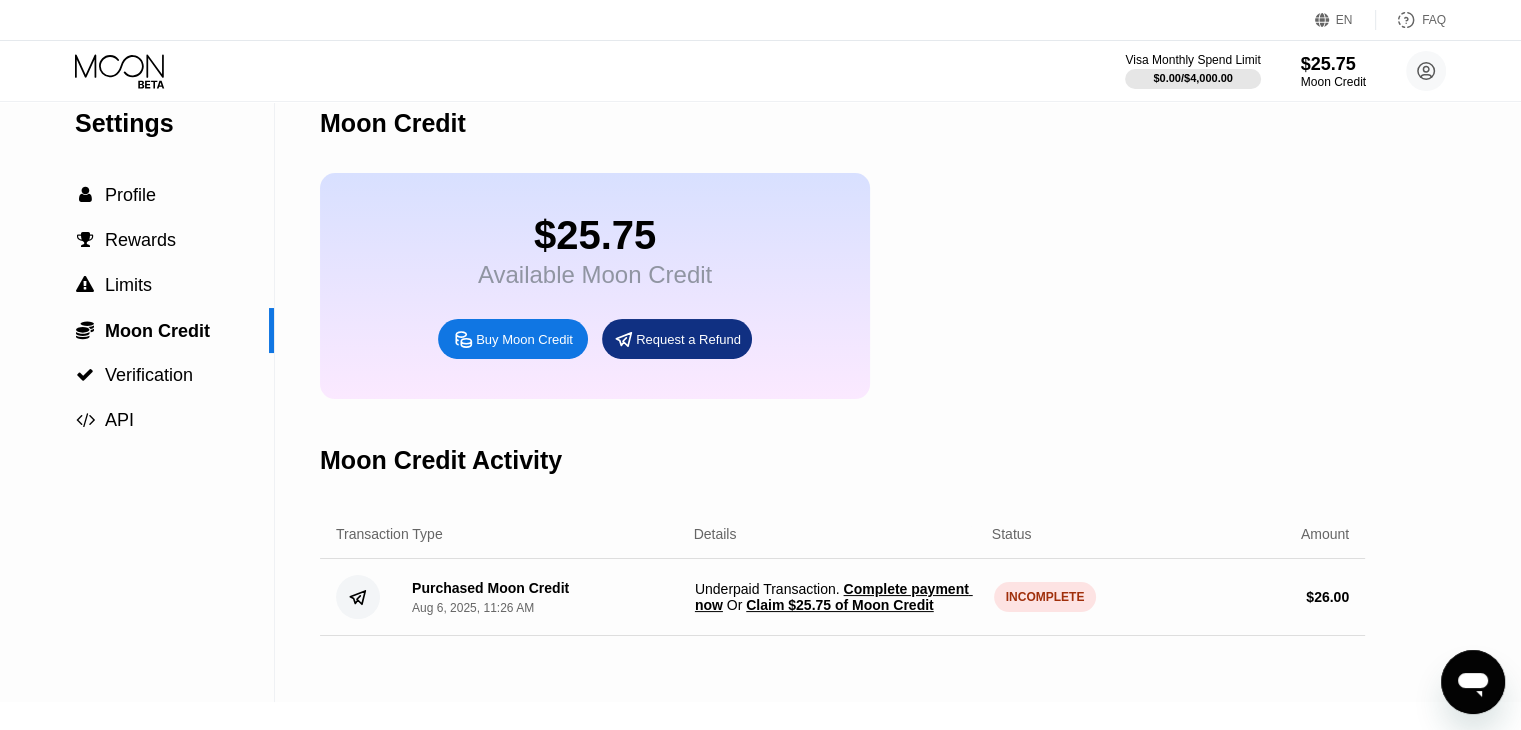 scroll, scrollTop: 0, scrollLeft: 0, axis: both 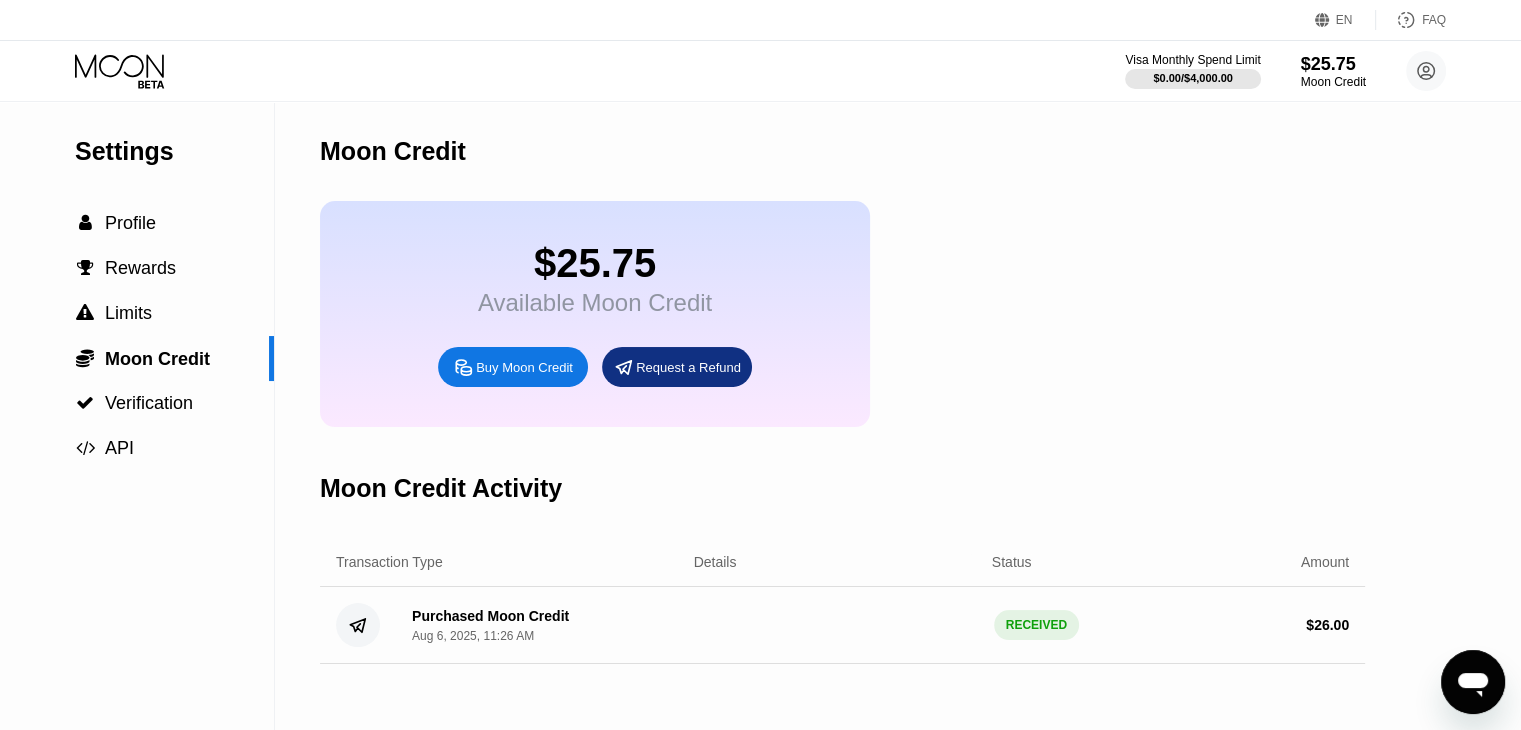click on "$25.75" at bounding box center (1333, 64) 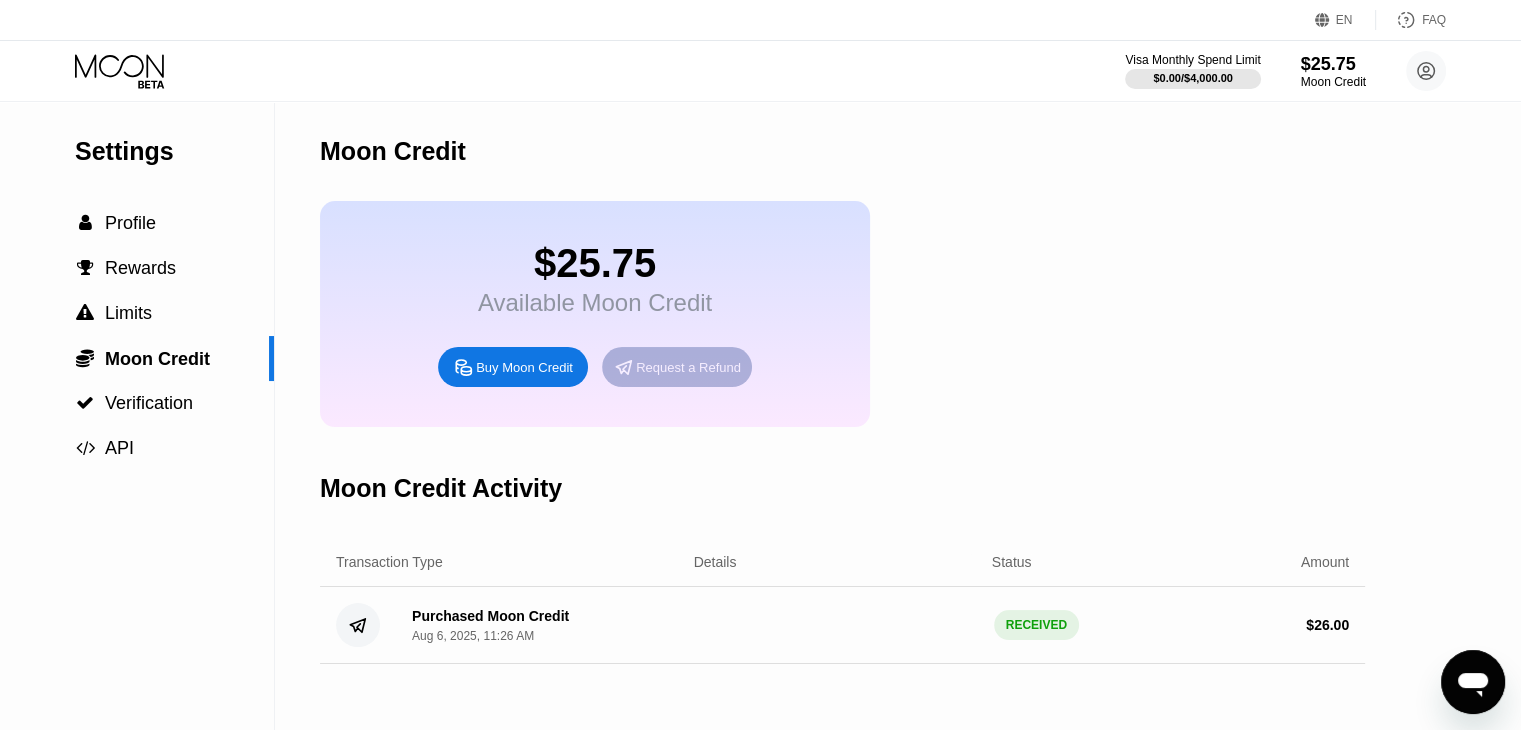 drag, startPoint x: 647, startPoint y: 378, endPoint x: 1088, endPoint y: 361, distance: 441.32755 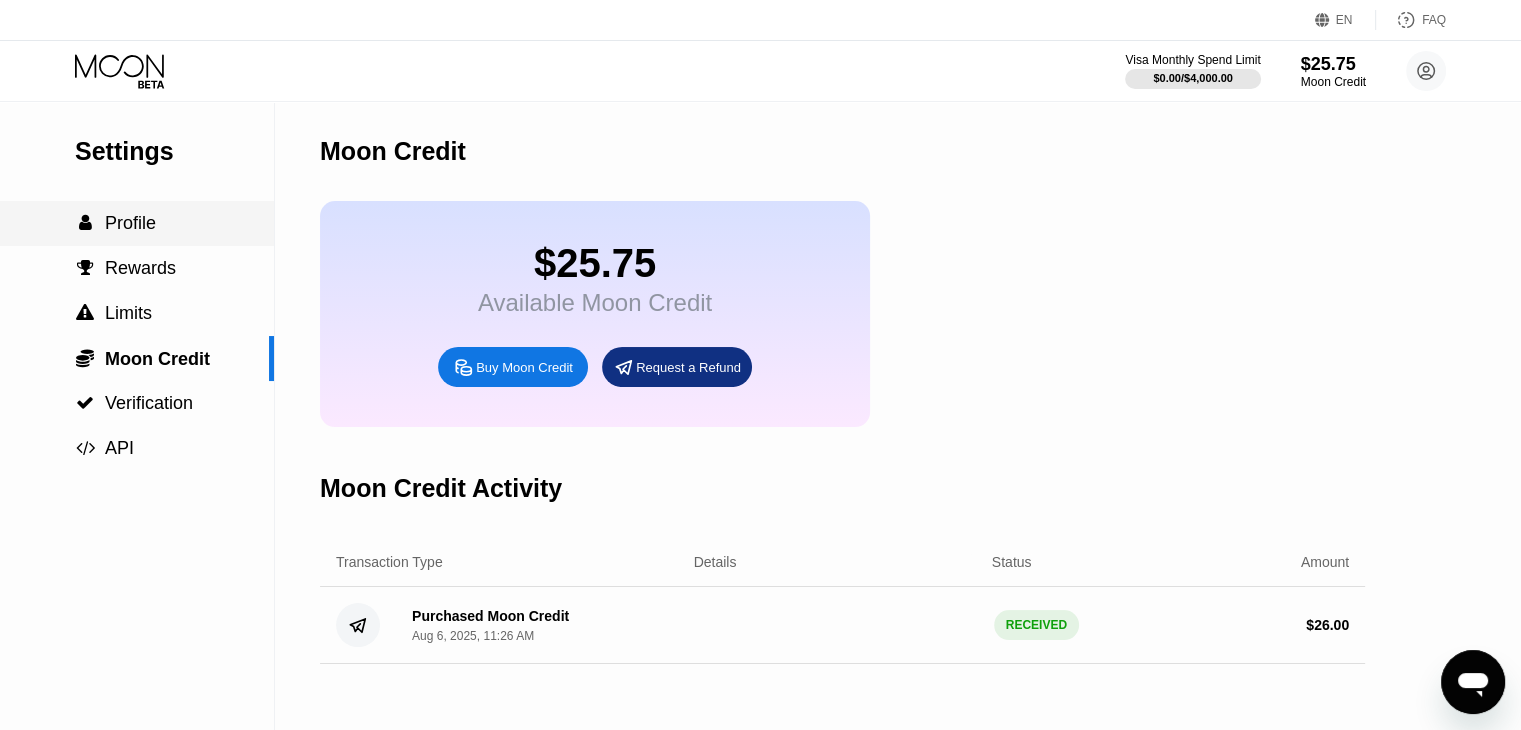 click on "Profile" at bounding box center (130, 223) 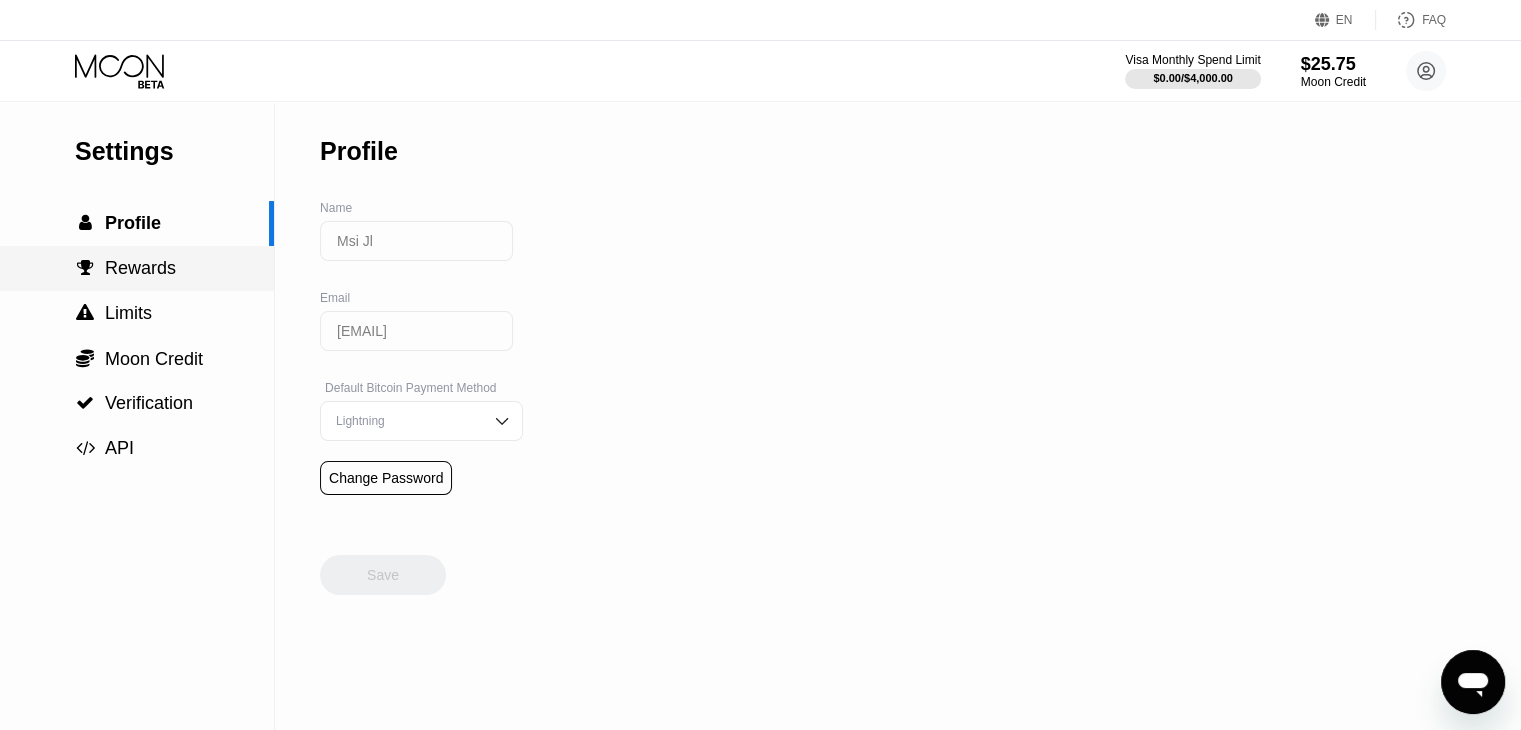 click on "Rewards" at bounding box center [140, 268] 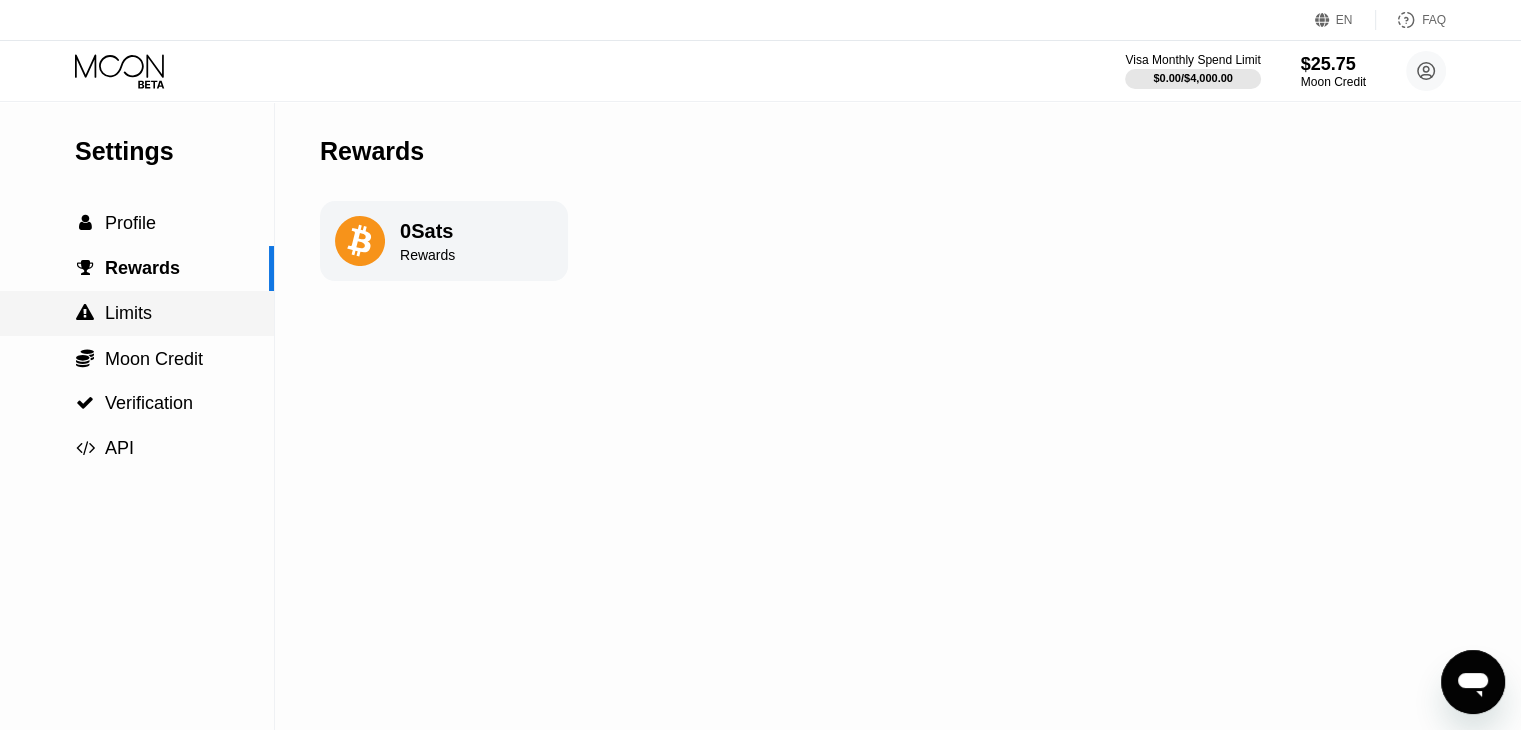 click on "Limits" at bounding box center (128, 313) 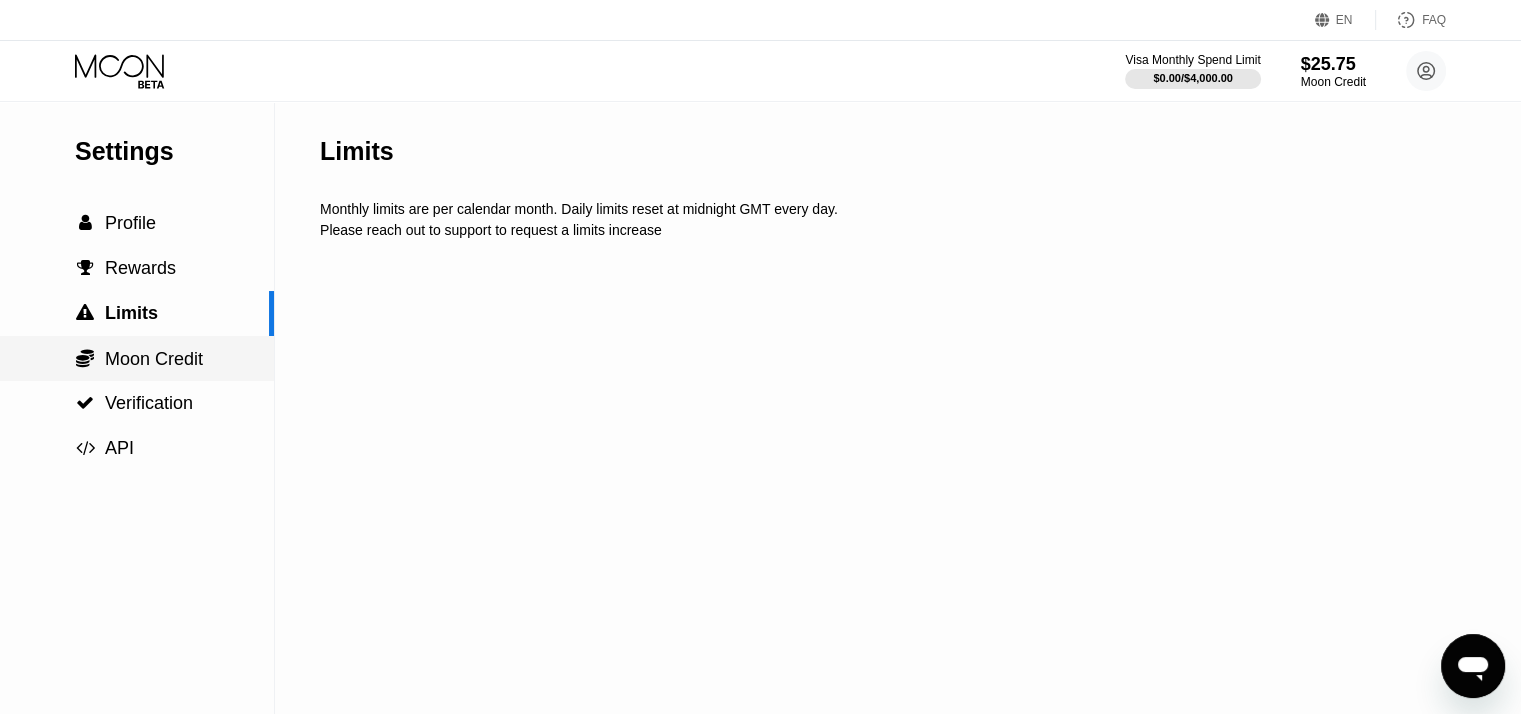 click on "Moon Credit" at bounding box center (154, 359) 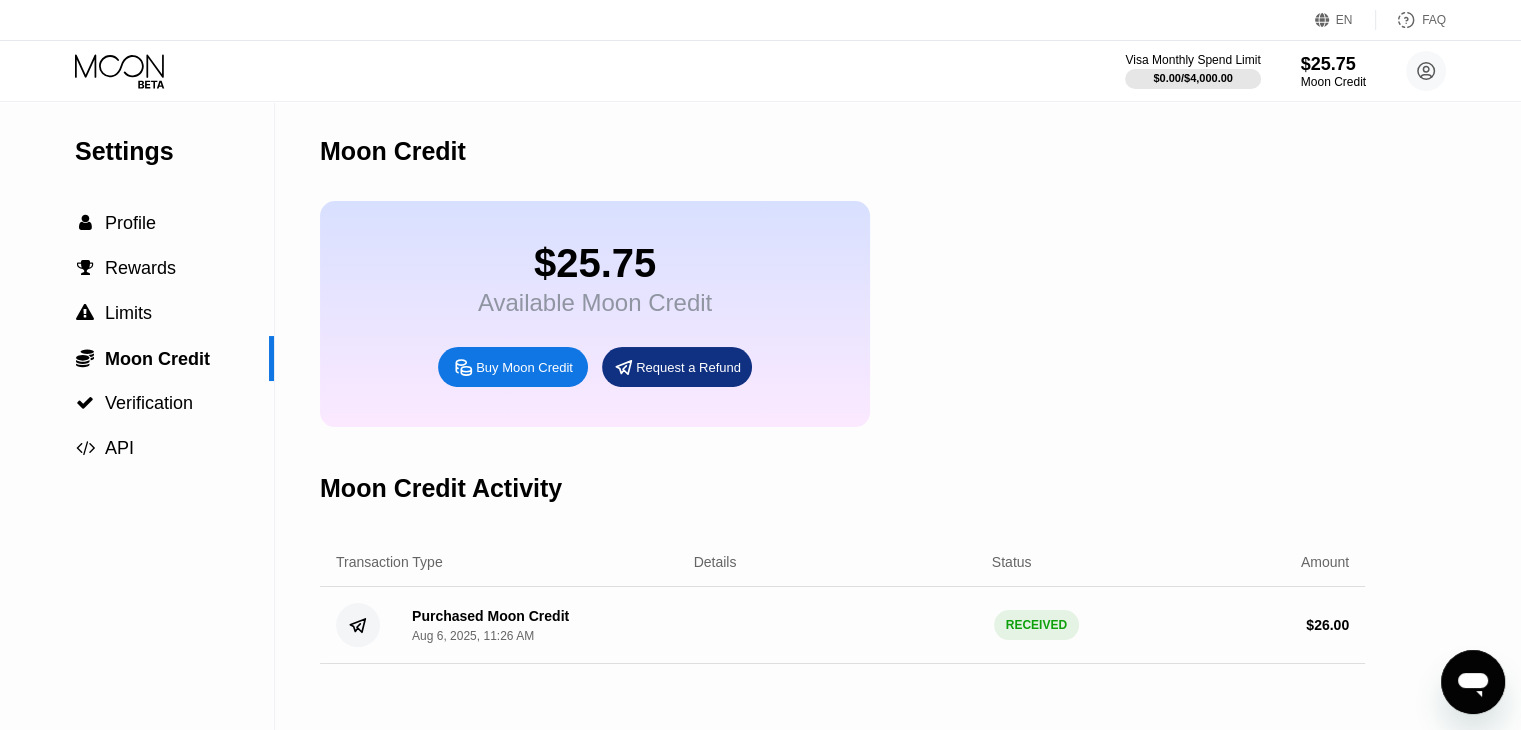 click on "Buy Moon Credit" at bounding box center (524, 367) 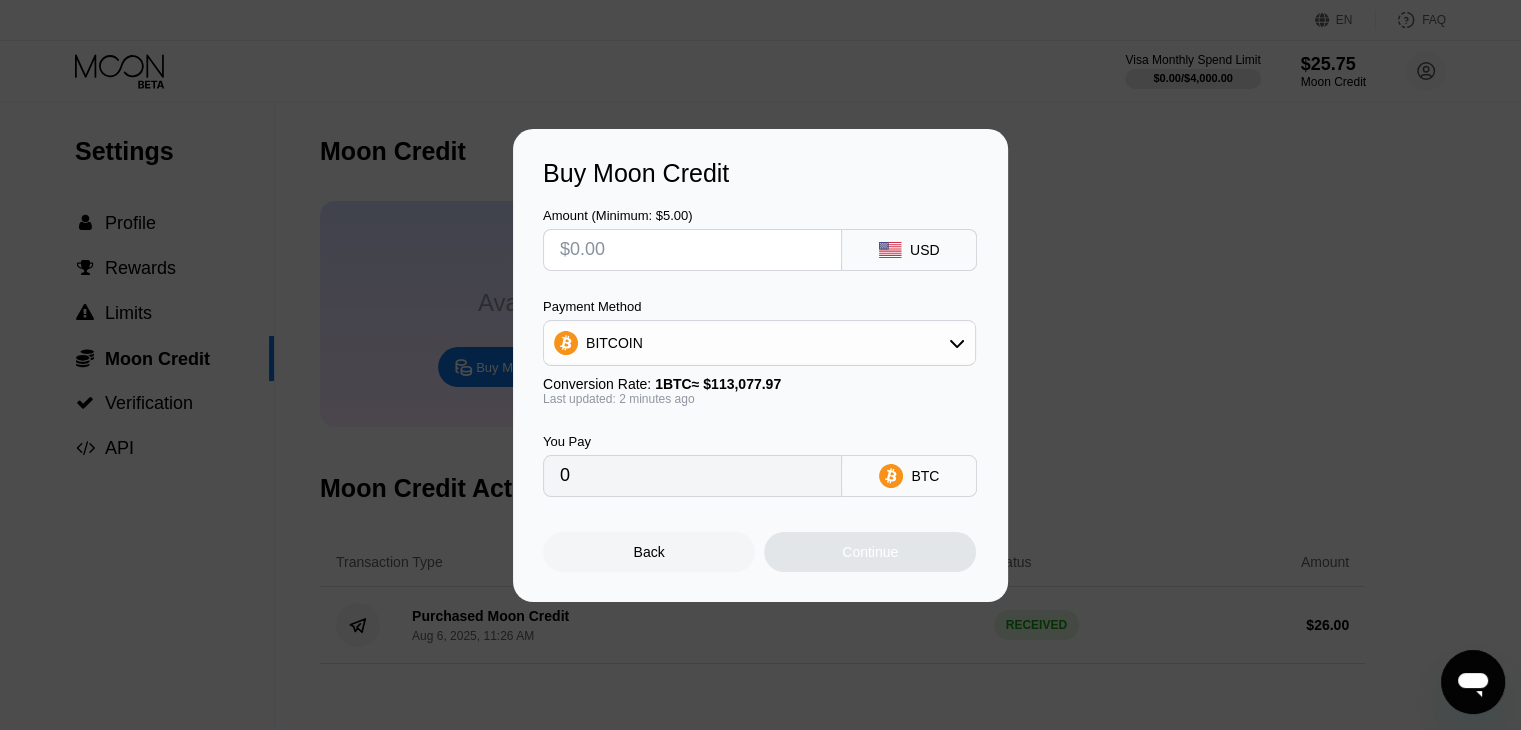 click on "Buy Moon Credit Amount (Minimum: $5.00) USD Payment Method BITCOIN Conversion Rate:   1  BTC  ≈   $113,077.97 Last updated:   2 minutes ago You Pay 0 BTC Back Continue" at bounding box center [760, 365] 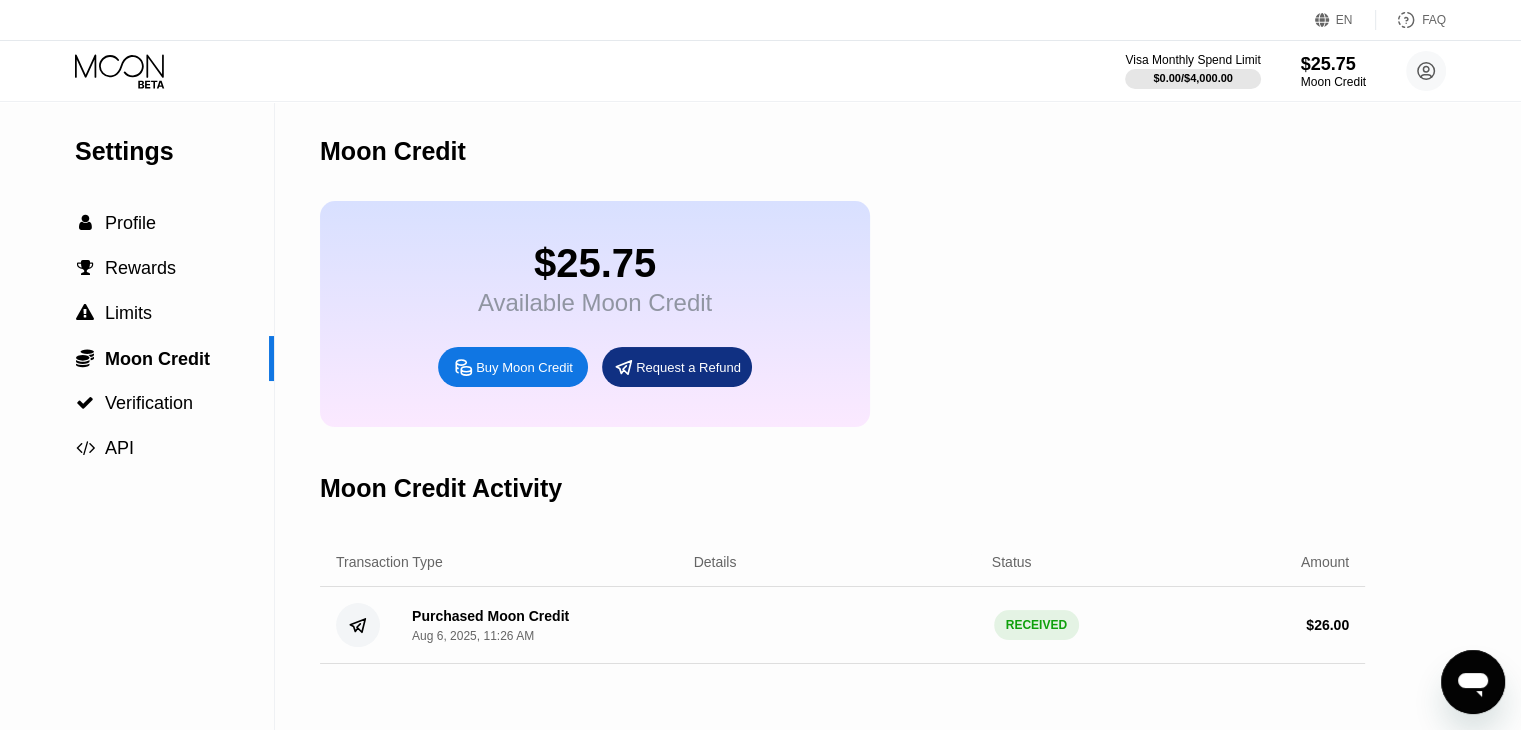 click on "Request a Refund" at bounding box center (677, 367) 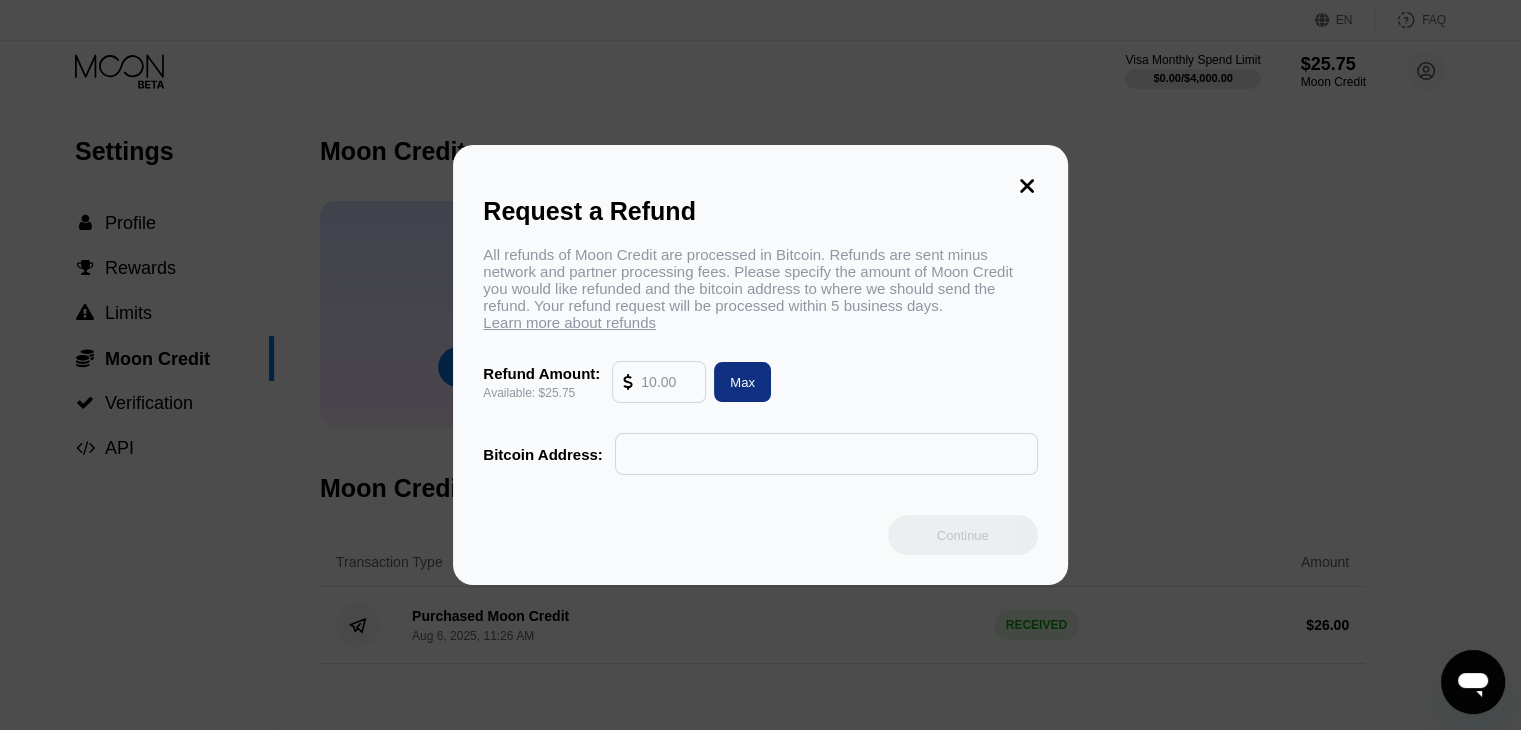 click on "Max" at bounding box center [742, 382] 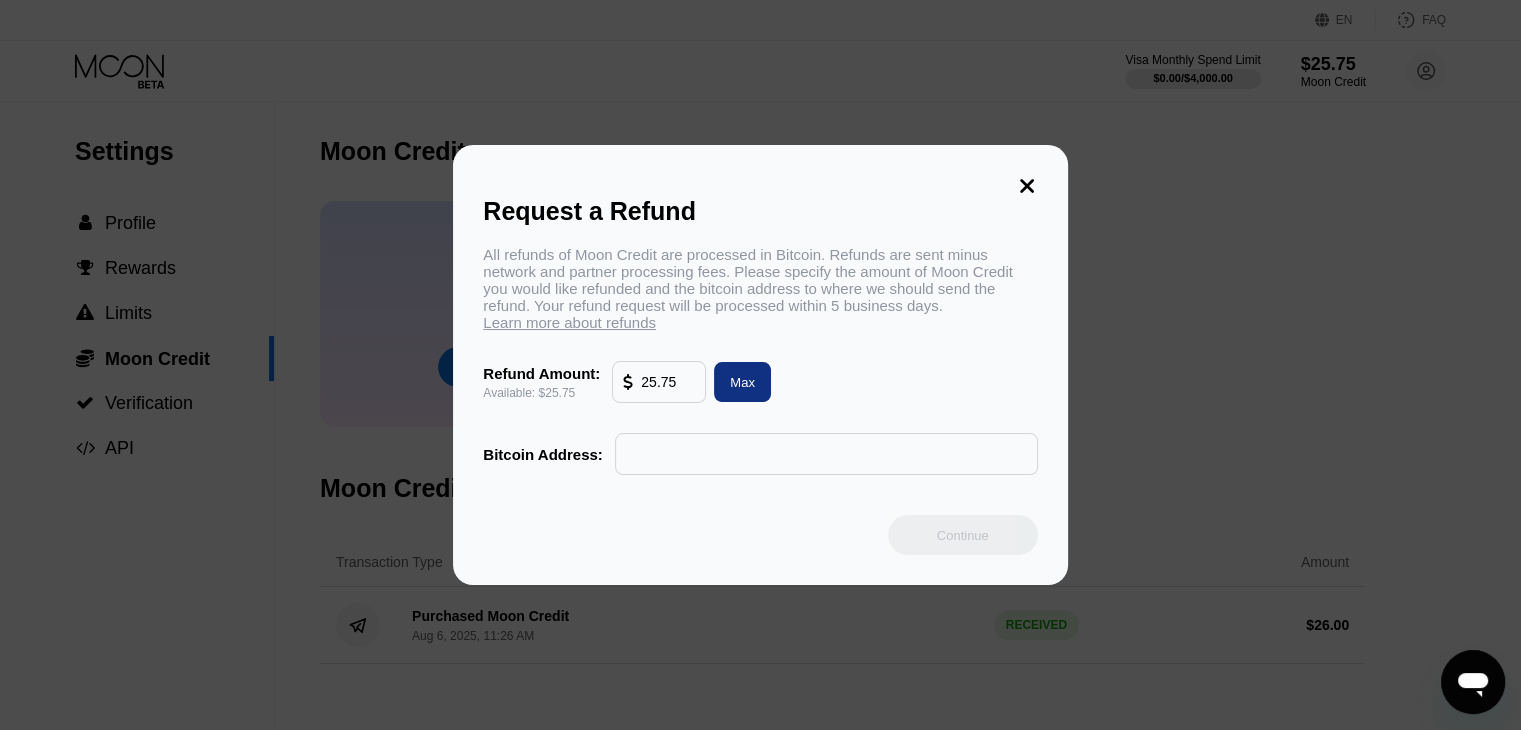 click at bounding box center (826, 454) 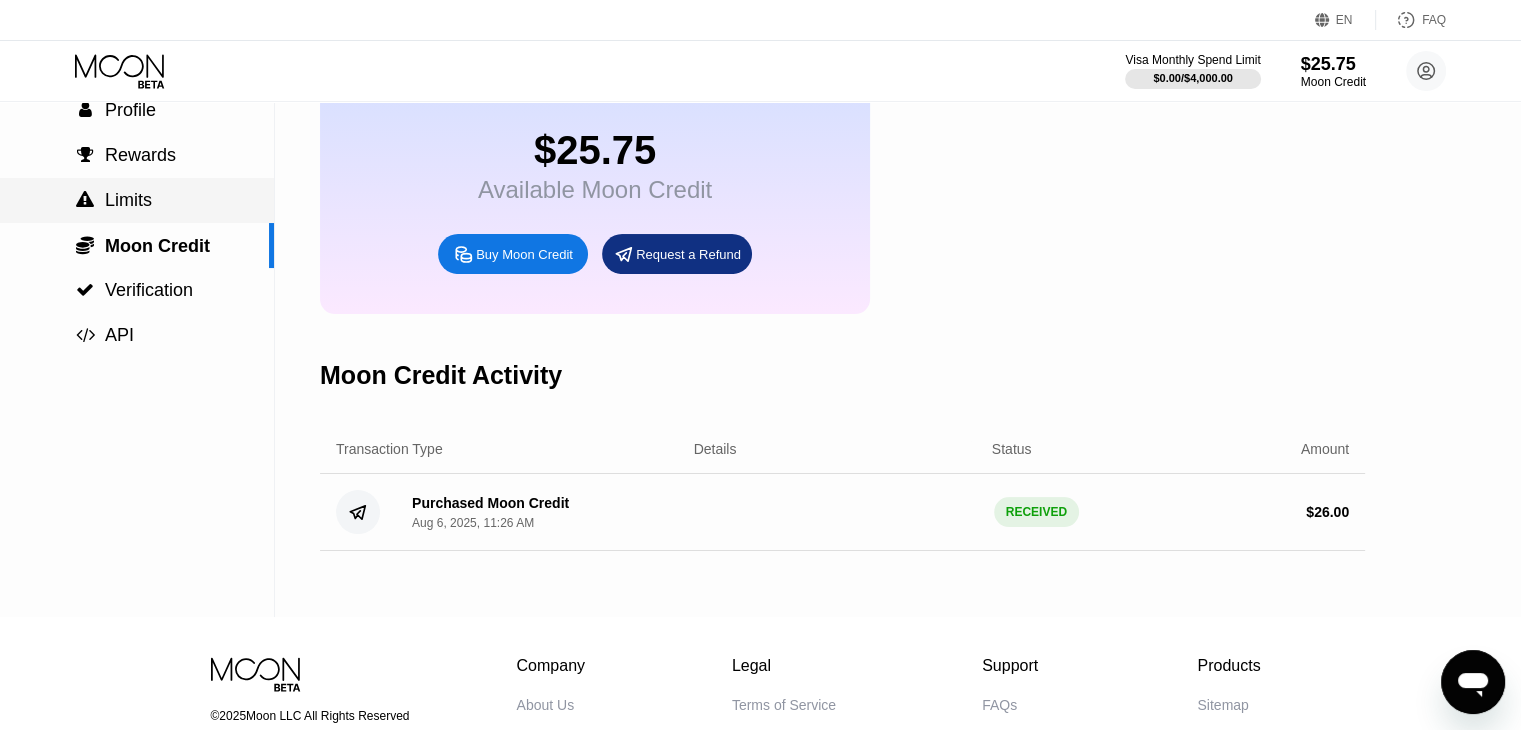 scroll, scrollTop: 0, scrollLeft: 0, axis: both 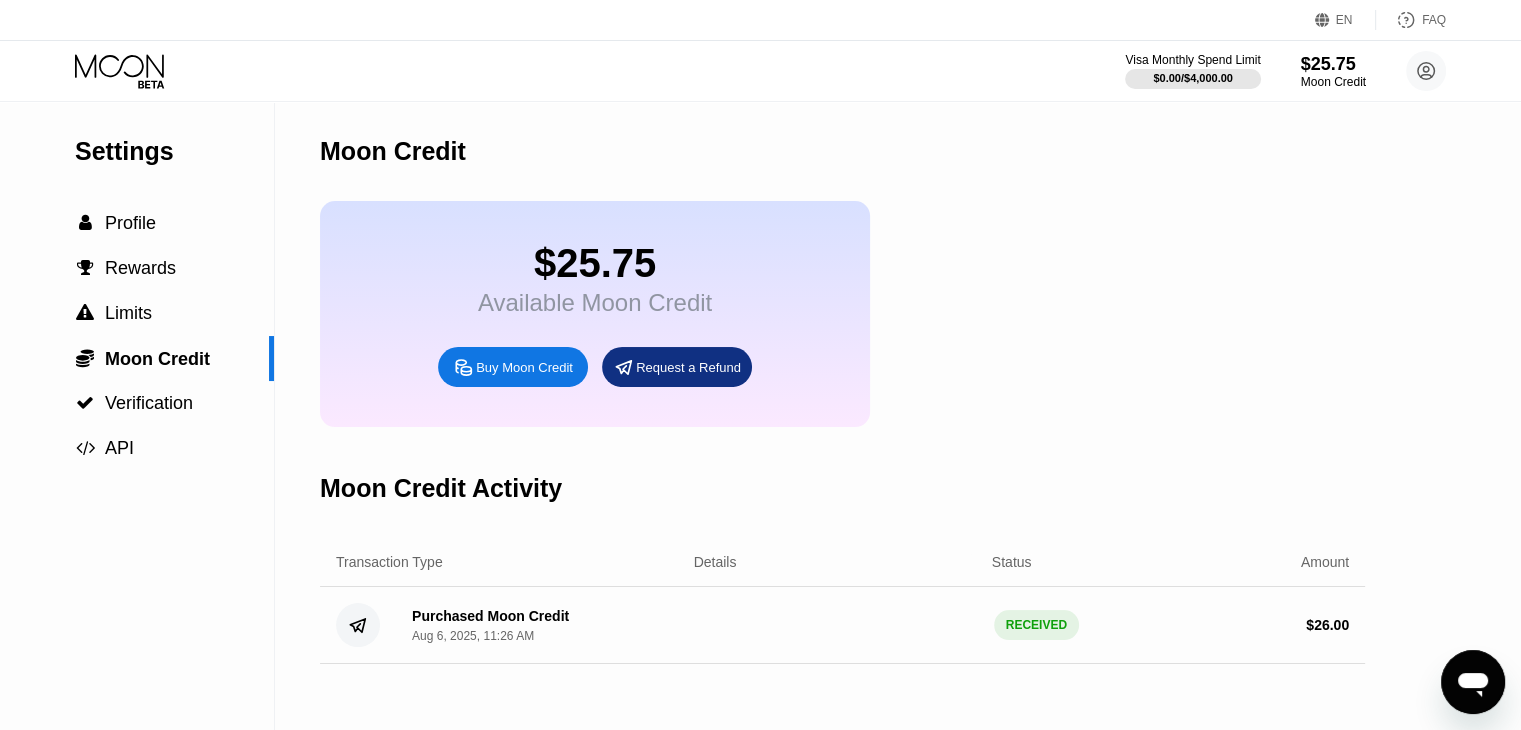 click 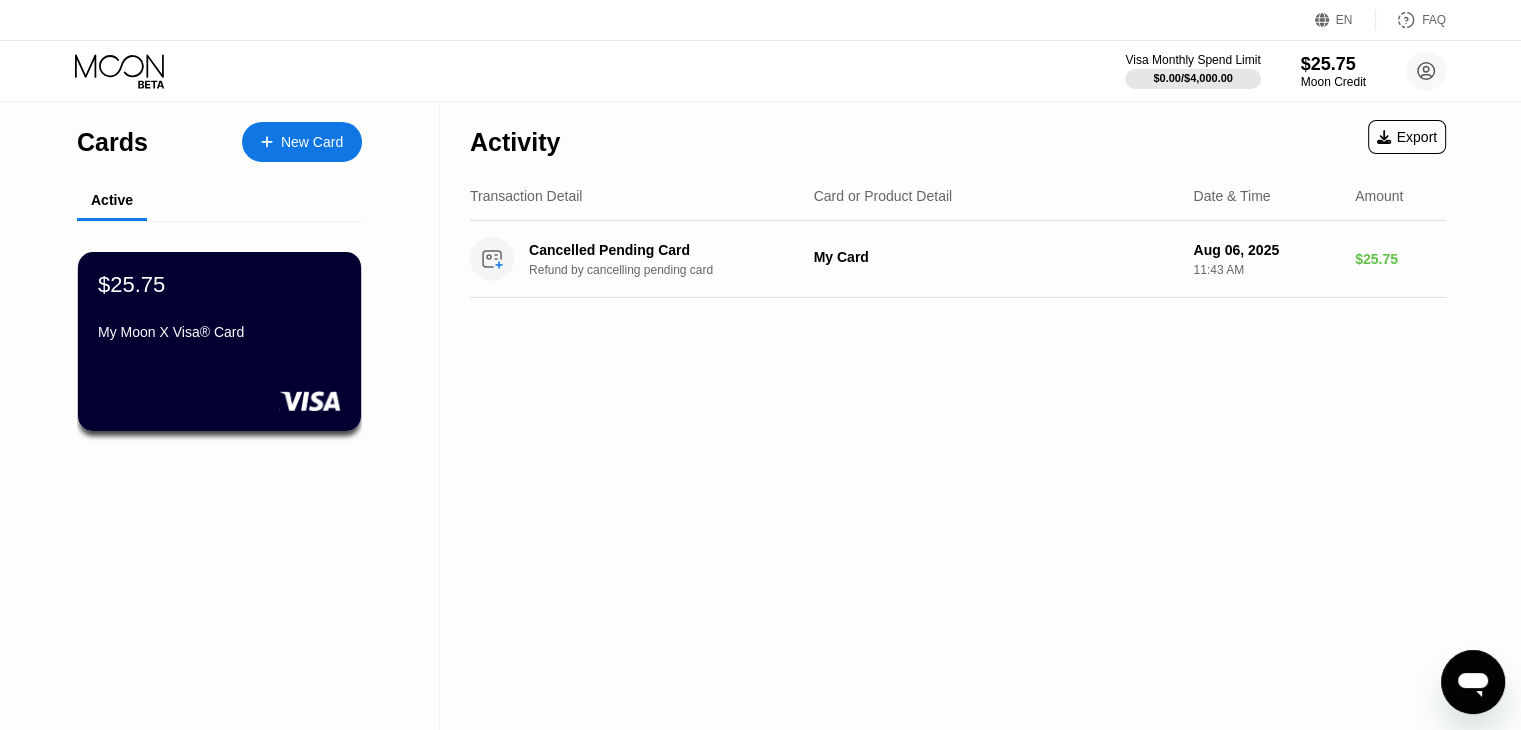 click on "My Moon X Visa® Card" at bounding box center (219, 332) 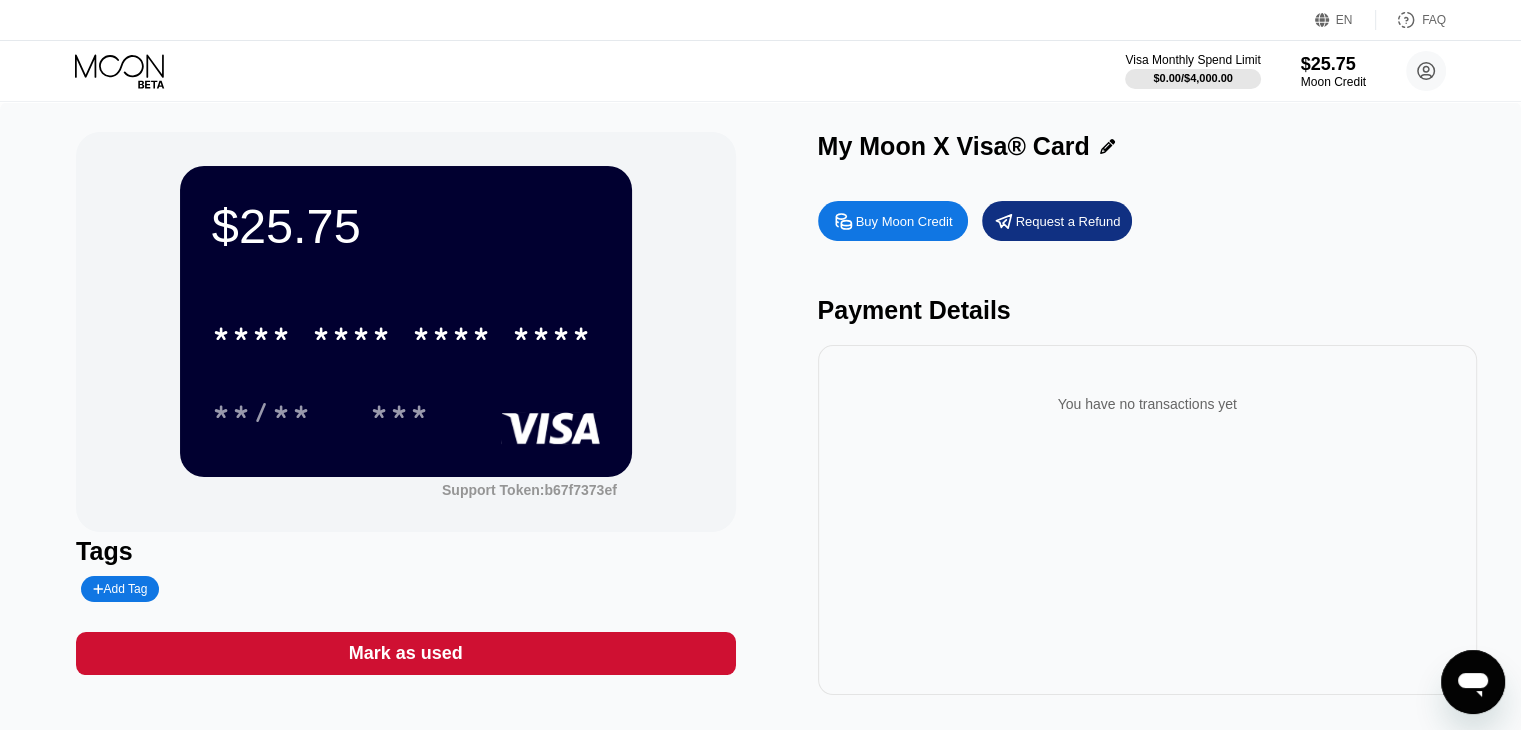 click on "* * * * * * * * * * * * **** **/** ***" at bounding box center (406, 353) 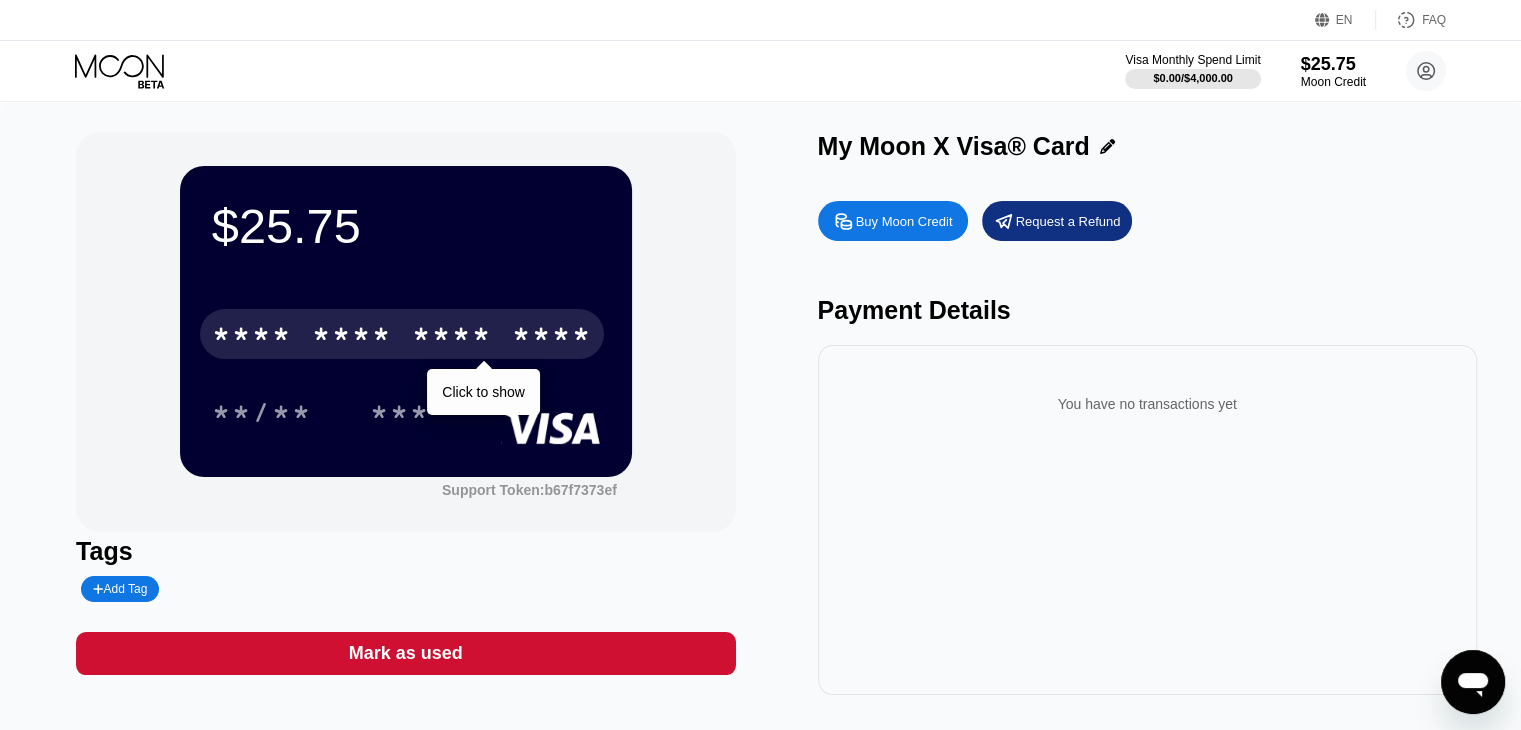 click on "* * * * * * * * * * * * ****" at bounding box center [402, 334] 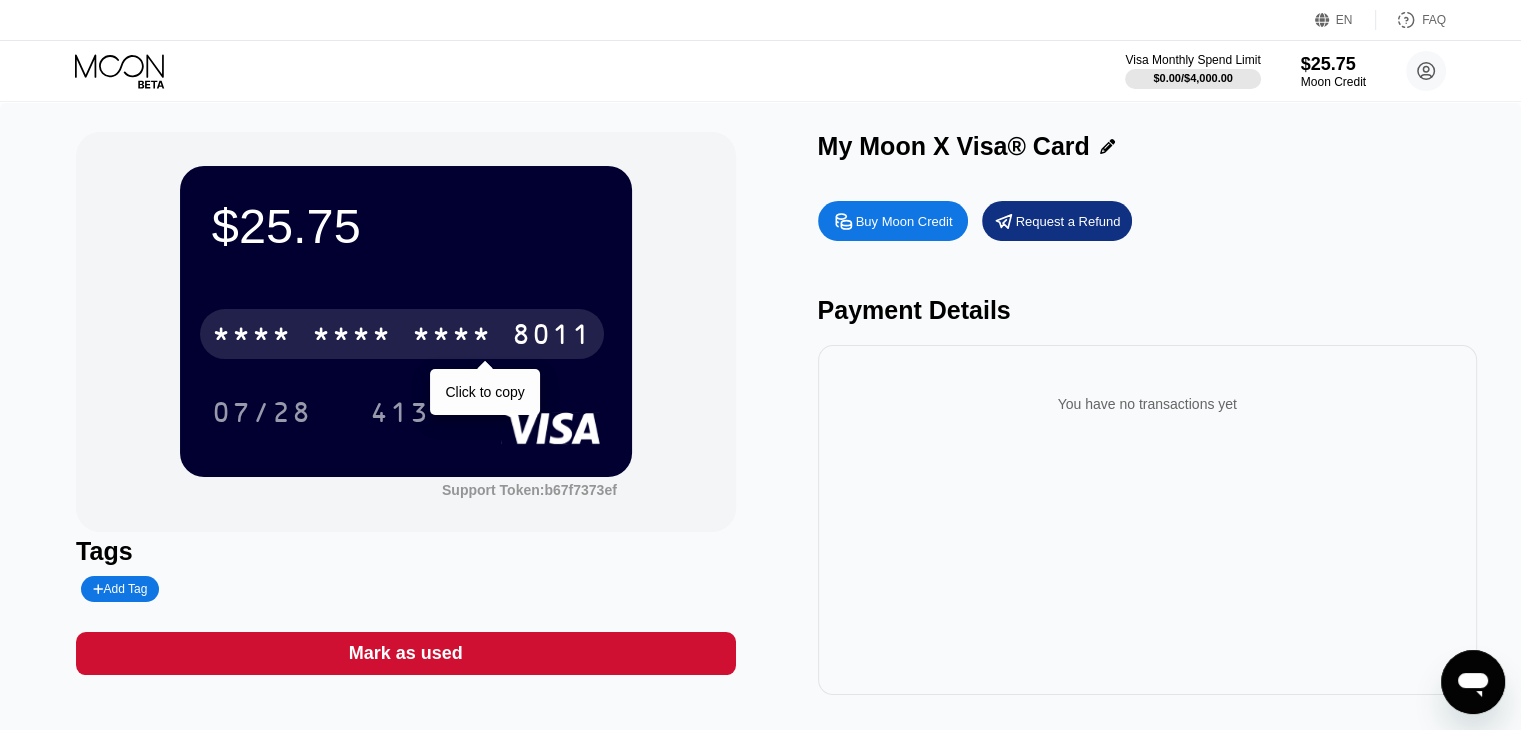 click on "8011" at bounding box center [552, 337] 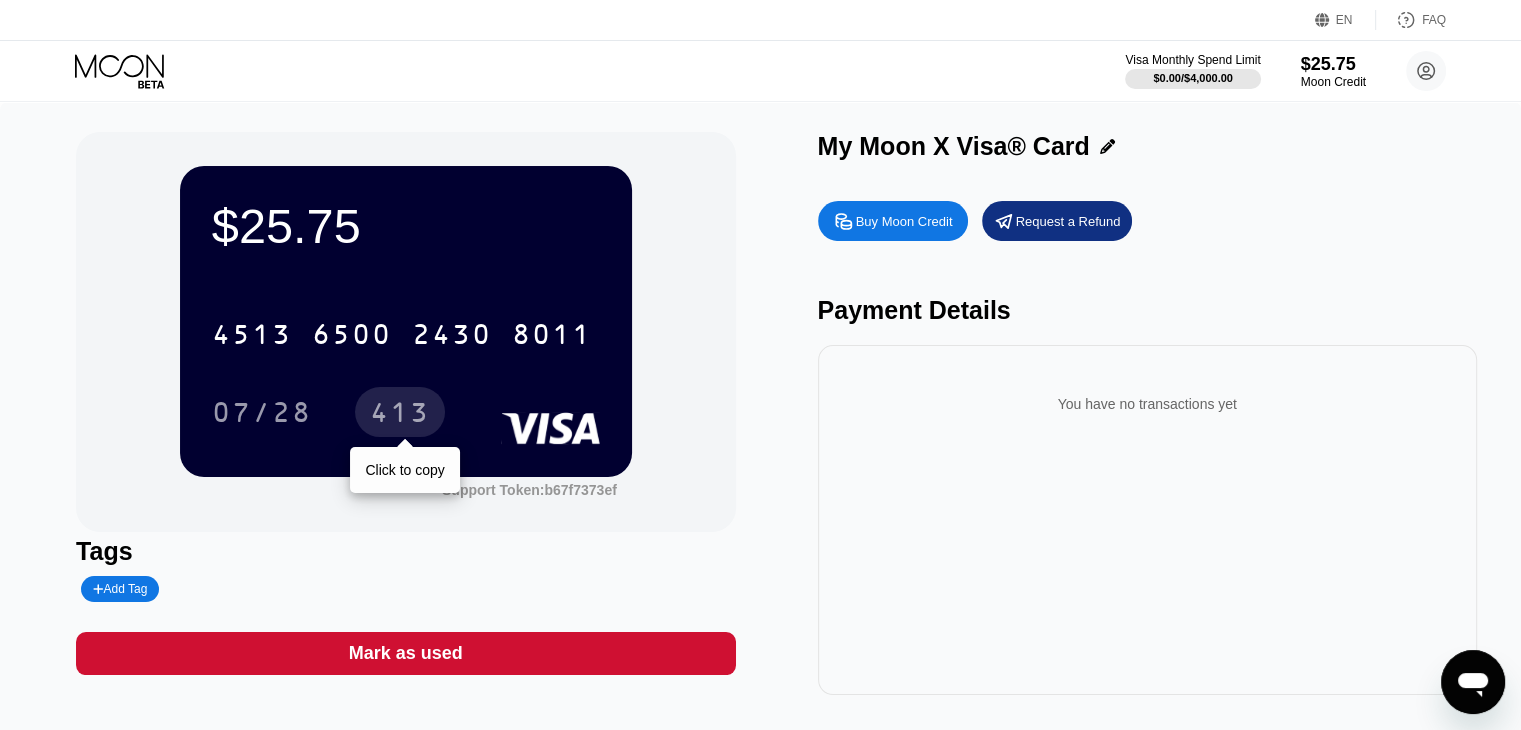 click on "413" at bounding box center [400, 415] 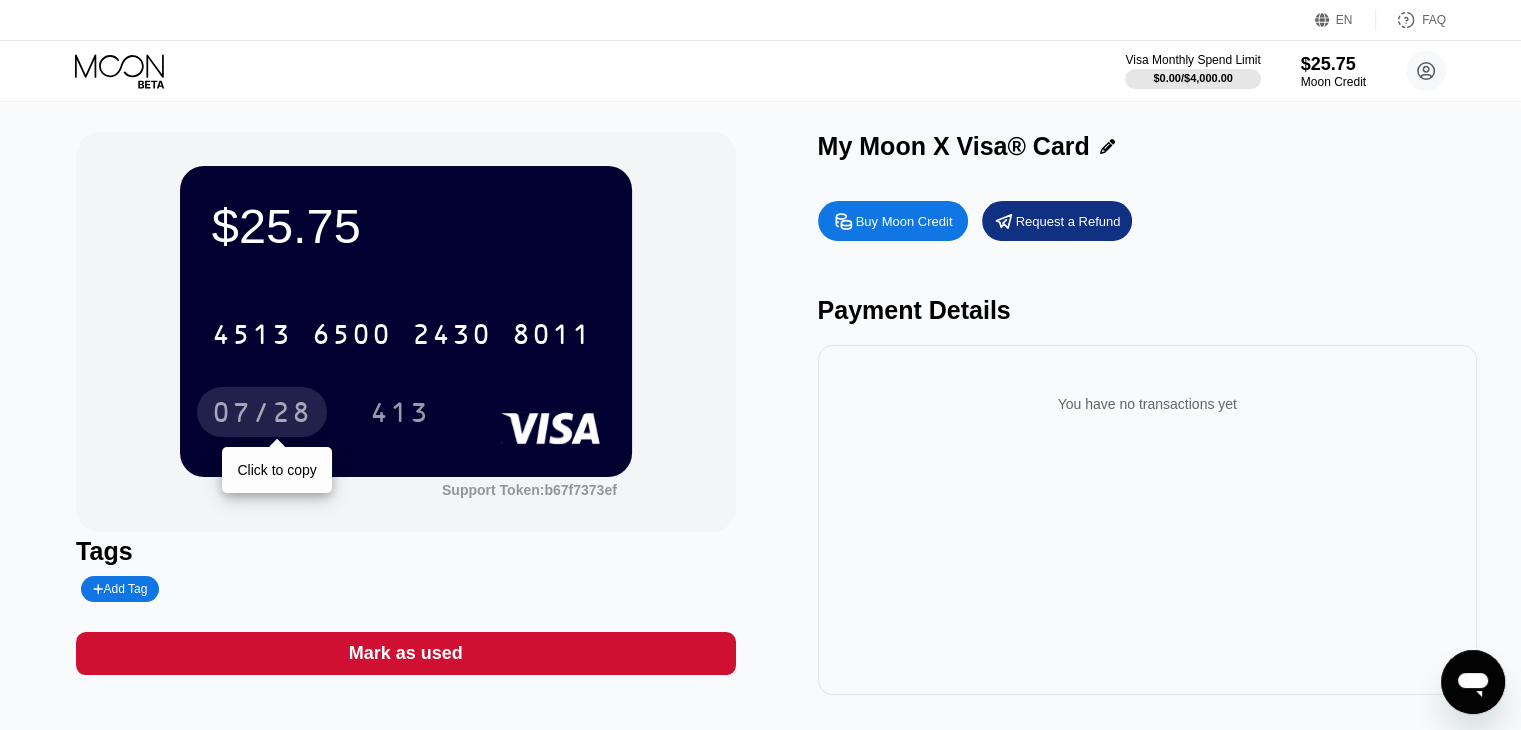 click on "07/28" at bounding box center [262, 415] 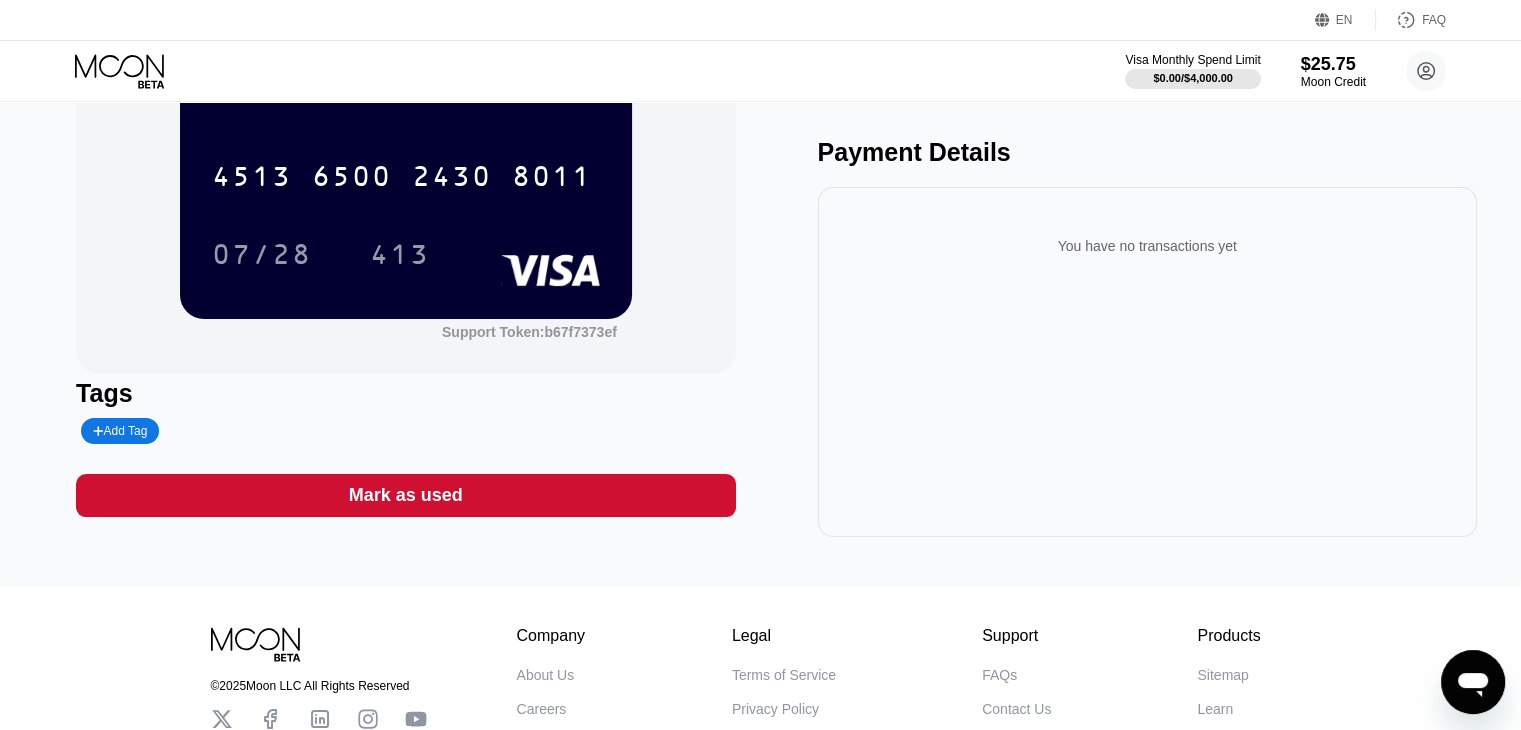 scroll, scrollTop: 0, scrollLeft: 0, axis: both 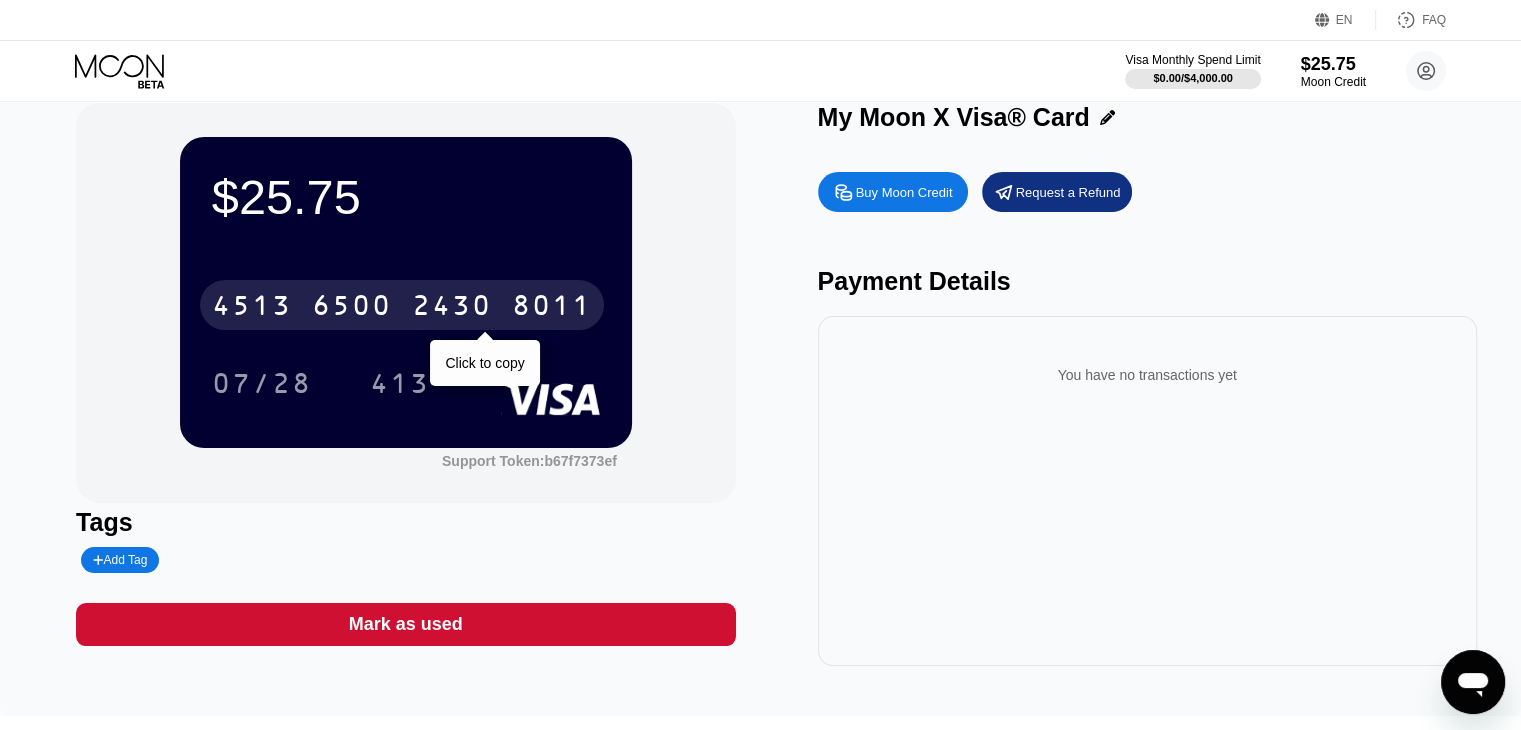 click on "8011" at bounding box center (552, 308) 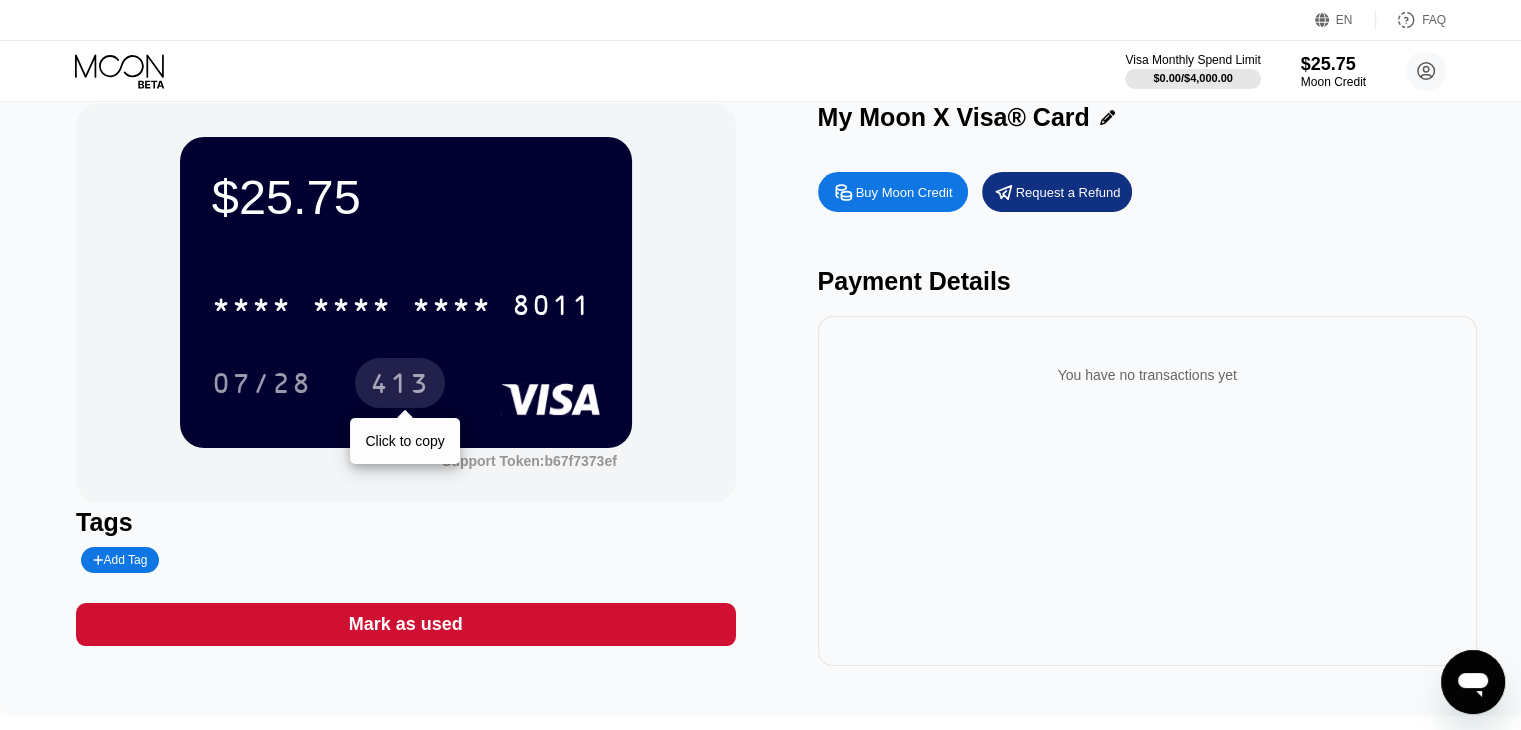 click on "413" at bounding box center [400, 386] 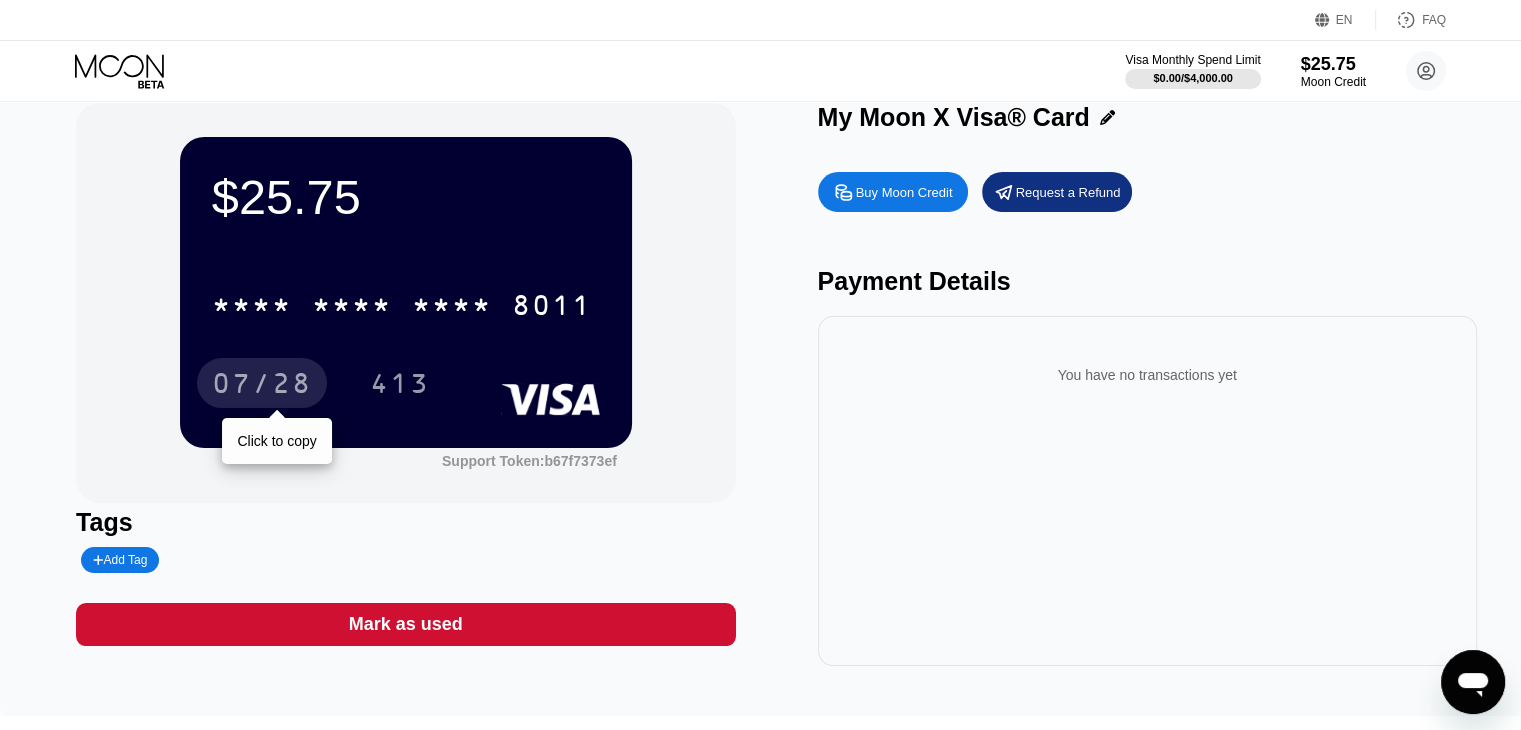 click on "07/28" at bounding box center (262, 386) 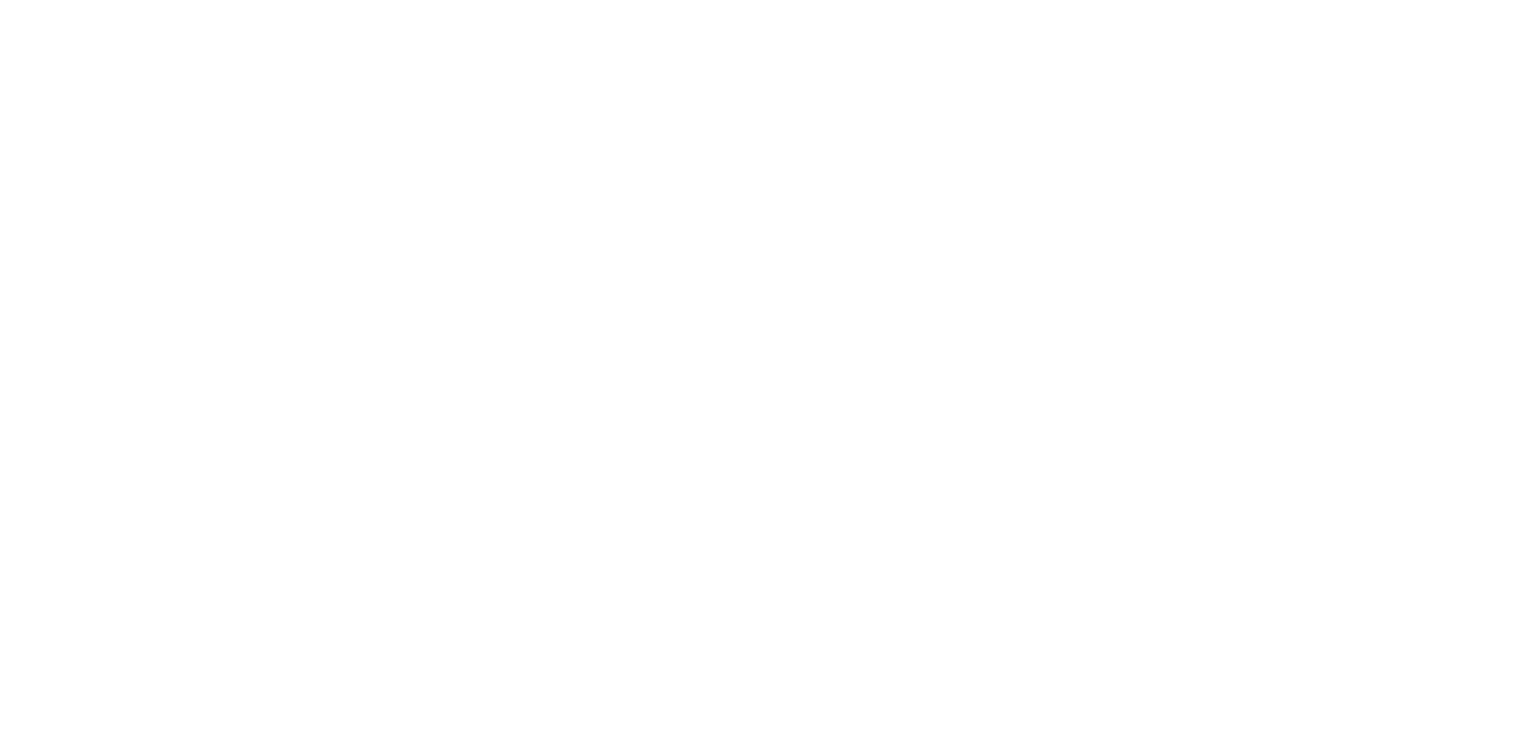 scroll, scrollTop: 0, scrollLeft: 0, axis: both 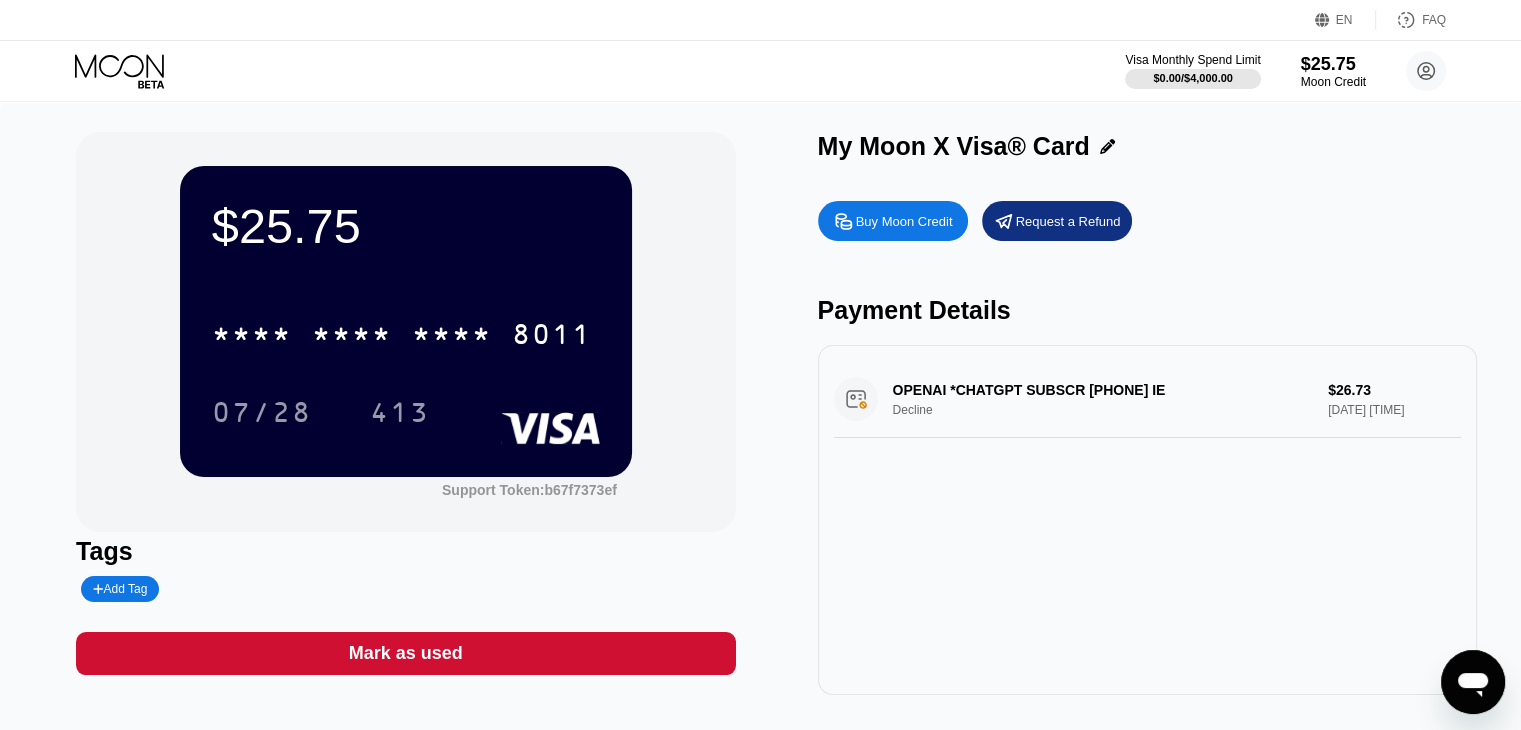 click on "Mark as used" at bounding box center [405, 653] 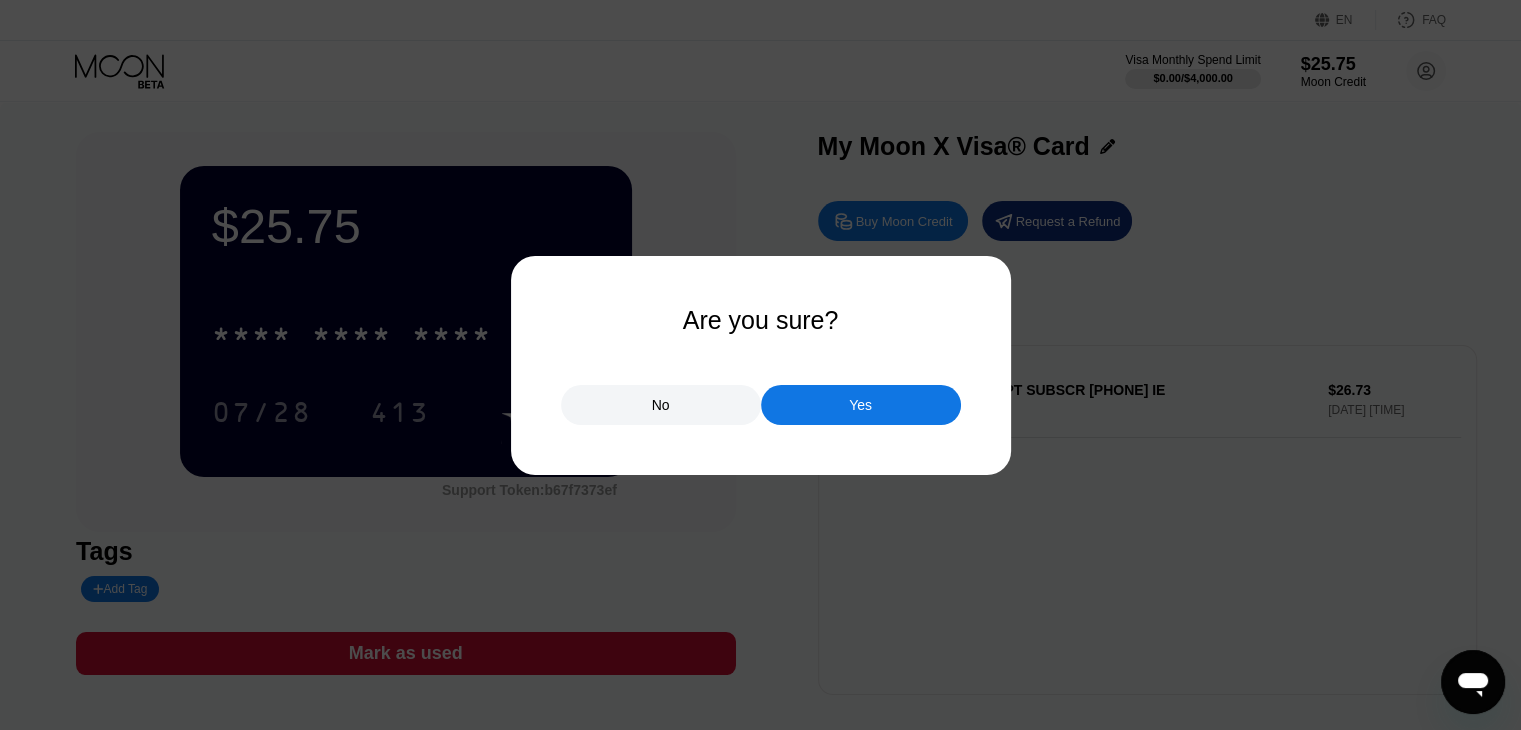click on "Yes" at bounding box center [861, 405] 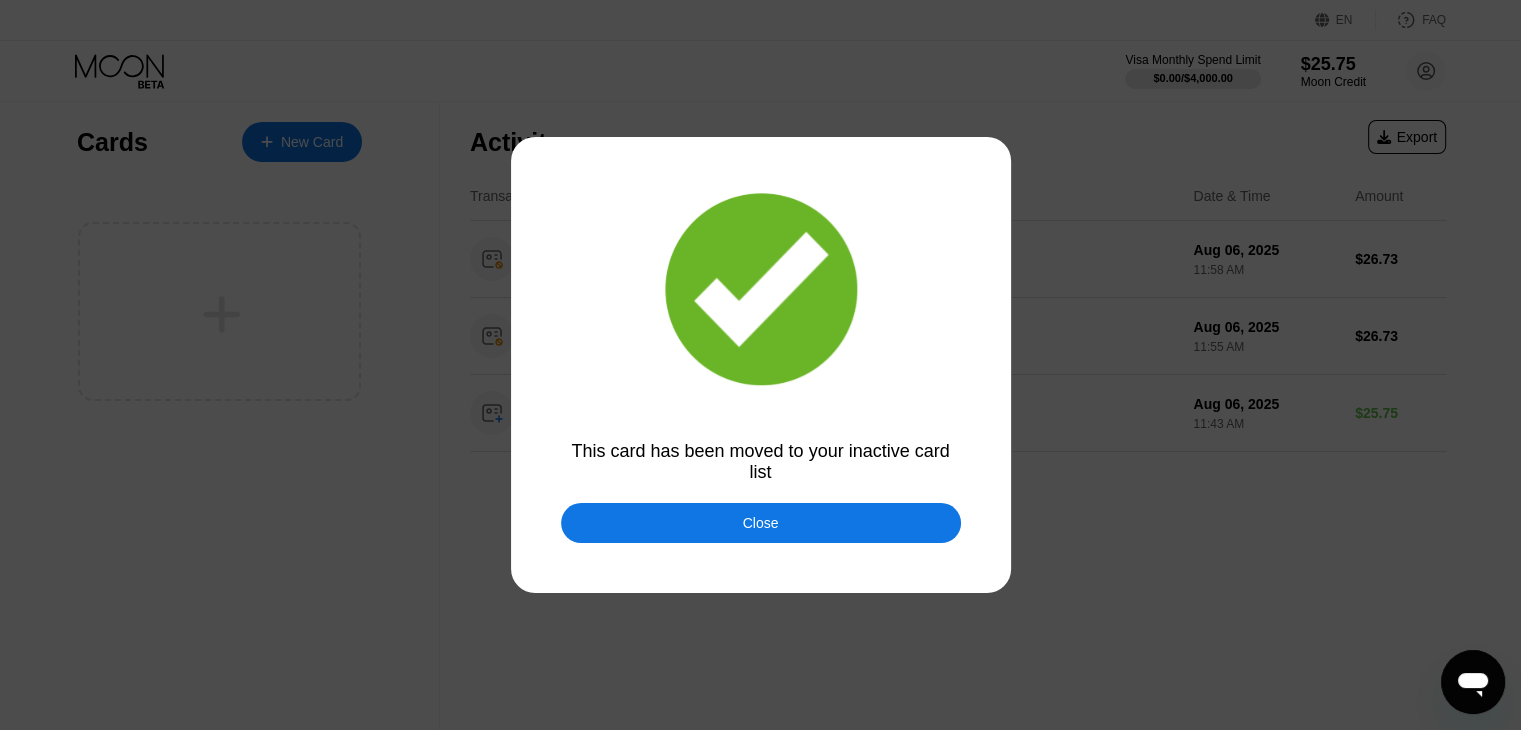 click on "Close" at bounding box center [761, 523] 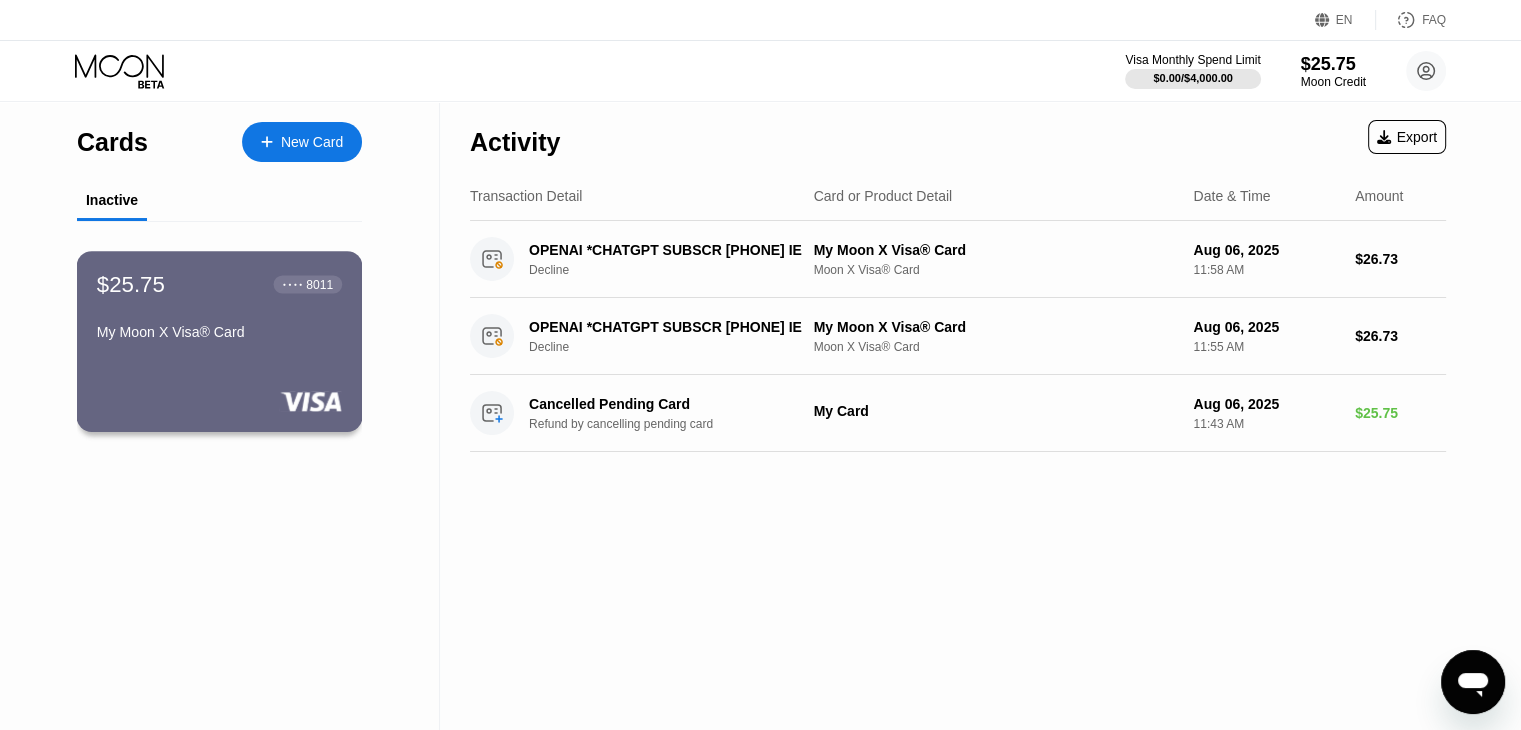 click on "● ● ● ● [CARD_LAST_4]" at bounding box center (308, 284) 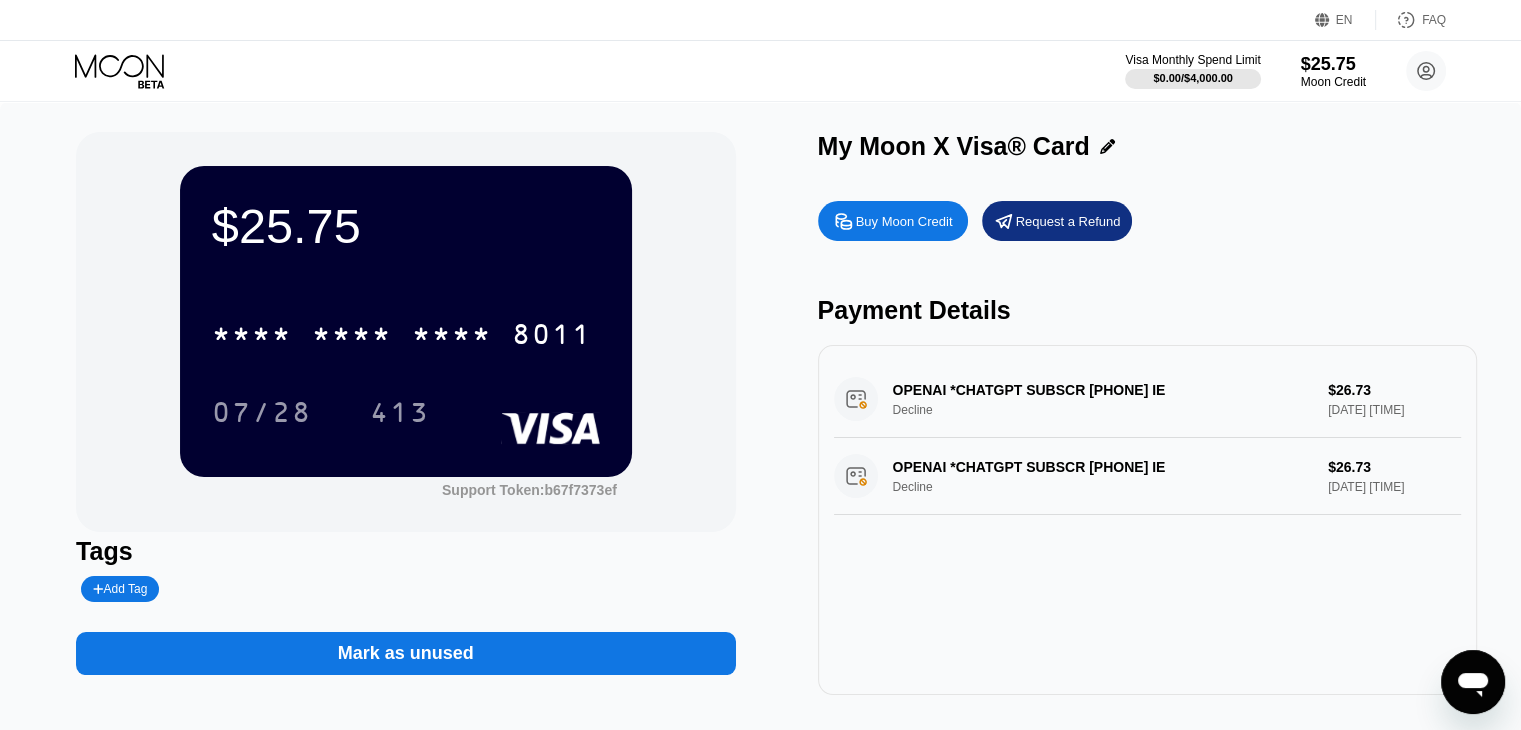 scroll, scrollTop: 200, scrollLeft: 0, axis: vertical 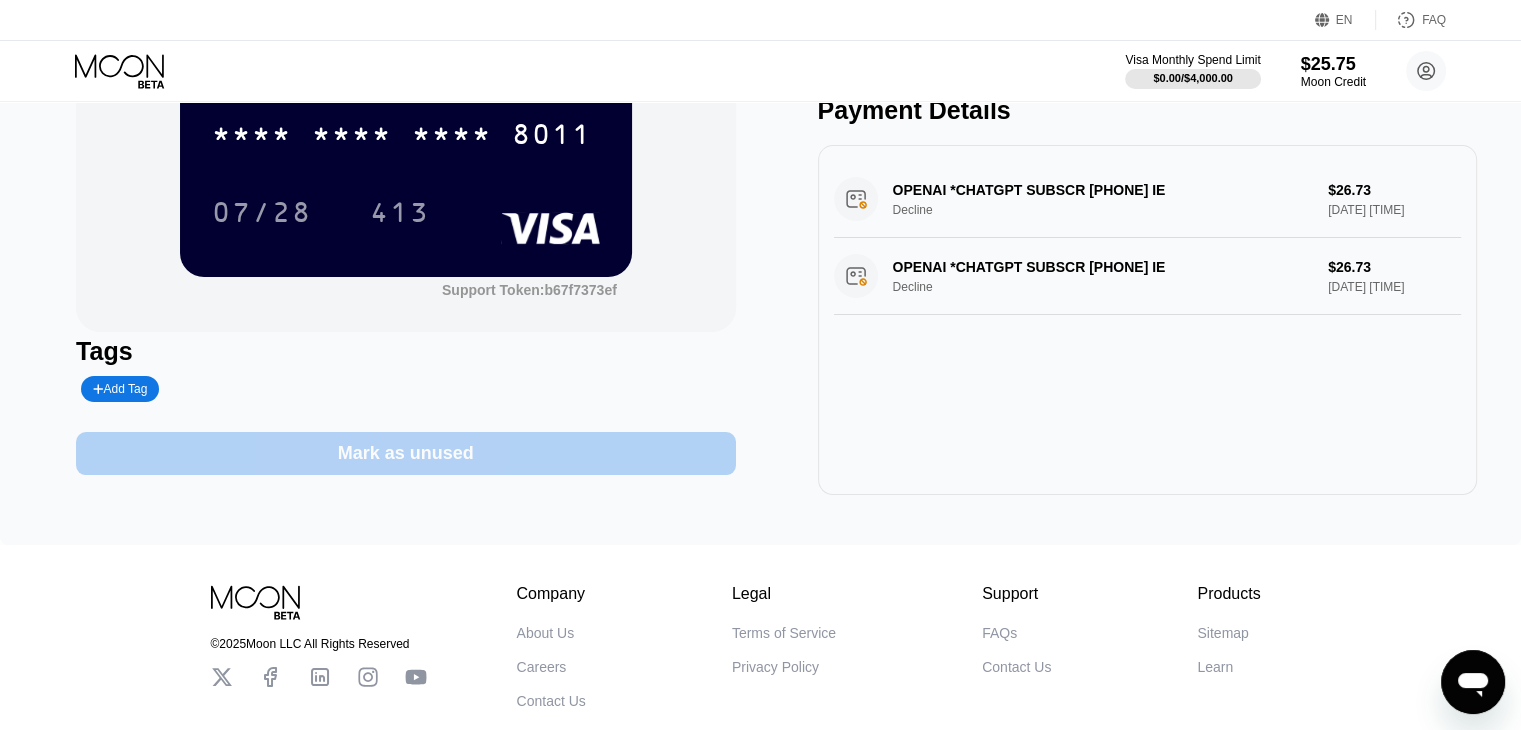 click on "Mark as unused" at bounding box center (405, 443) 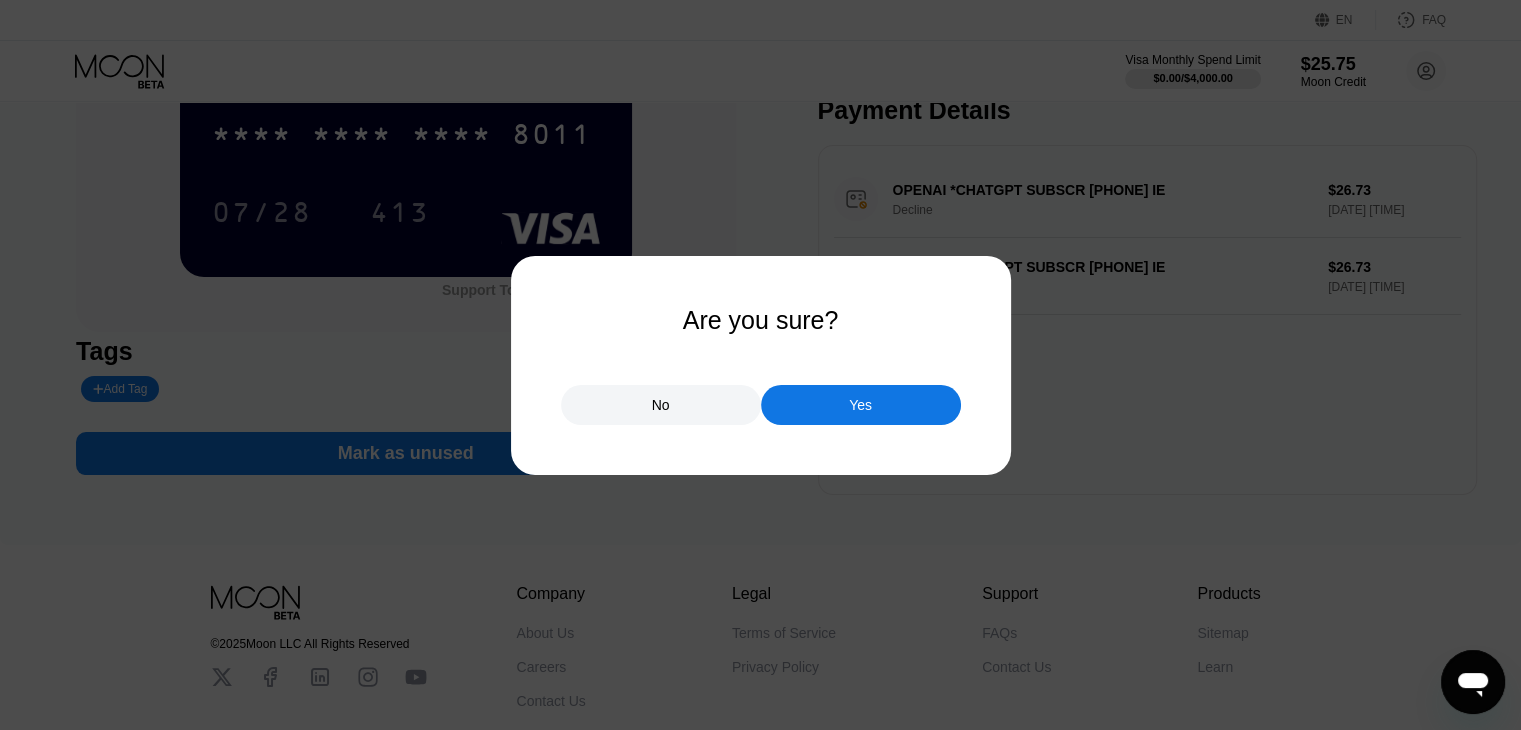 click at bounding box center [768, 365] 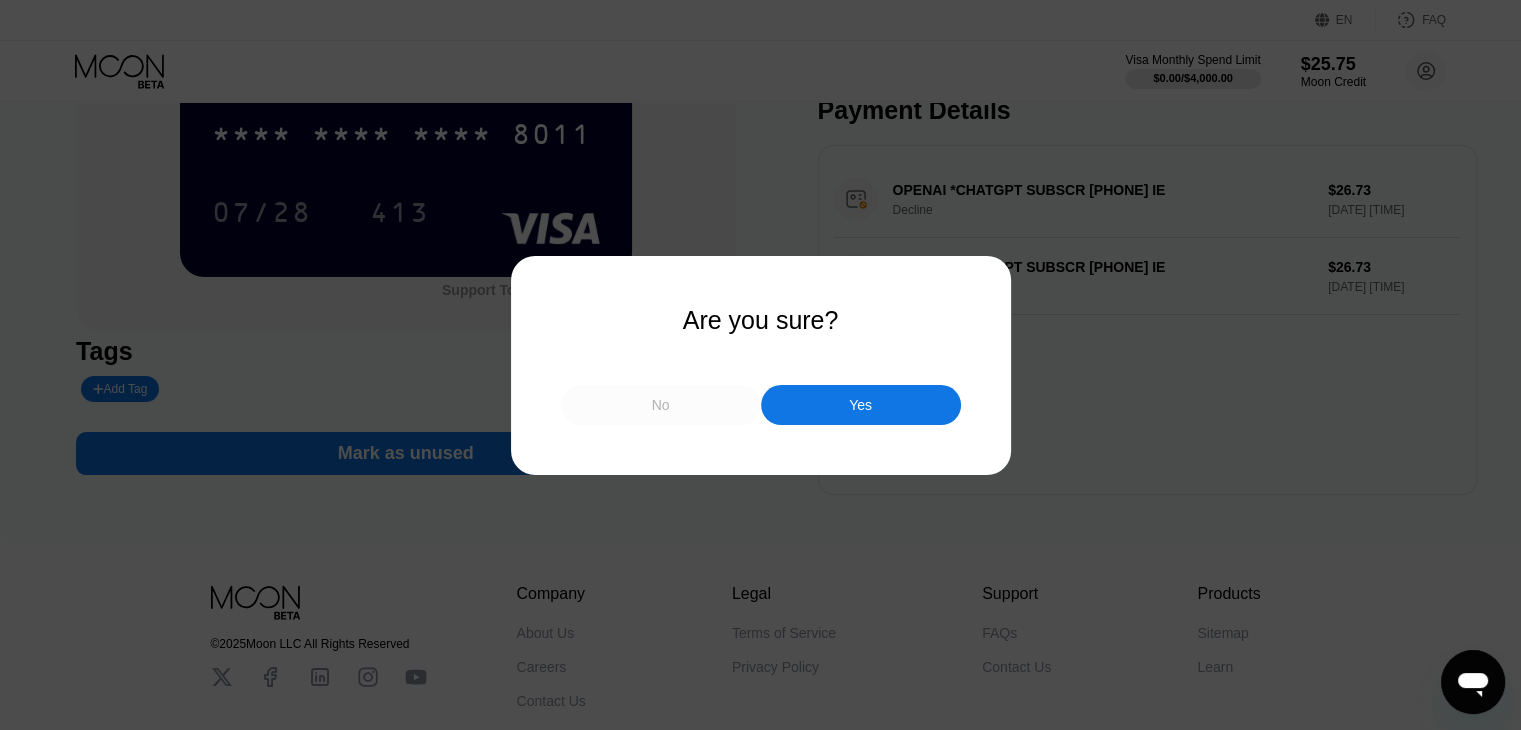click on "No" at bounding box center (661, 405) 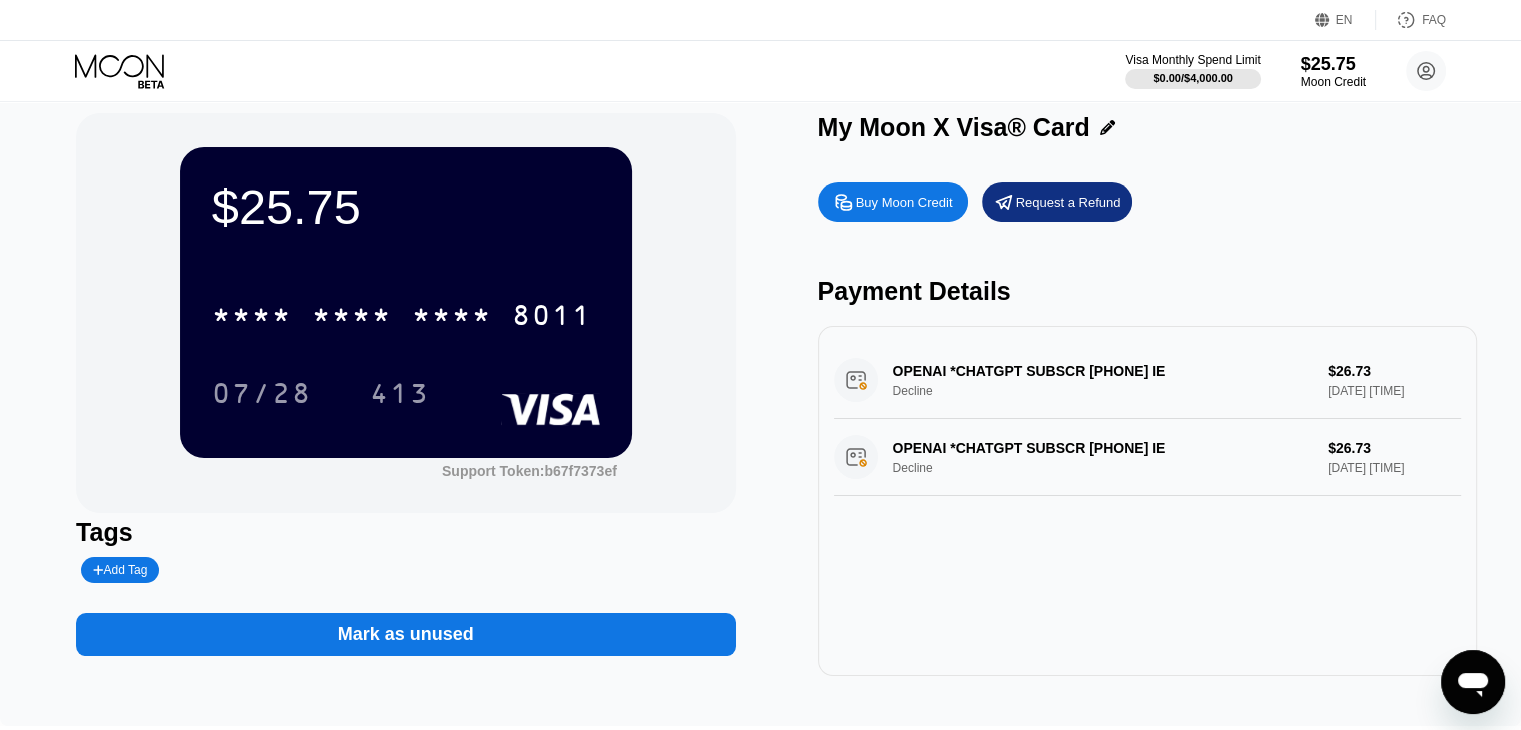 scroll, scrollTop: 0, scrollLeft: 0, axis: both 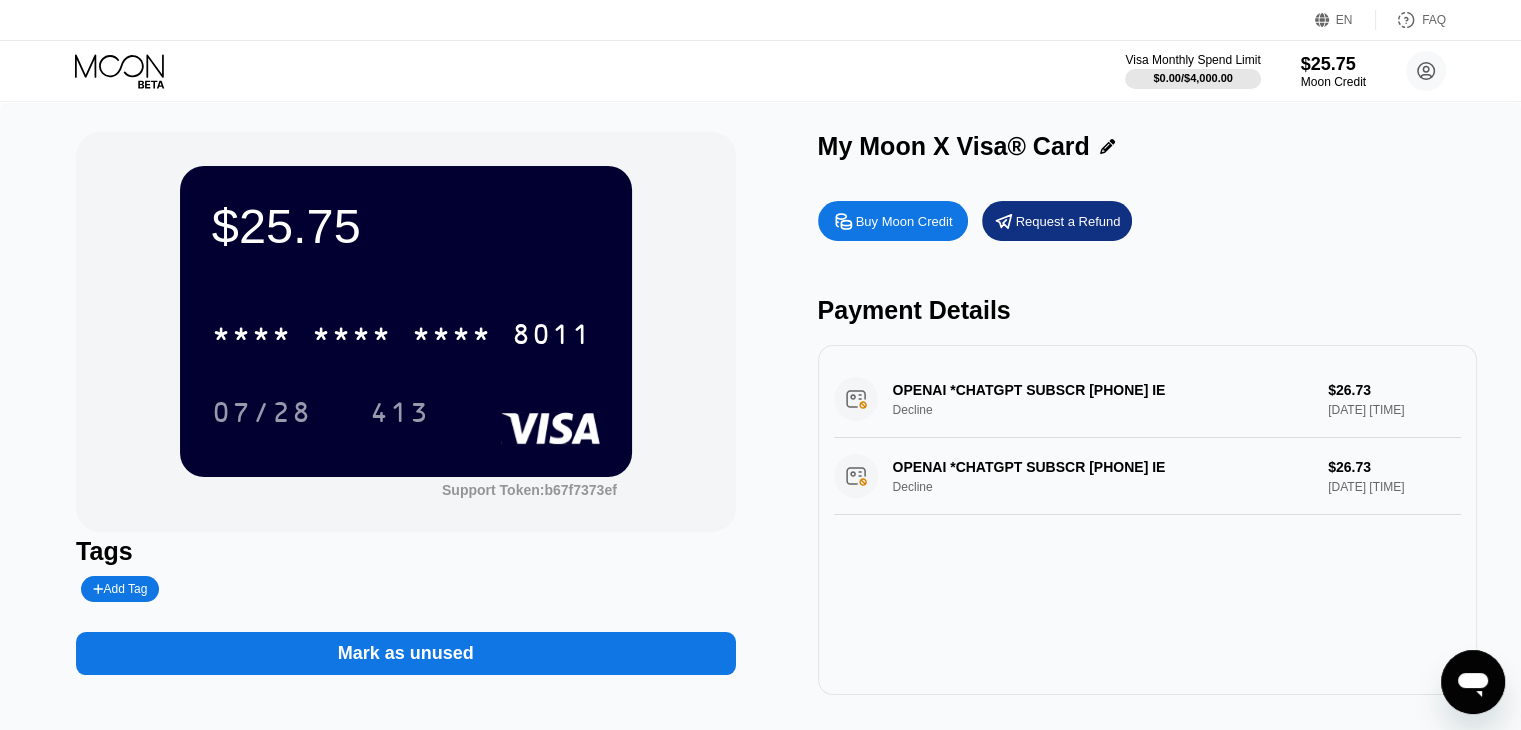 click on "Buy Moon Credit" at bounding box center [904, 221] 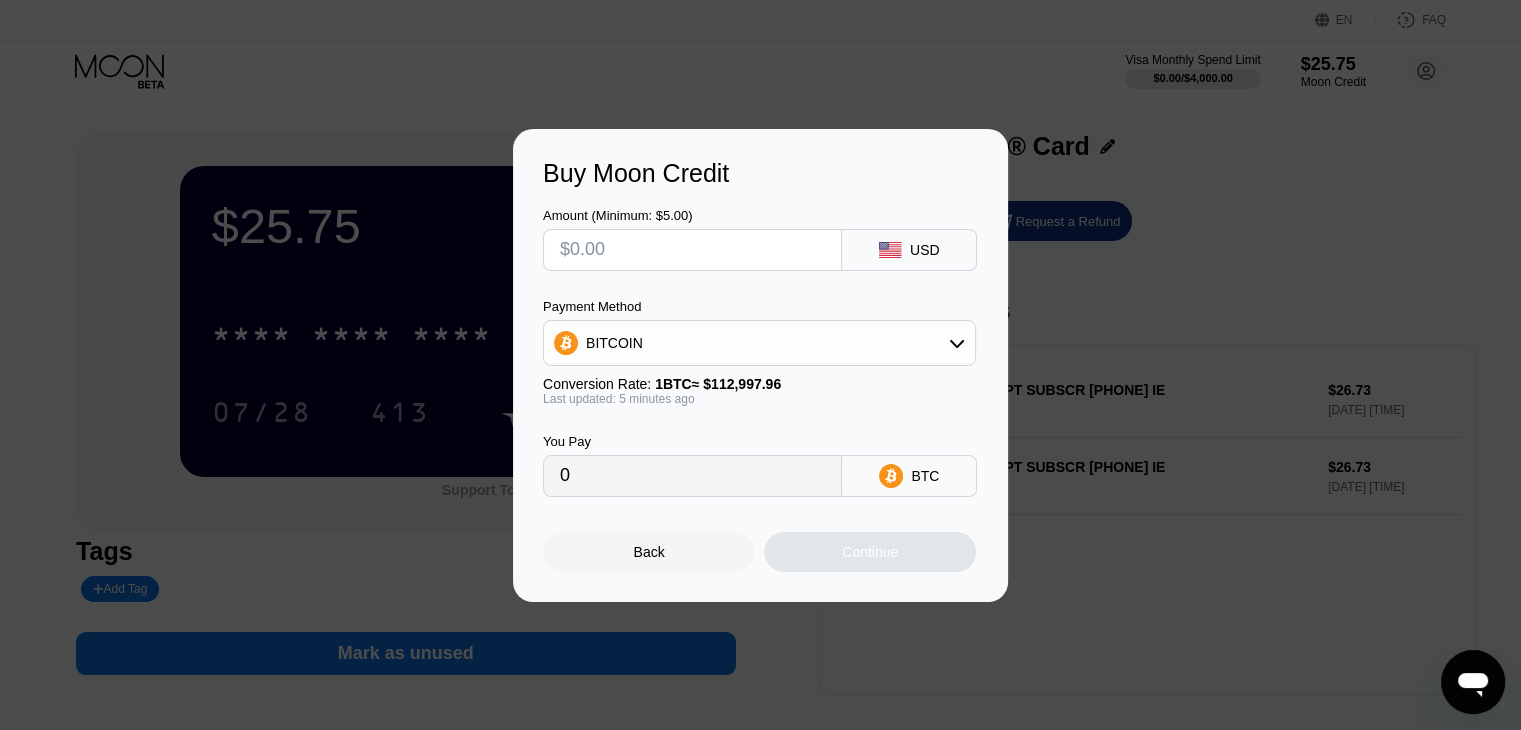 click on "BITCOIN" at bounding box center [759, 343] 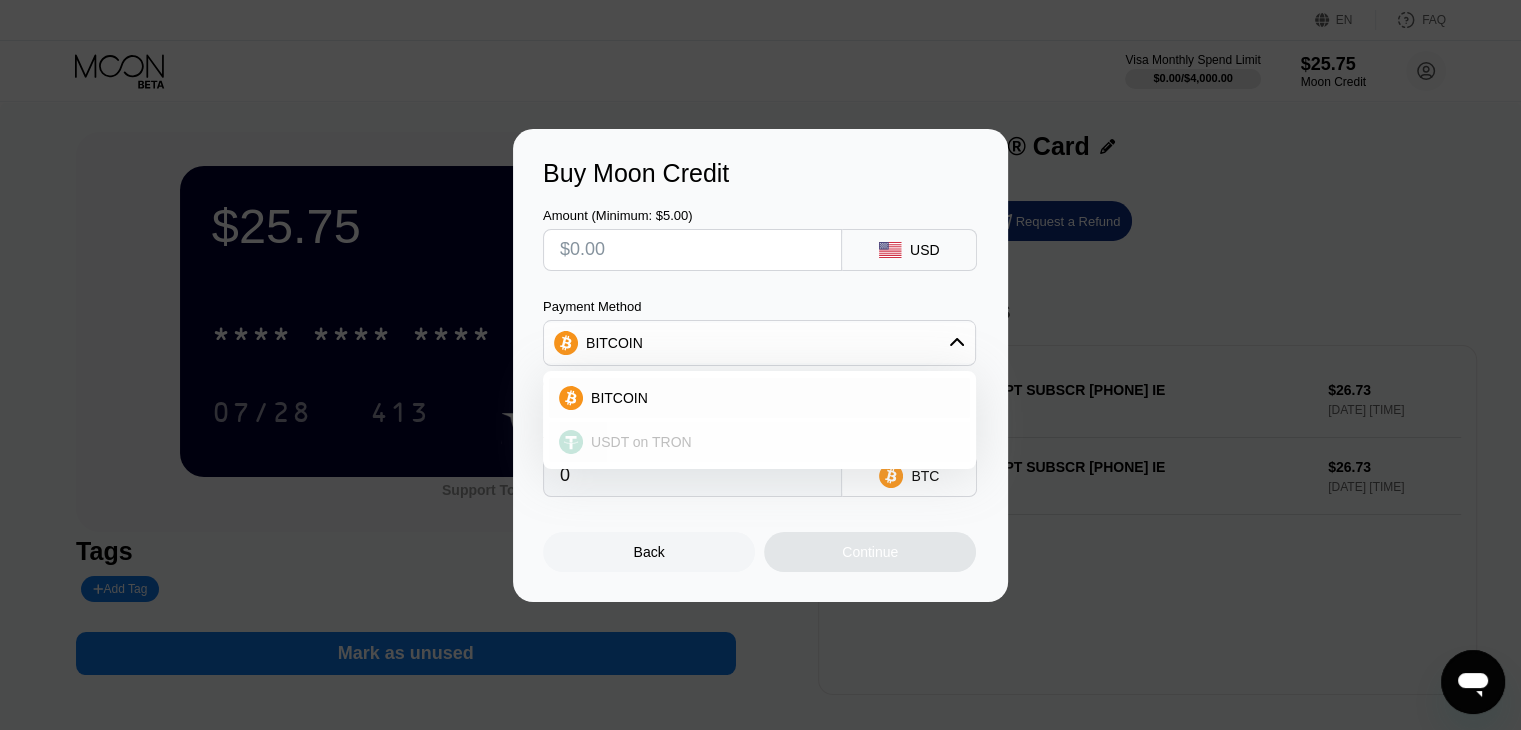 click on "USDT on TRON" at bounding box center (641, 442) 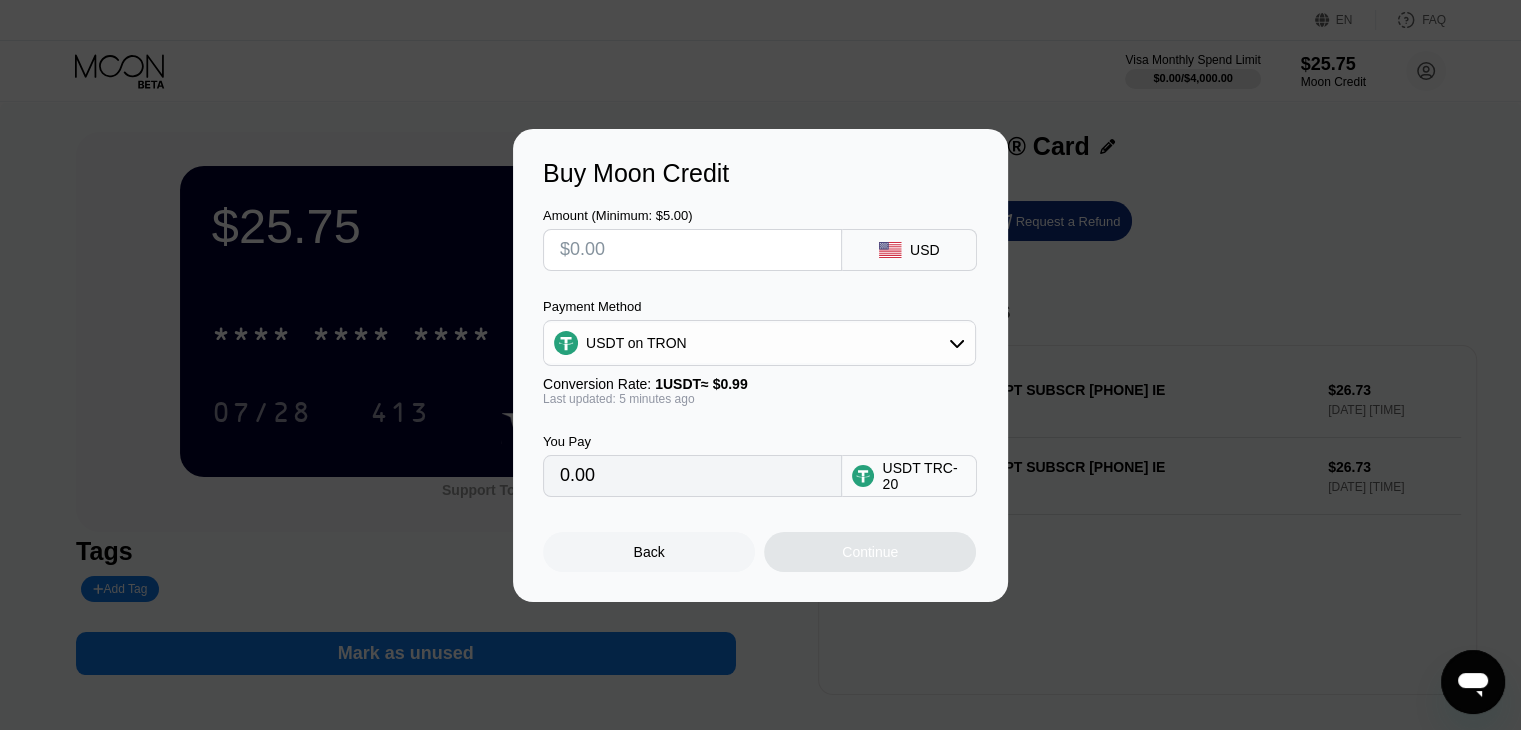 click at bounding box center [692, 250] 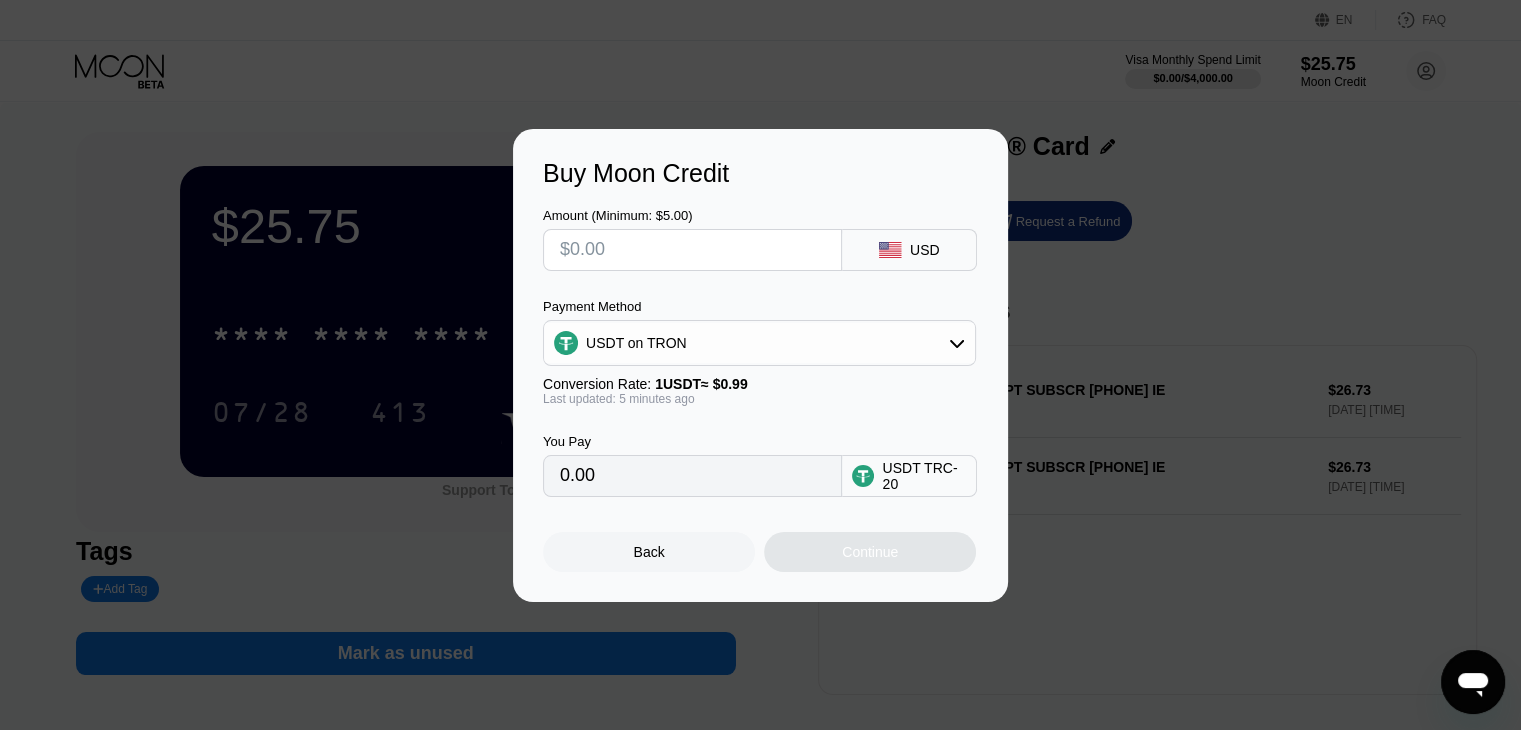 type on "$5" 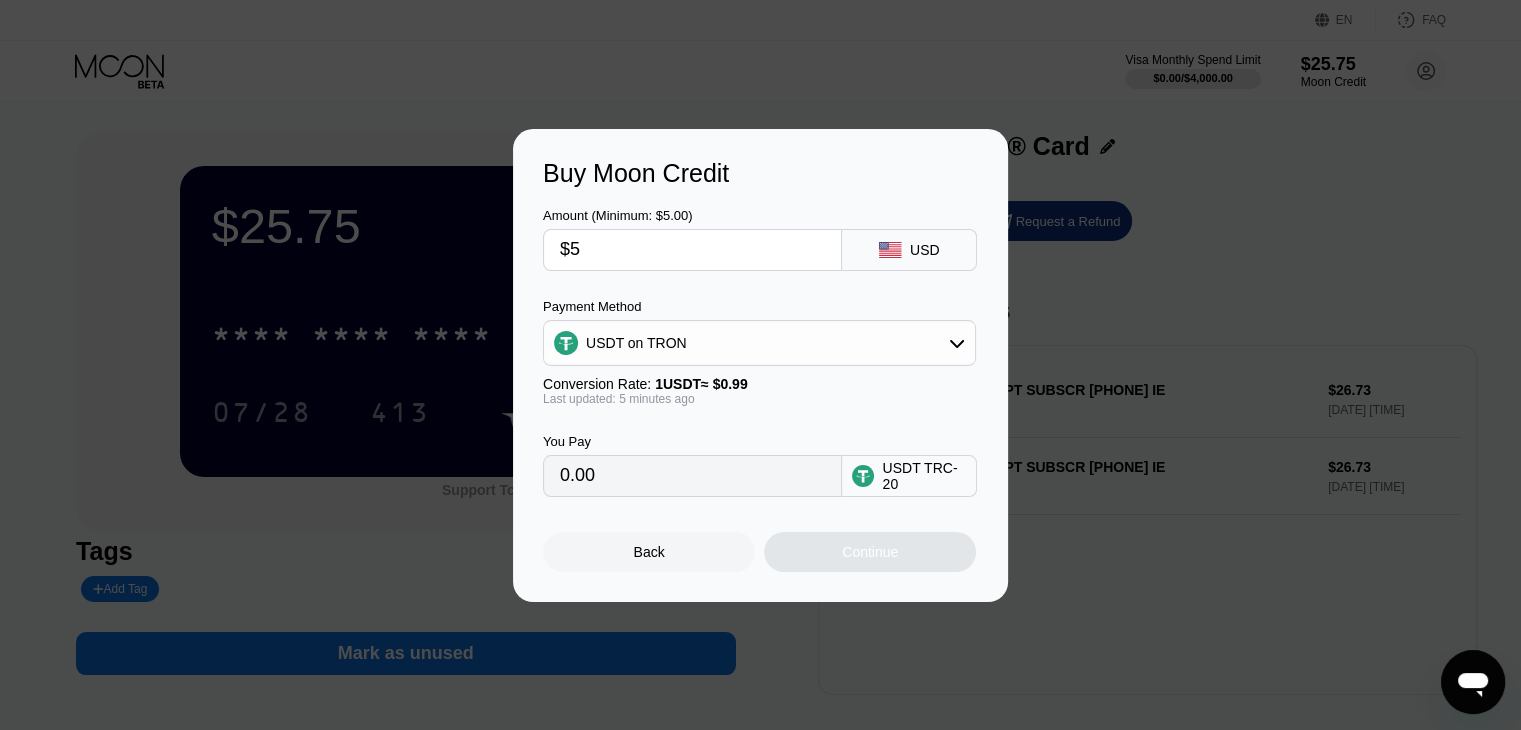 type on "5.05" 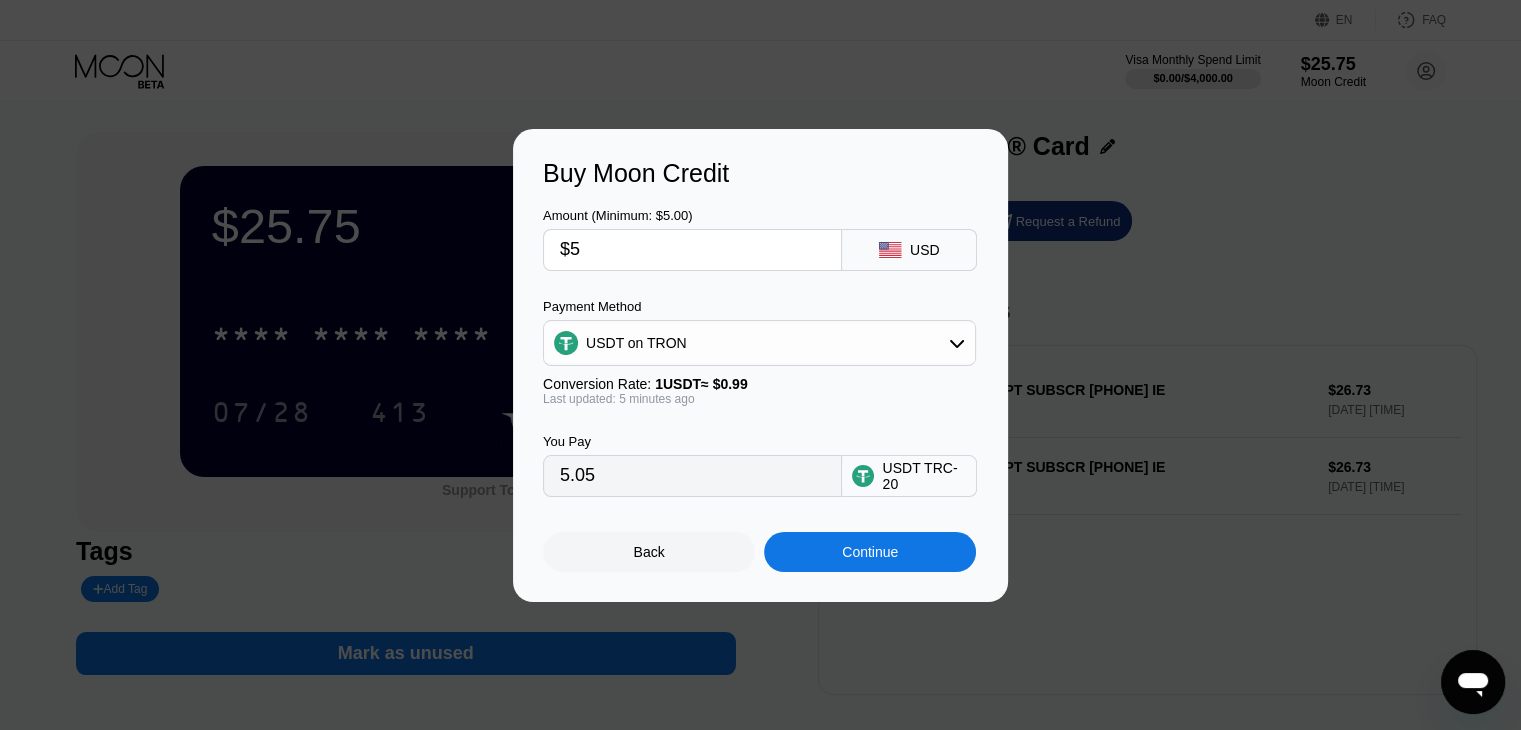 type on "$5" 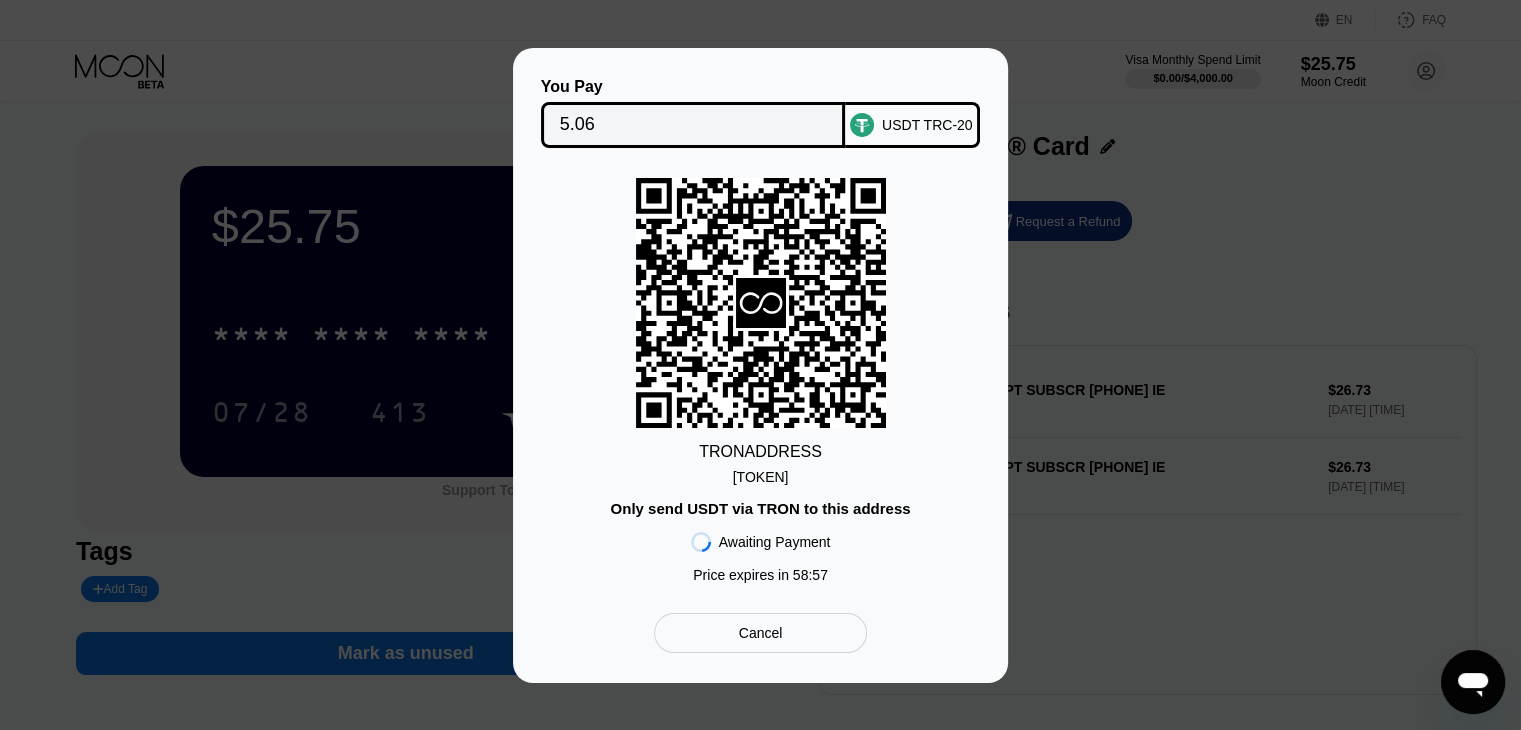 click on "Cancel" at bounding box center (760, 633) 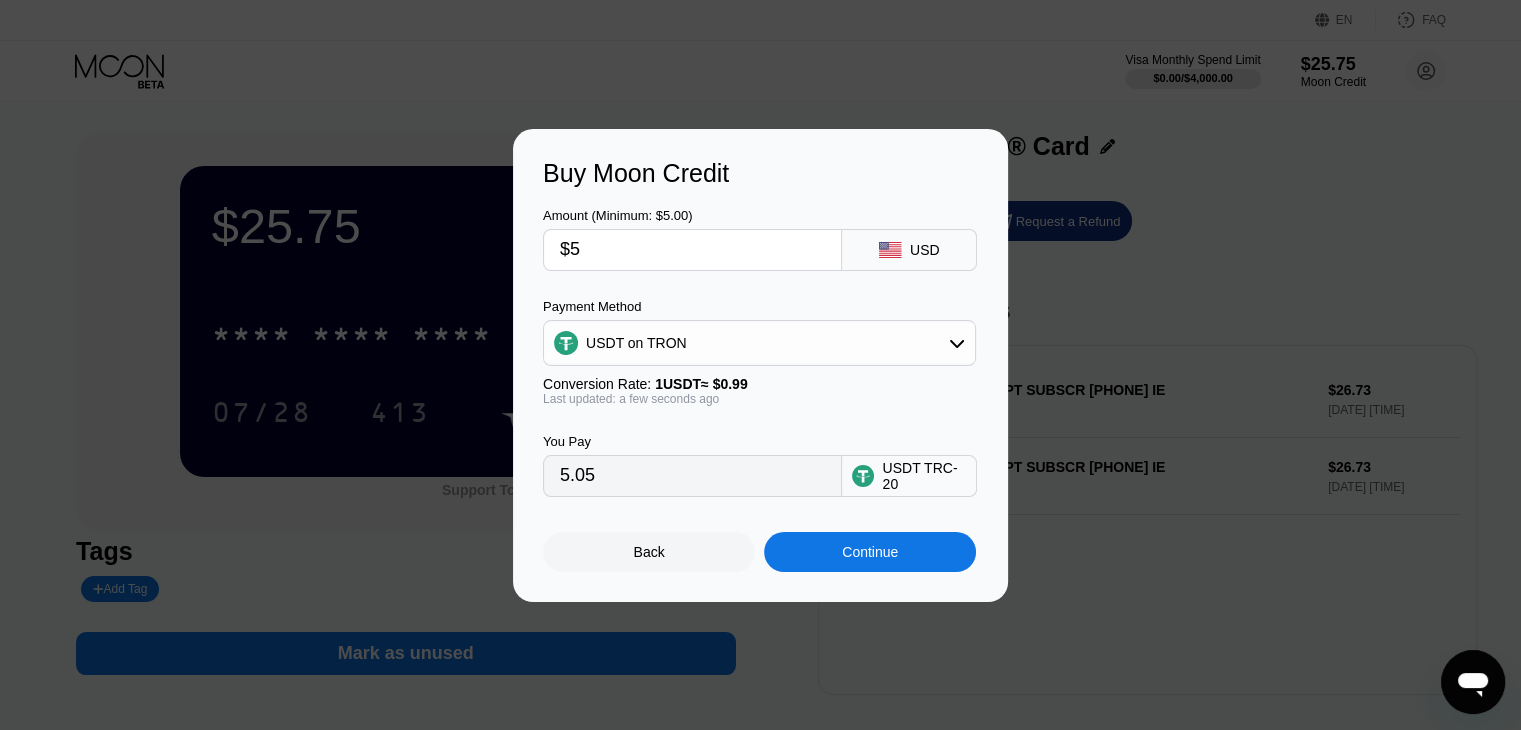 click on "Back" at bounding box center [649, 552] 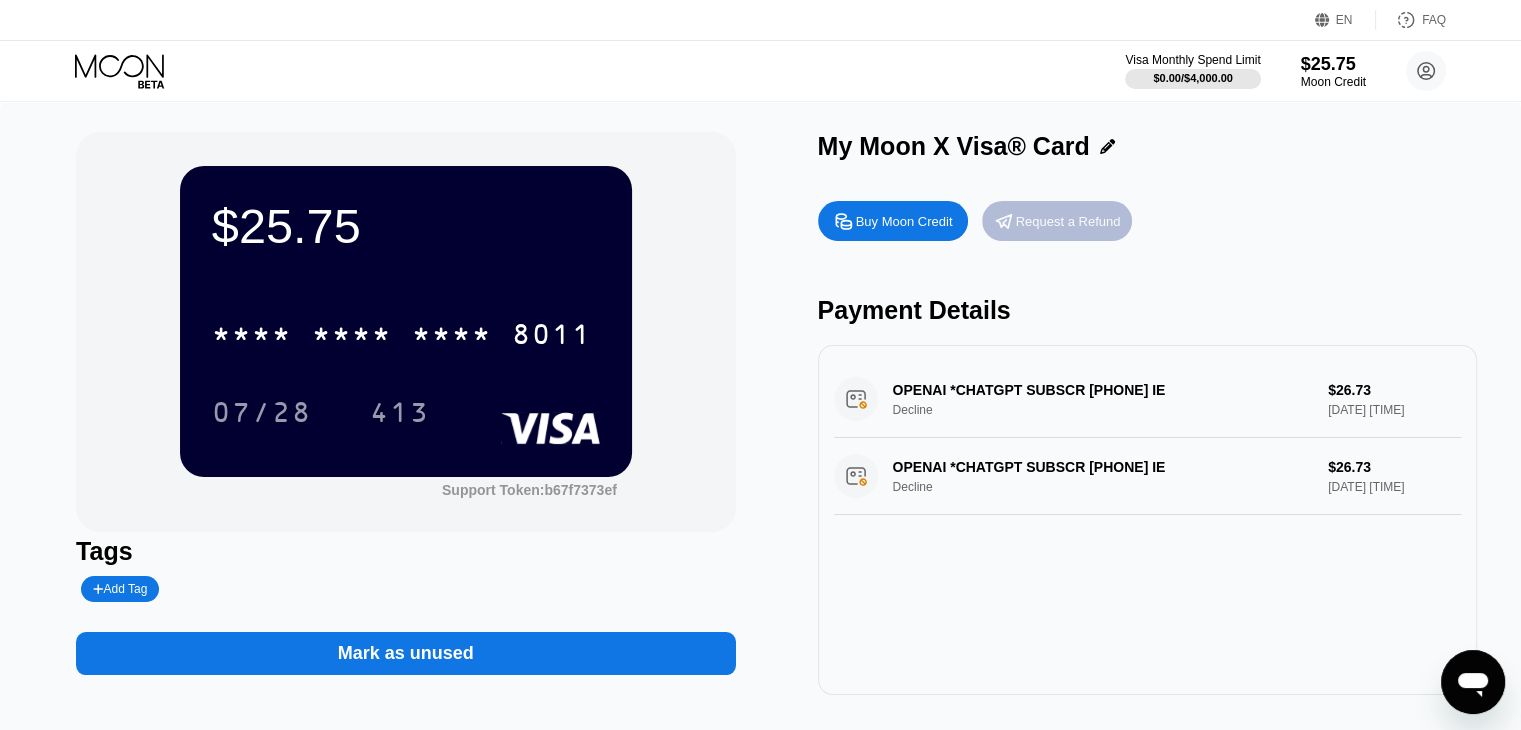 click on "Request a Refund" at bounding box center [1068, 221] 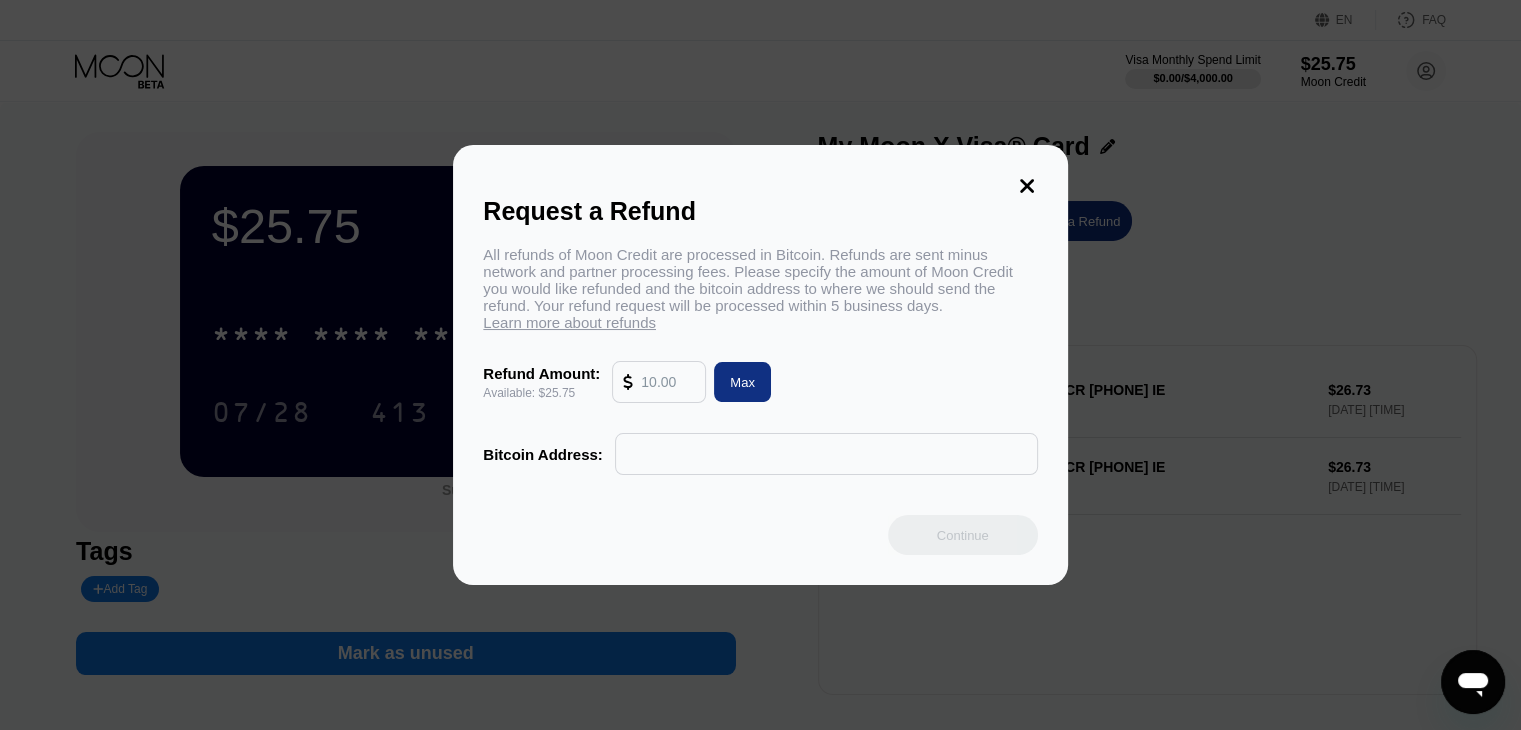 click at bounding box center [668, 382] 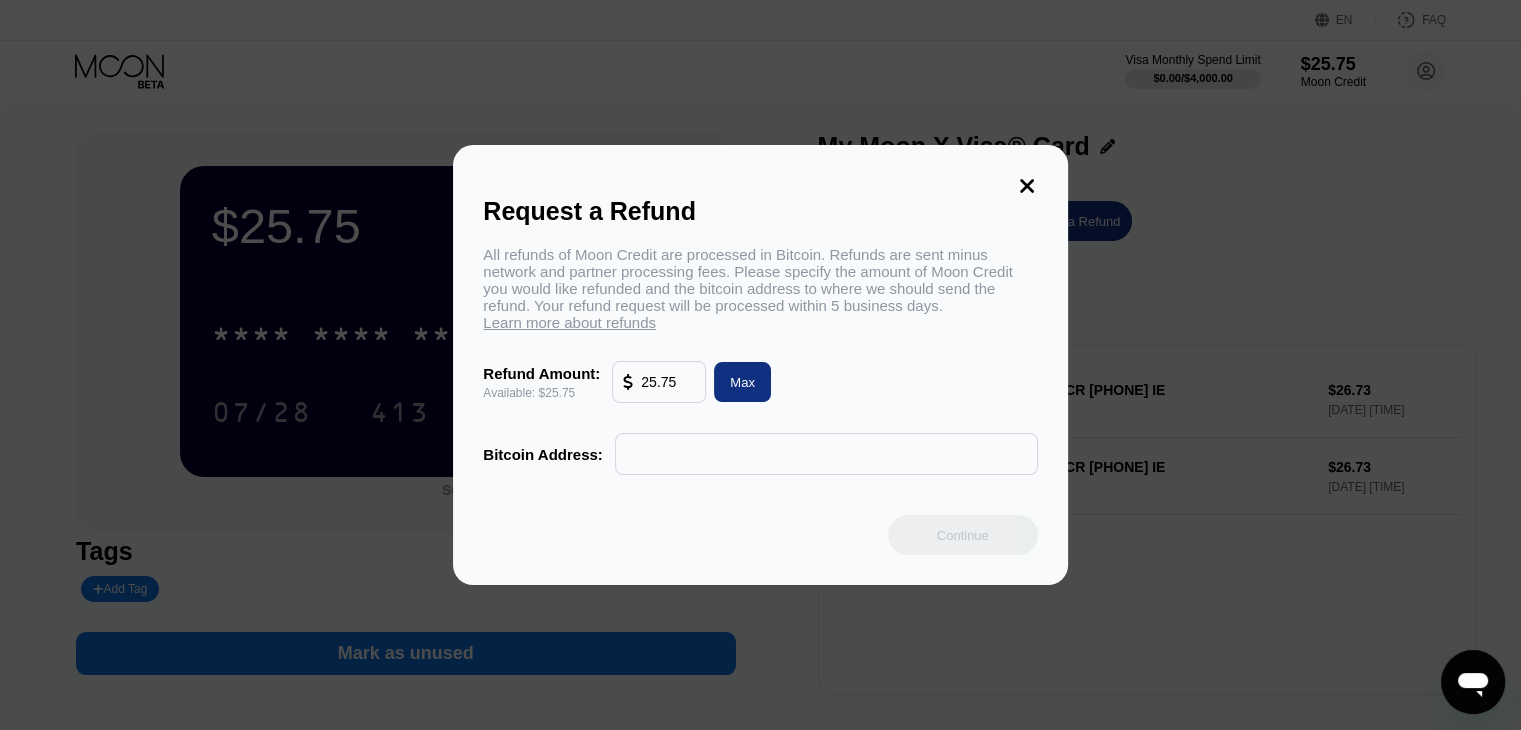 click on "Request a Refund All refunds of Moon Credit are processed in Bitcoin. Refunds are sent minus network and partner processing fees. Please specify the amount of Moon Credit you would like refunded and the bitcoin address to where we should send the refund. Your refund request will be processed within 5 business days.   Learn more about refunds Refund Amount: Available:   $25.75 25.75 Max Bitcoin Address: Continue" at bounding box center (760, 365) 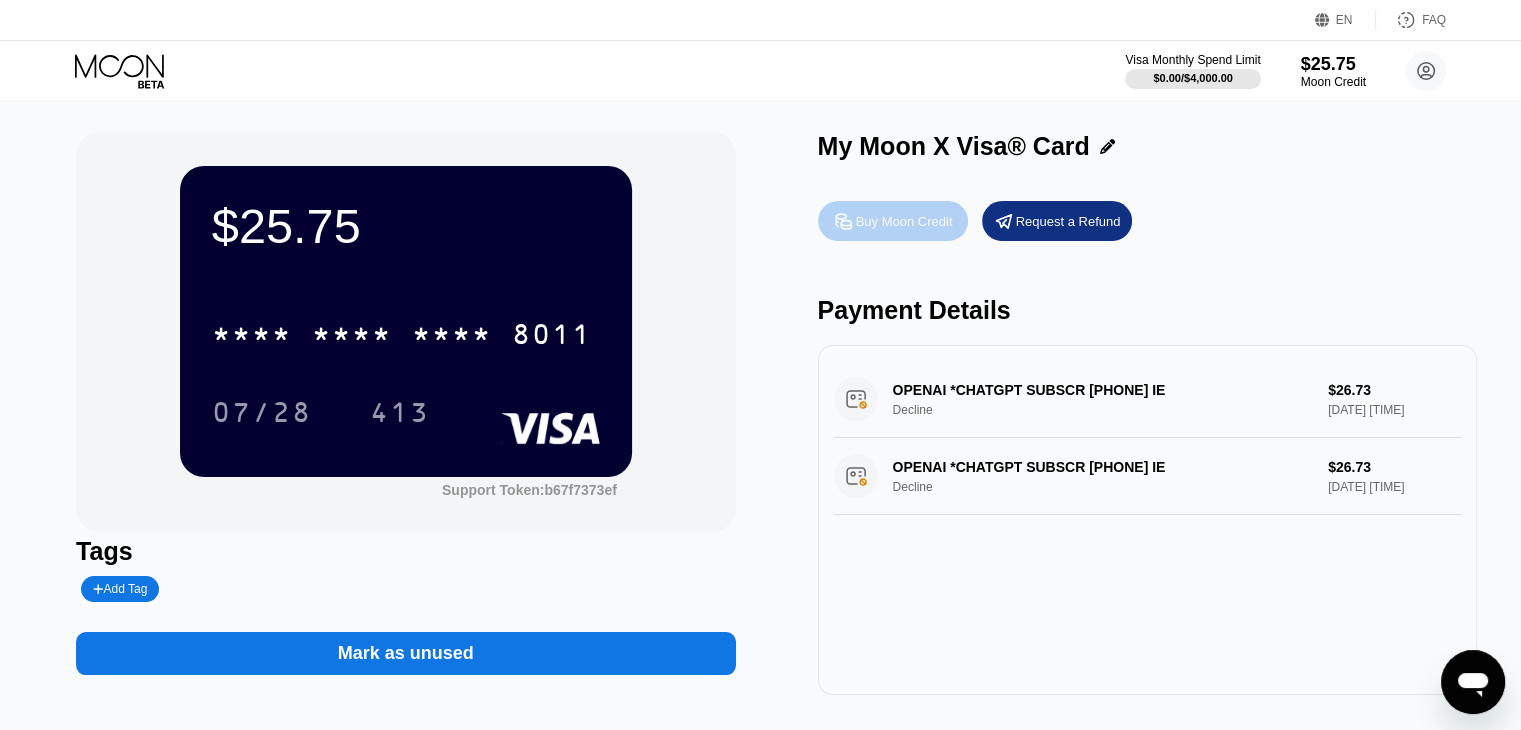 click on "Buy Moon Credit" at bounding box center (904, 221) 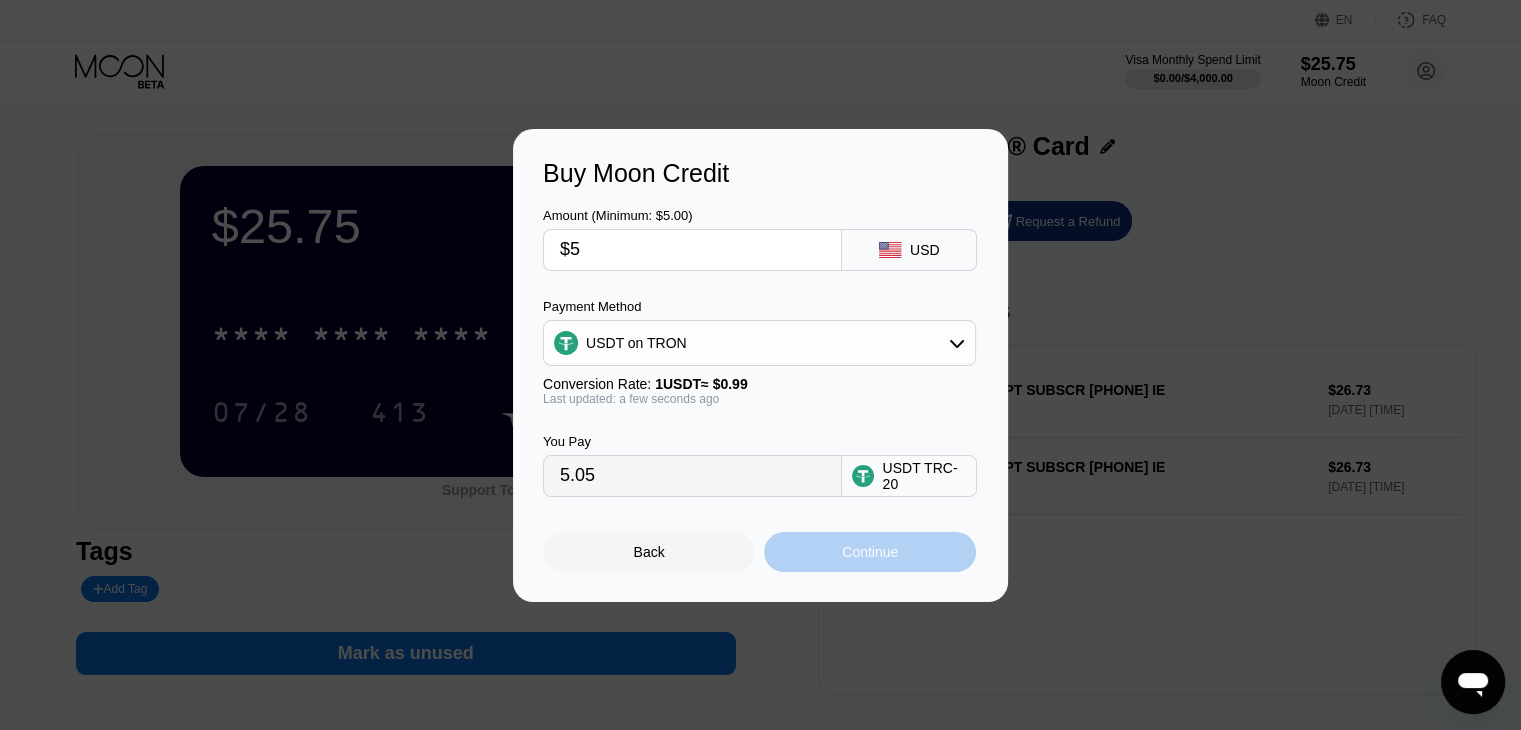 click on "Continue" at bounding box center [870, 552] 